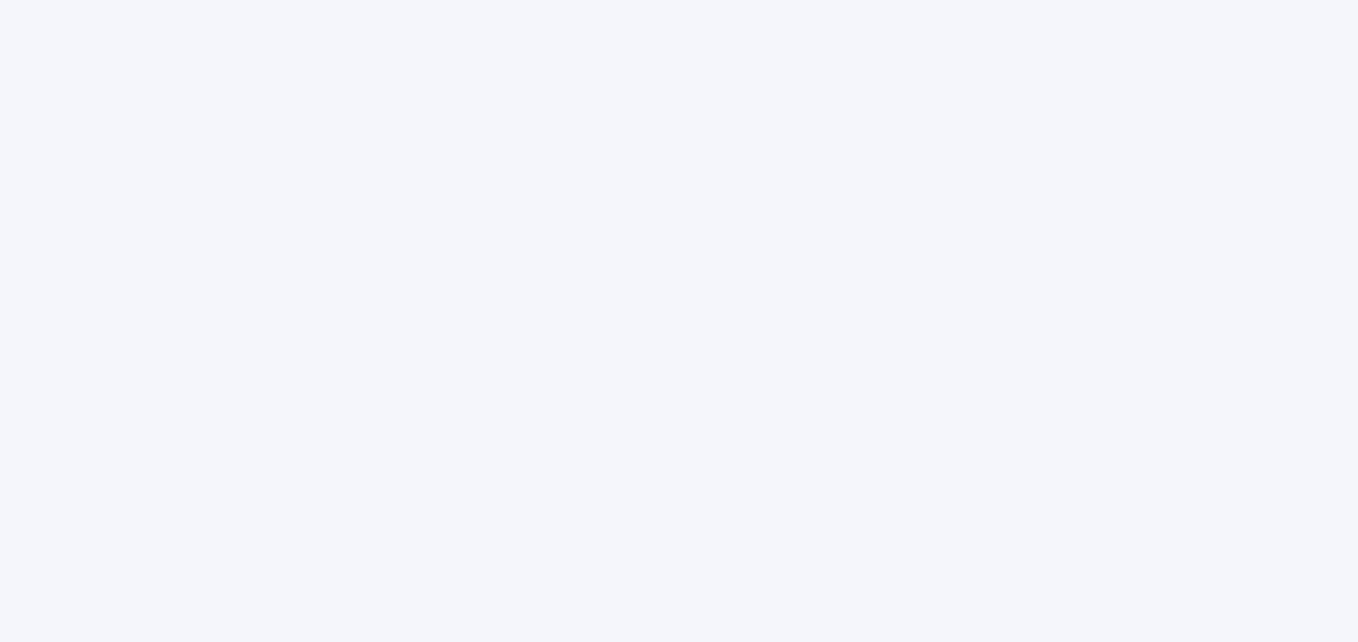 scroll, scrollTop: 0, scrollLeft: 0, axis: both 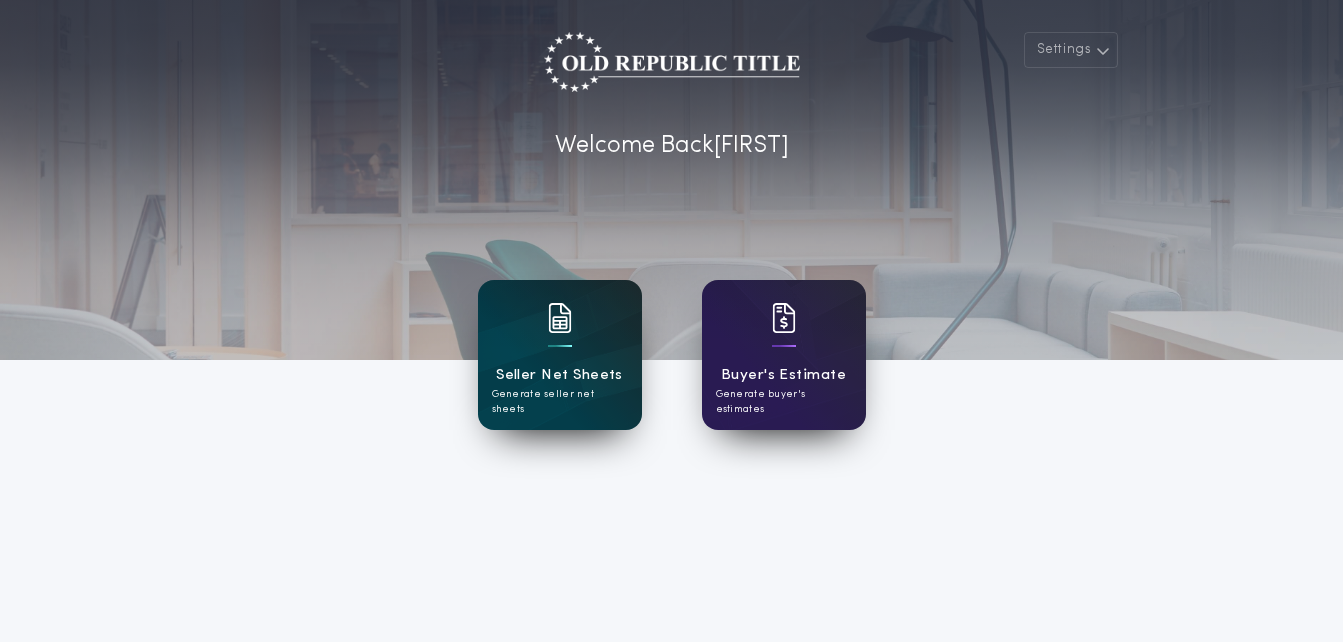 click on "Seller Net Sheets" at bounding box center [559, 375] 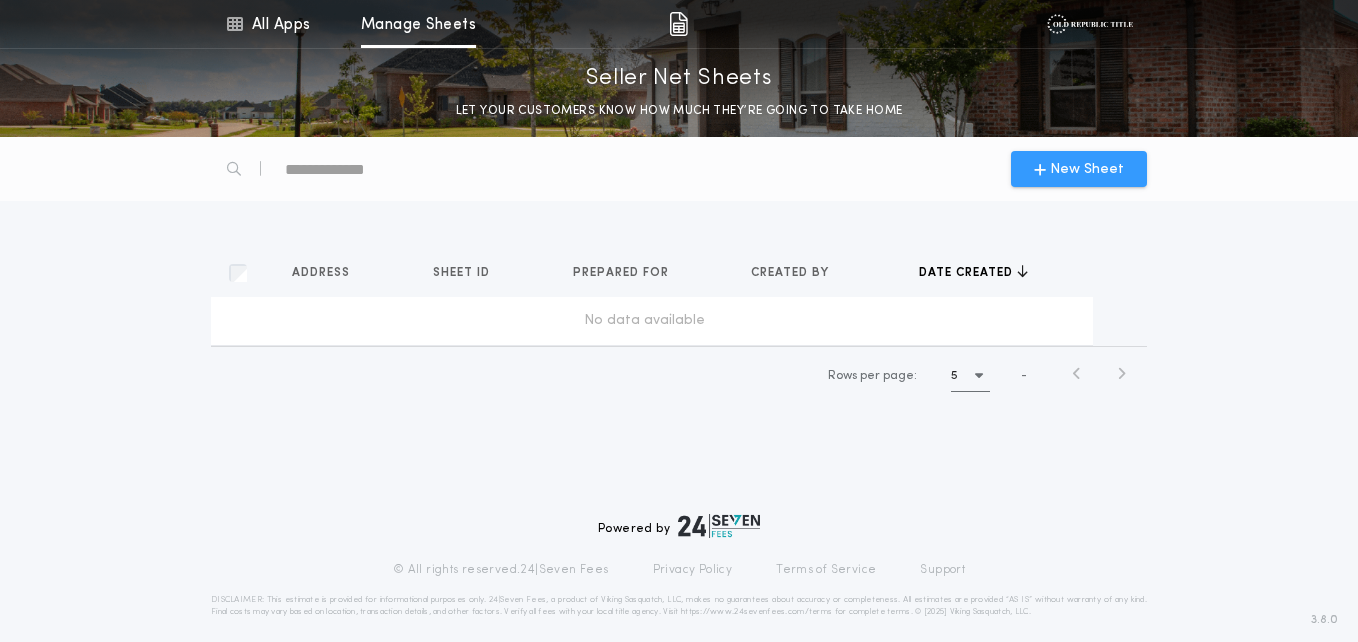 click on "New Sheet" at bounding box center (1087, 169) 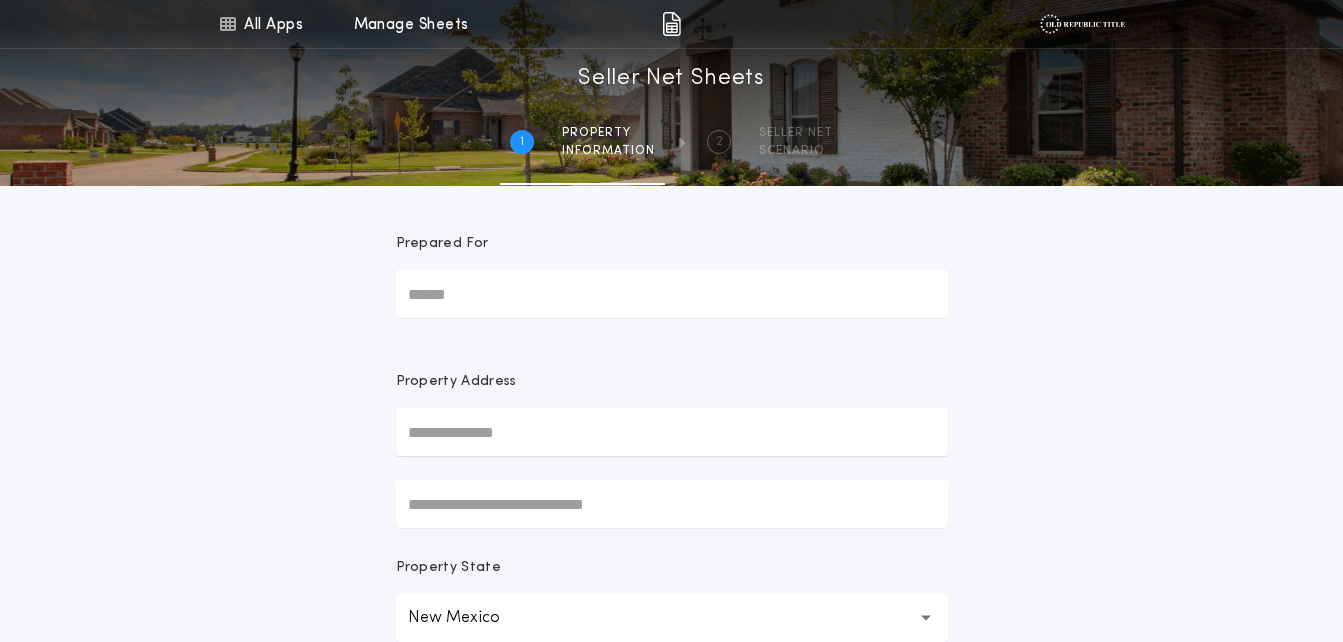 click on "Prepared For" at bounding box center (672, 294) 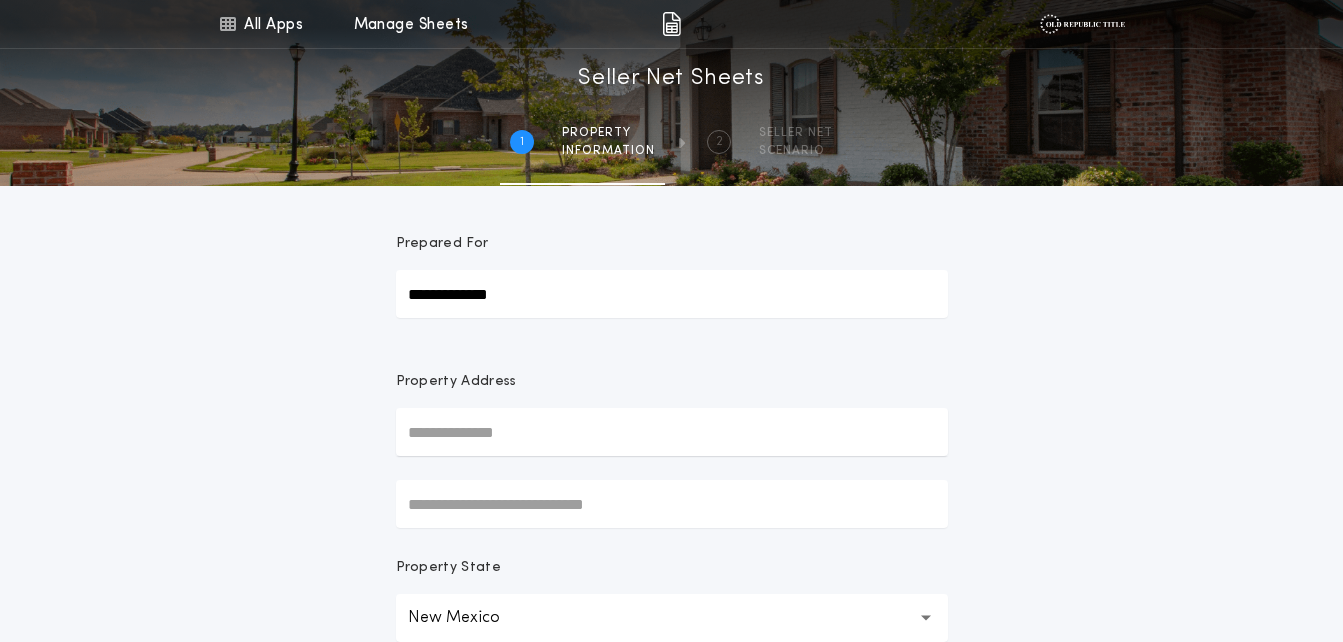 type on "**********" 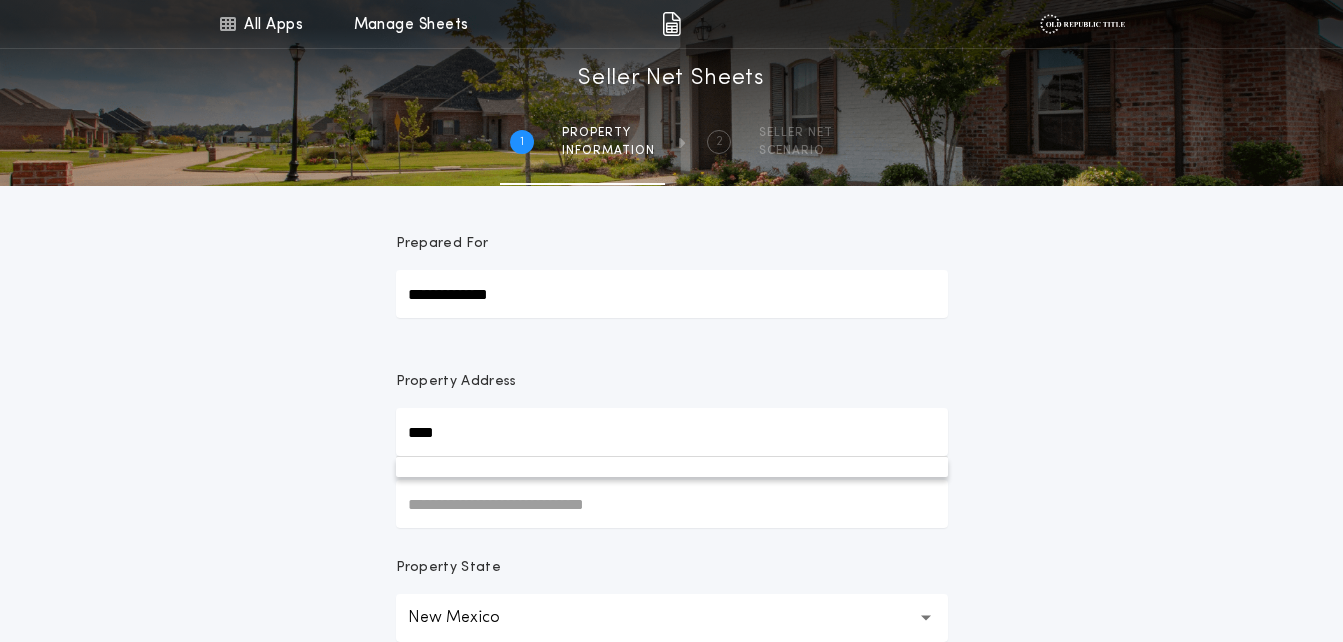 type on "**********" 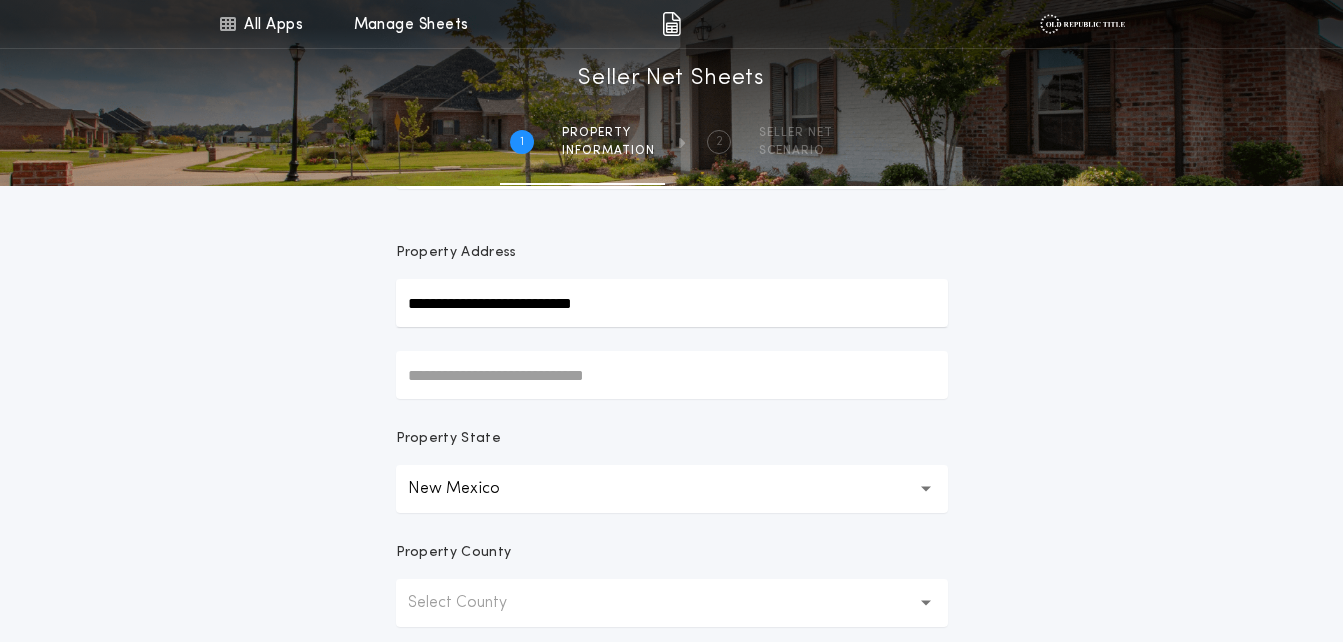 scroll, scrollTop: 166, scrollLeft: 0, axis: vertical 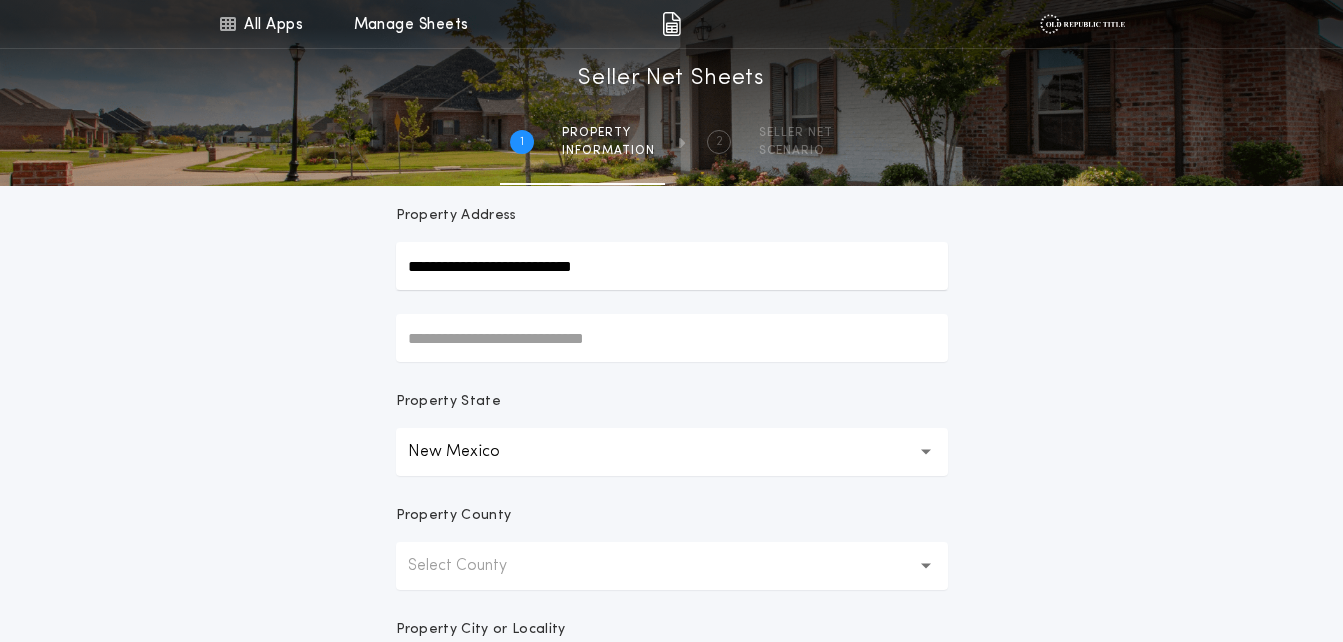 click on "Select County" at bounding box center (672, 566) 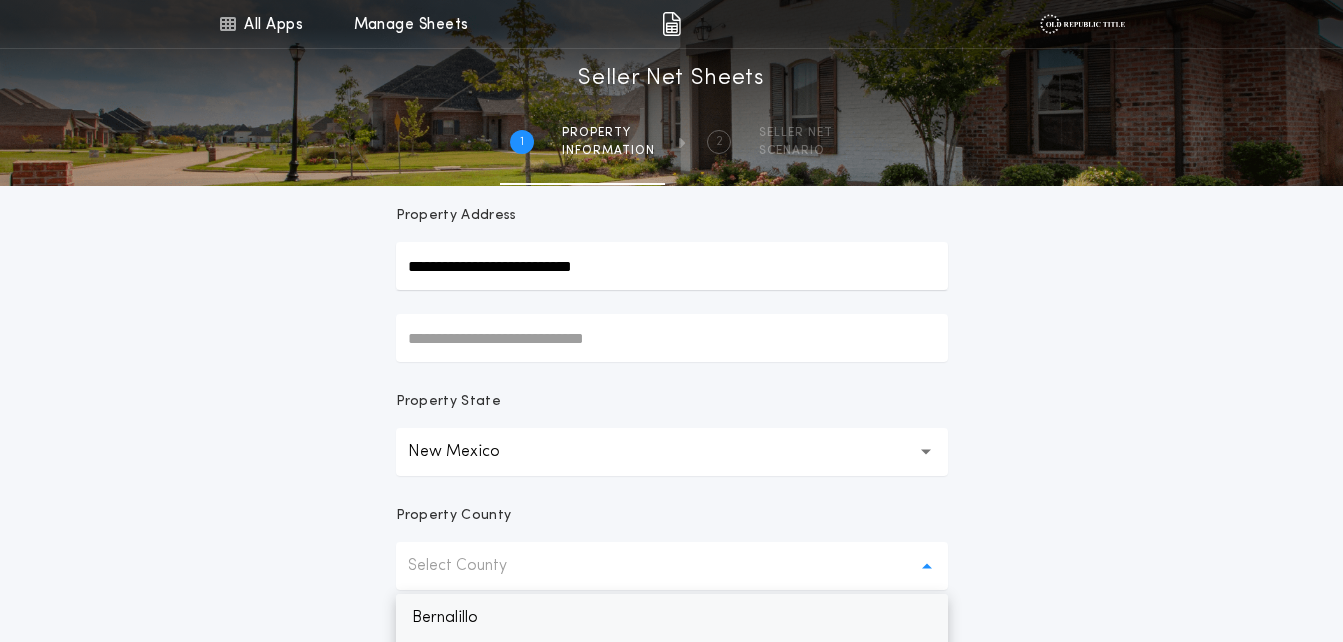 click on "Bernalillo" at bounding box center [672, 618] 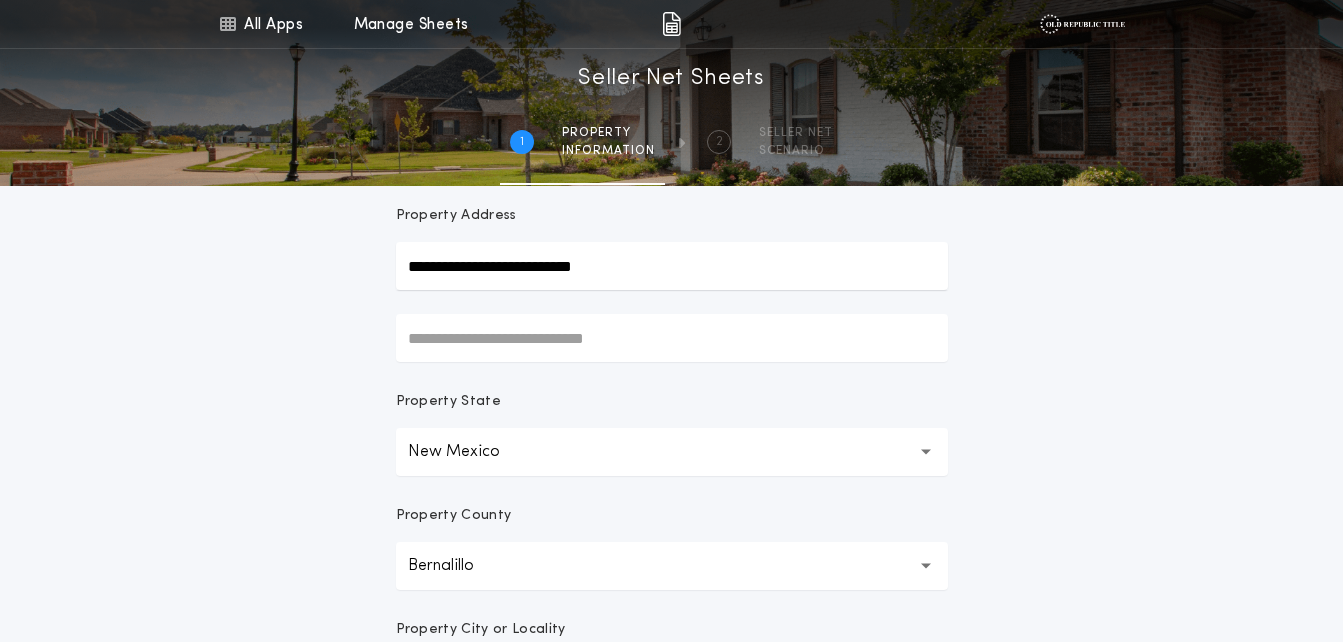 click on "Bernalillo" at bounding box center (457, 566) 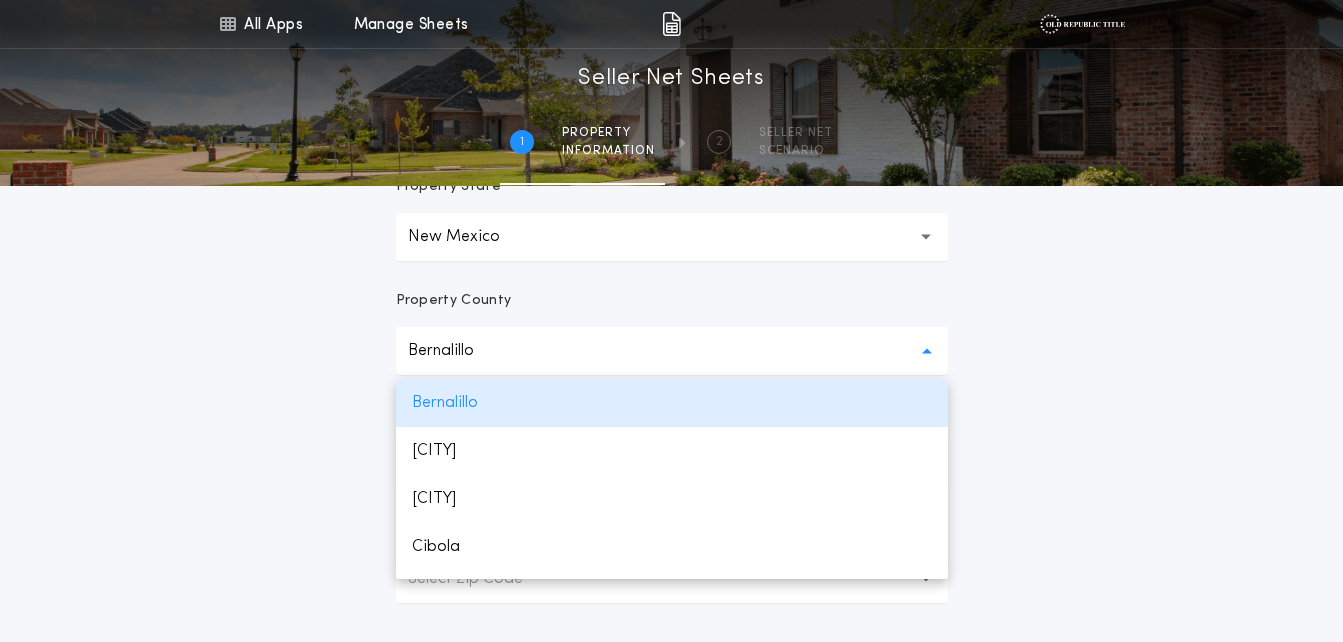 scroll, scrollTop: 403, scrollLeft: 0, axis: vertical 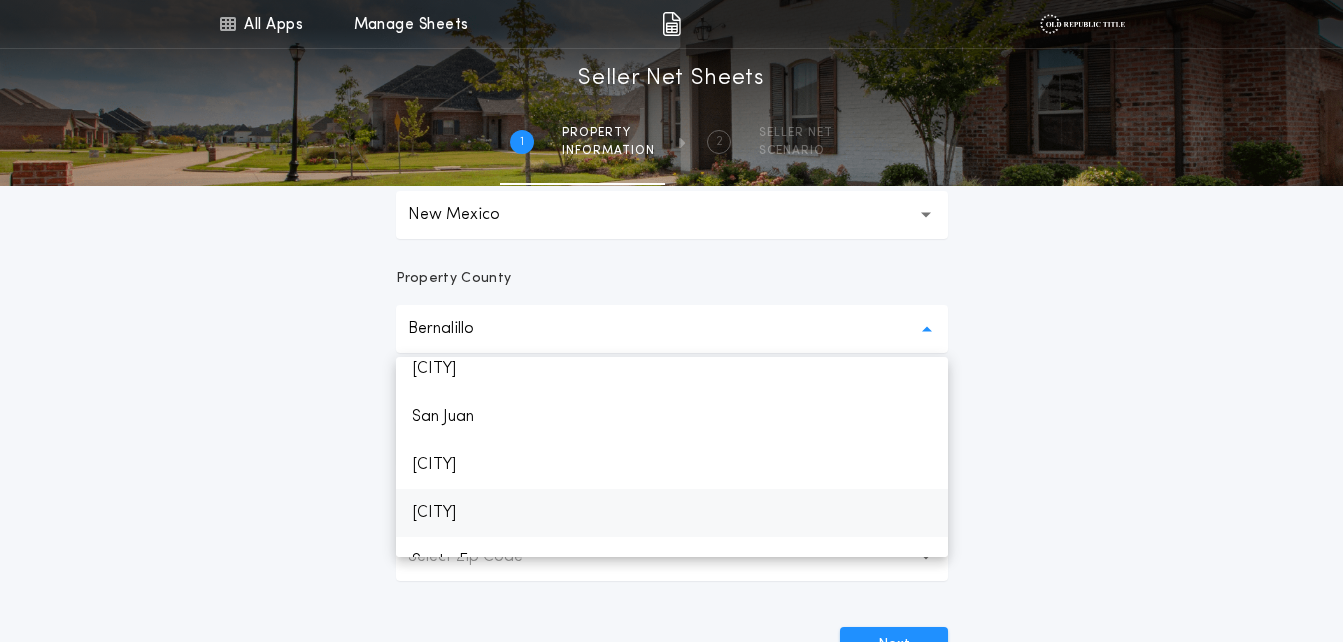 click on "[CITY]" at bounding box center [672, 513] 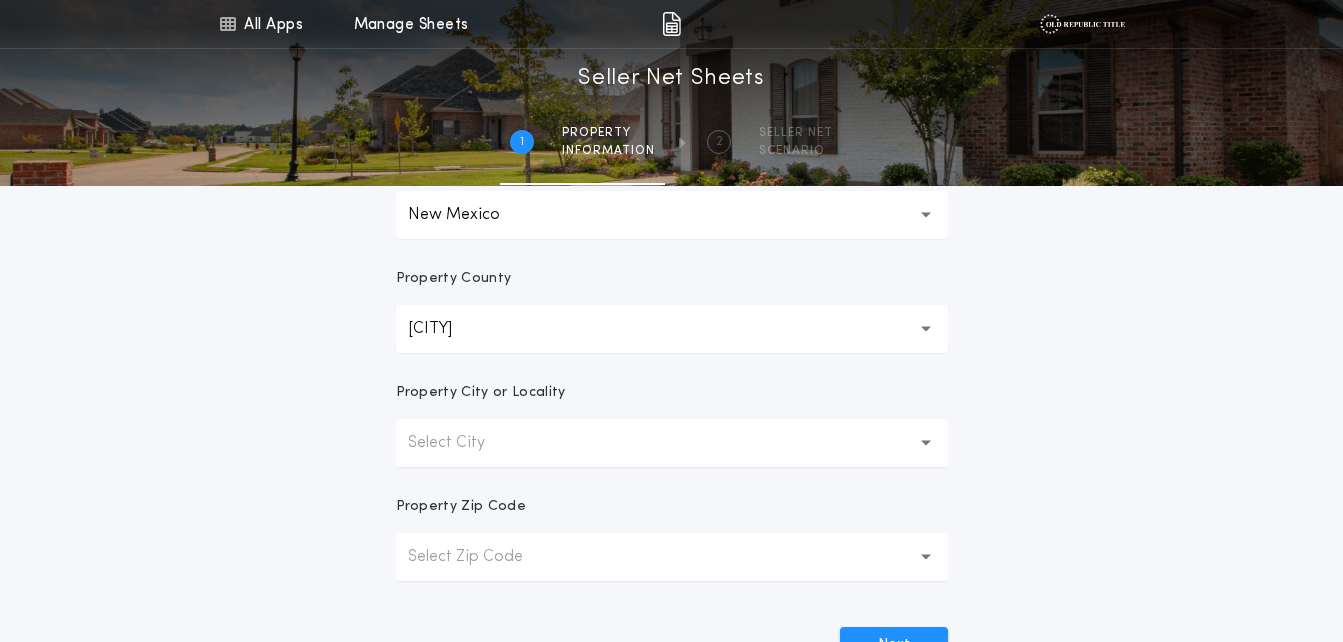 click on "Select Zip Code" at bounding box center [481, 557] 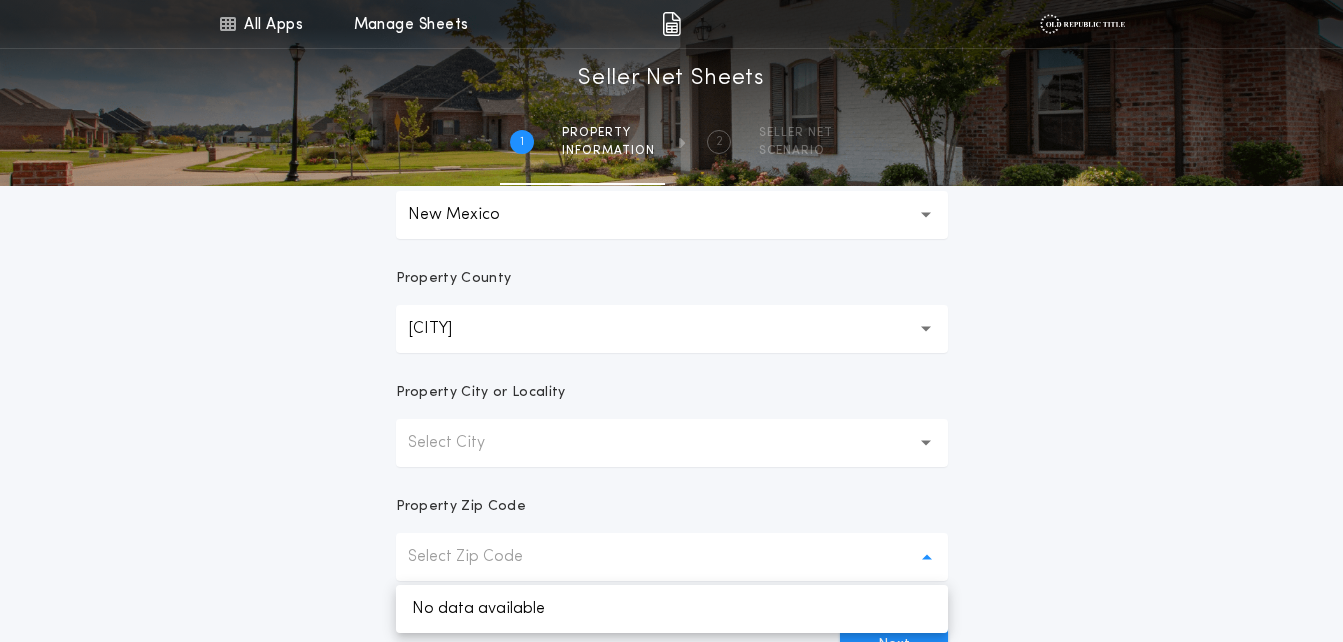 click on "Select City" at bounding box center (462, 443) 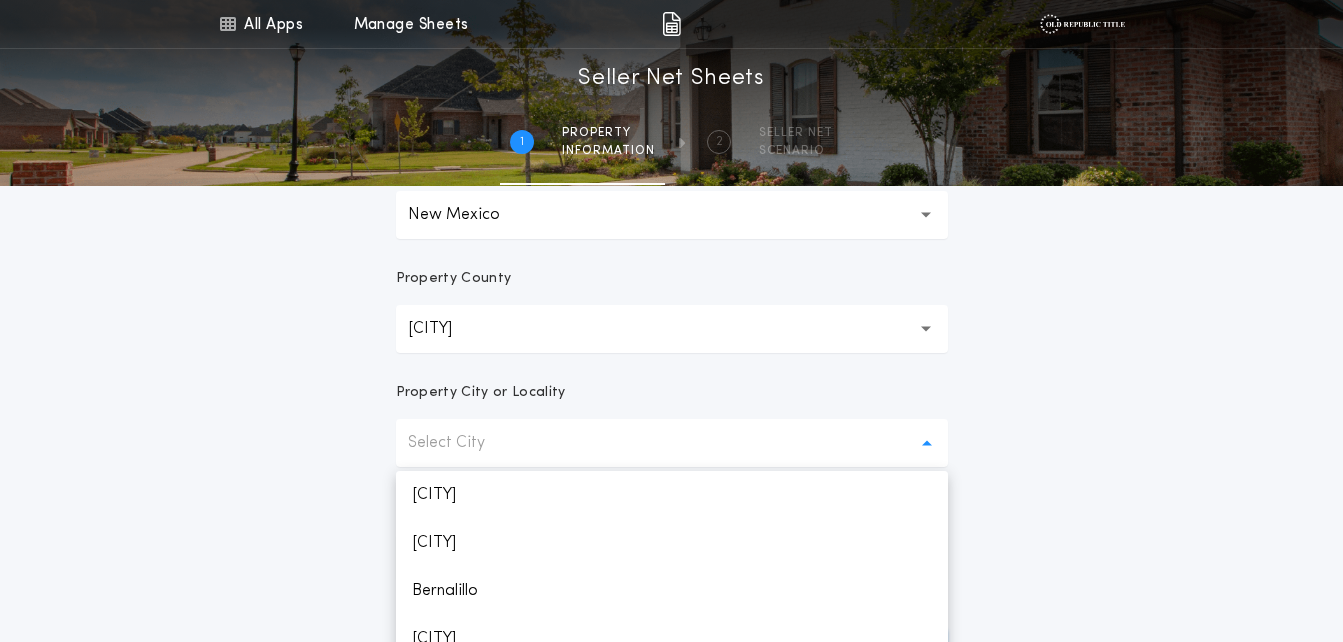 click on "Select City" at bounding box center (672, 443) 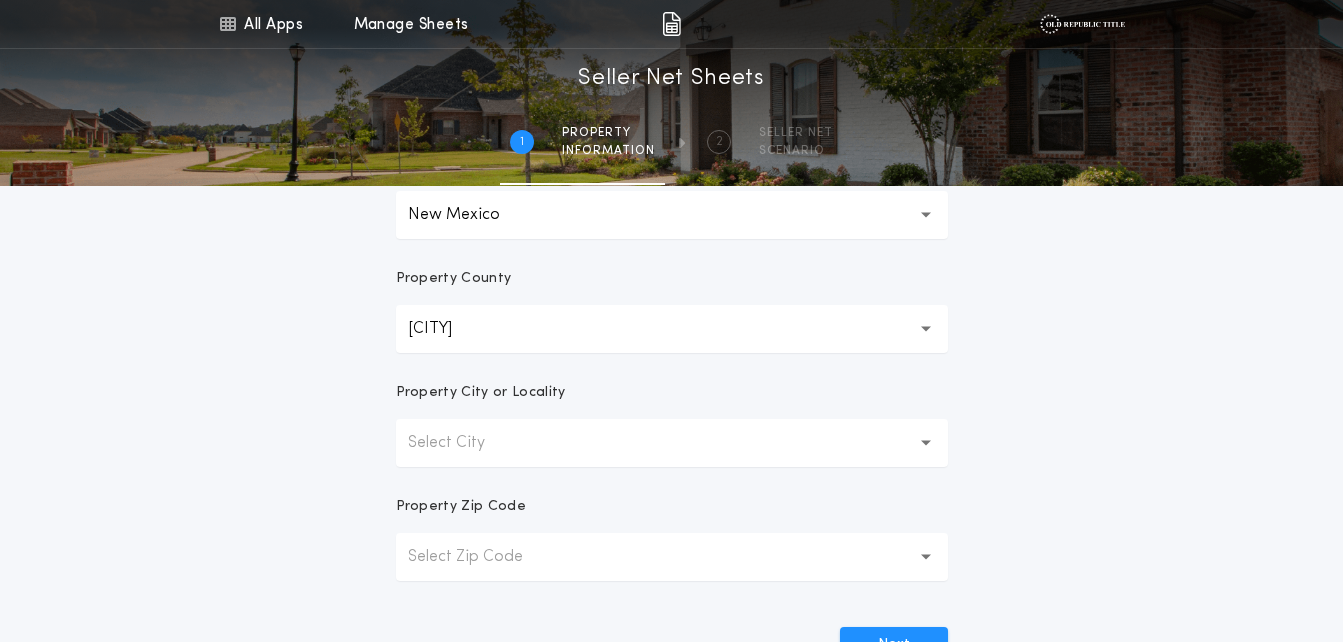 type 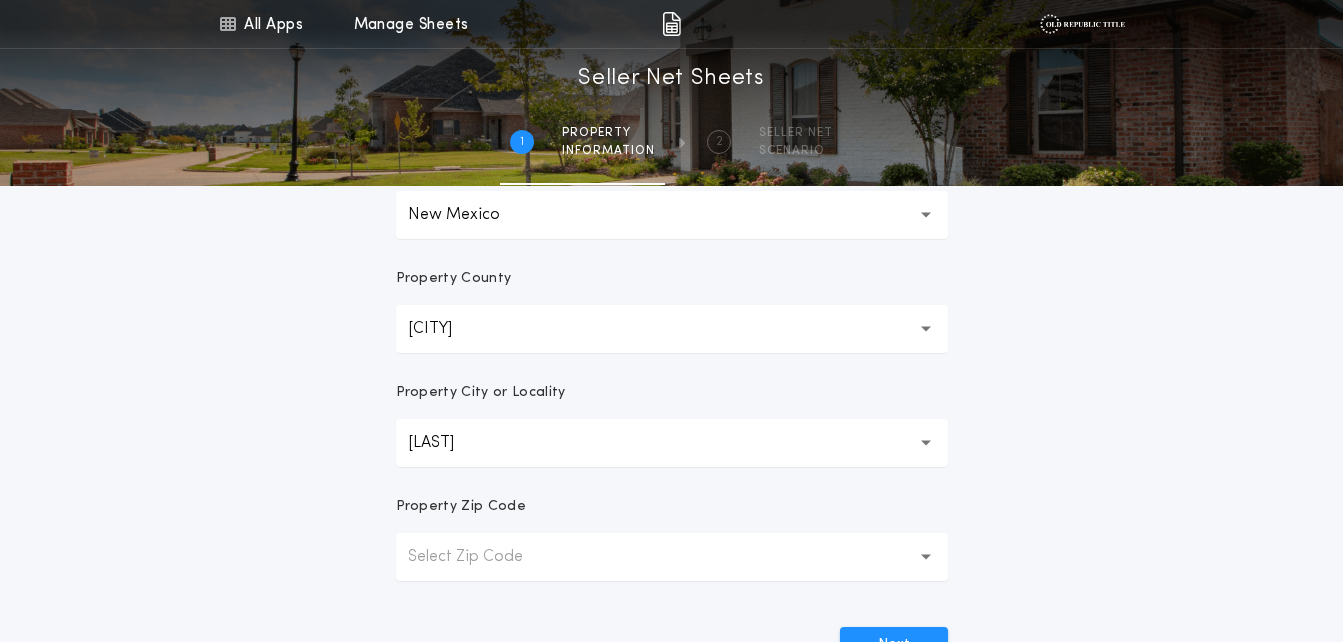 click on "[LAST]" at bounding box center (672, 443) 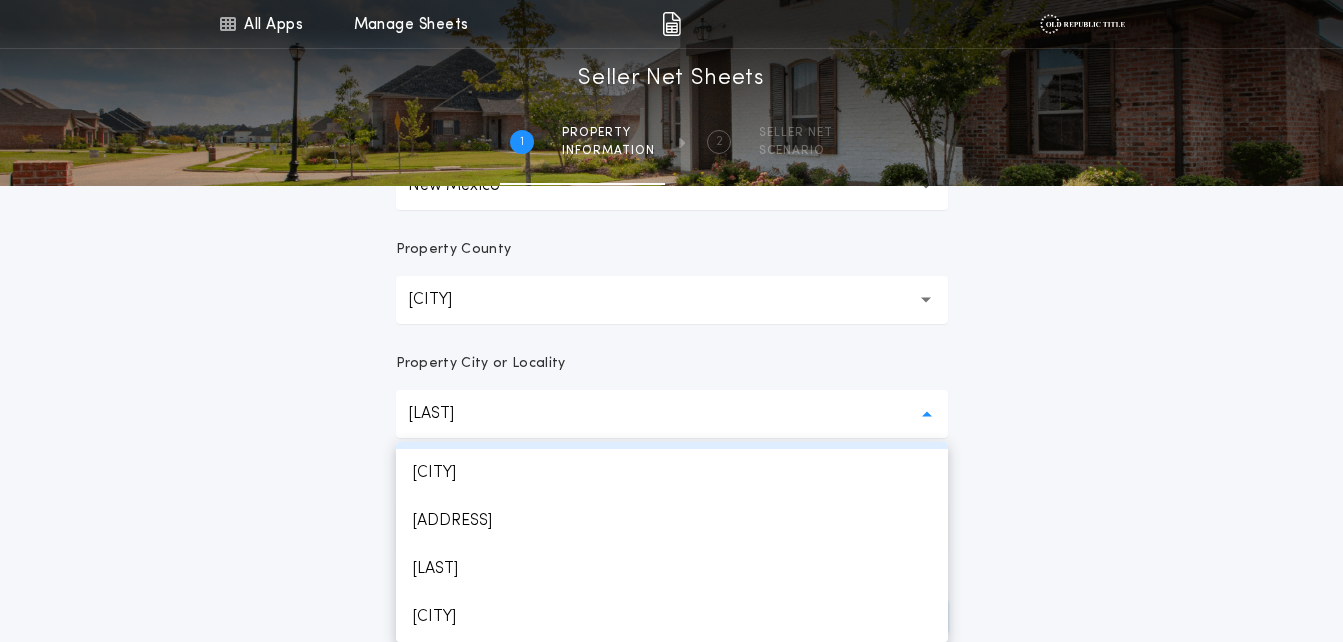 scroll, scrollTop: 1737, scrollLeft: 0, axis: vertical 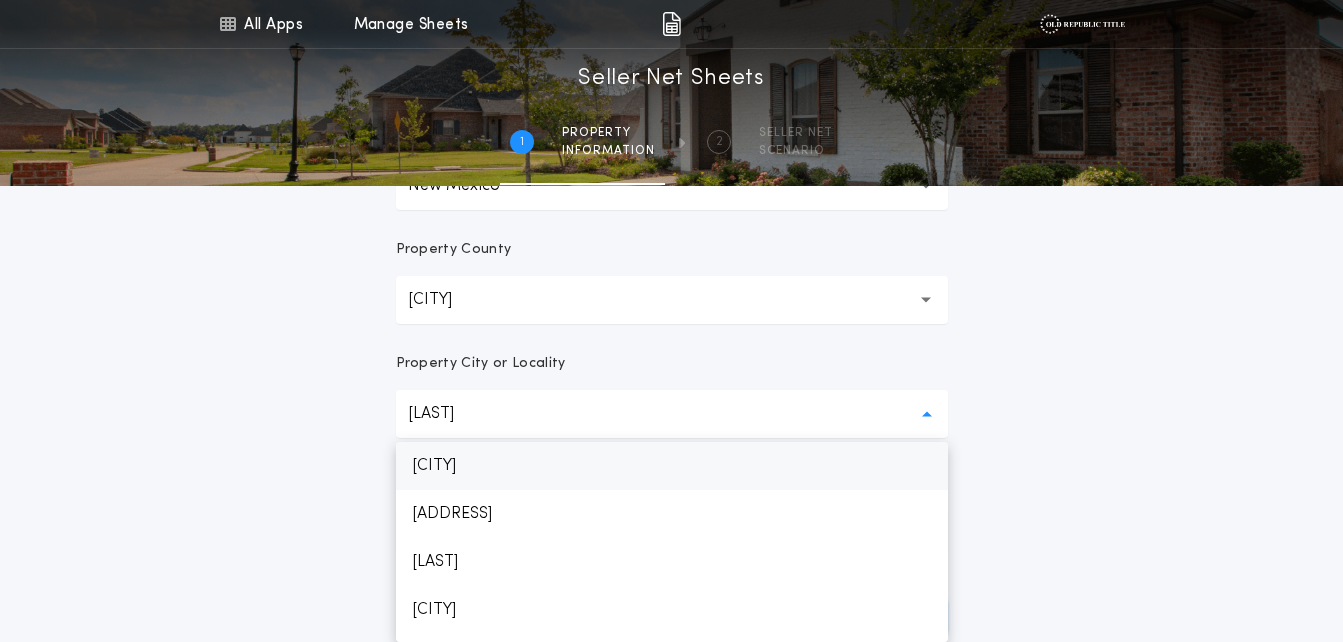 click on "[CITY]" at bounding box center [672, 466] 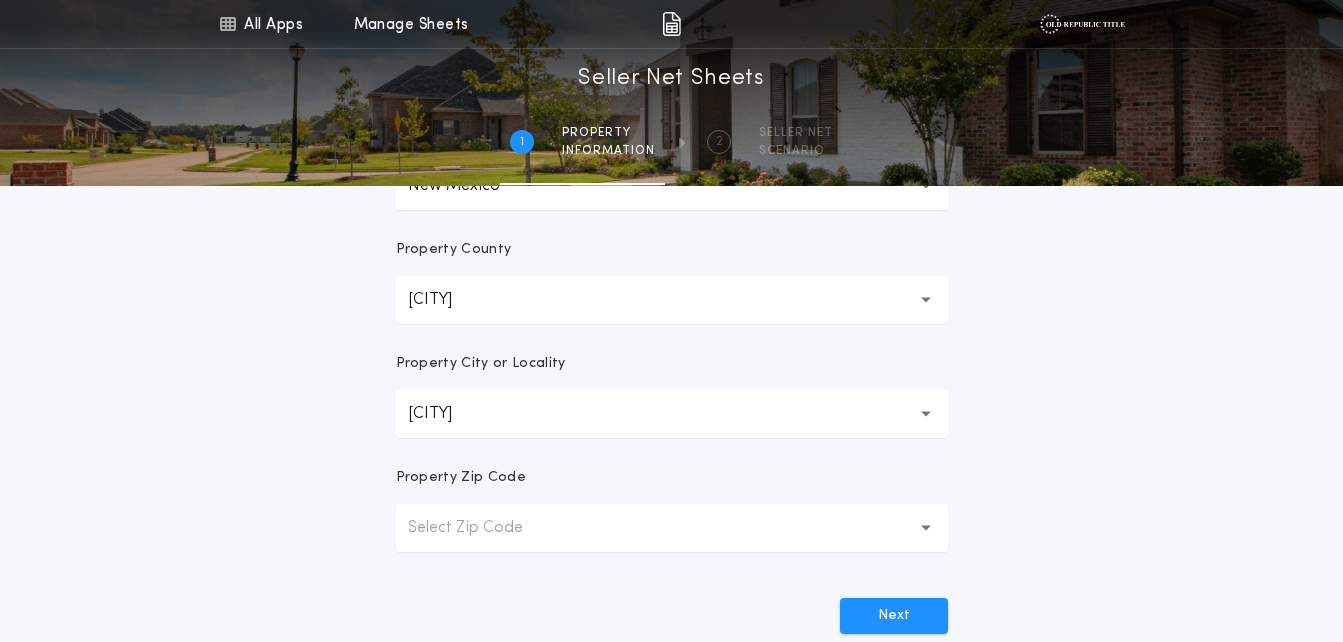 click on "Select Zip Code" at bounding box center (672, 528) 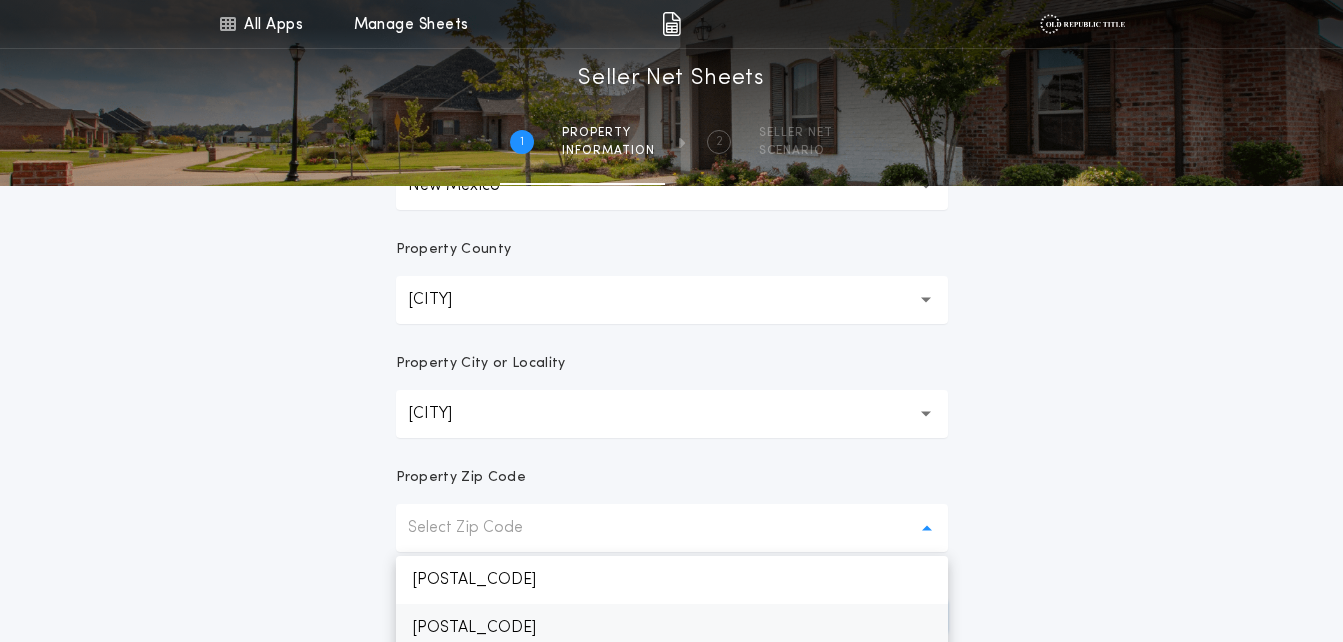 scroll, scrollTop: 442, scrollLeft: 0, axis: vertical 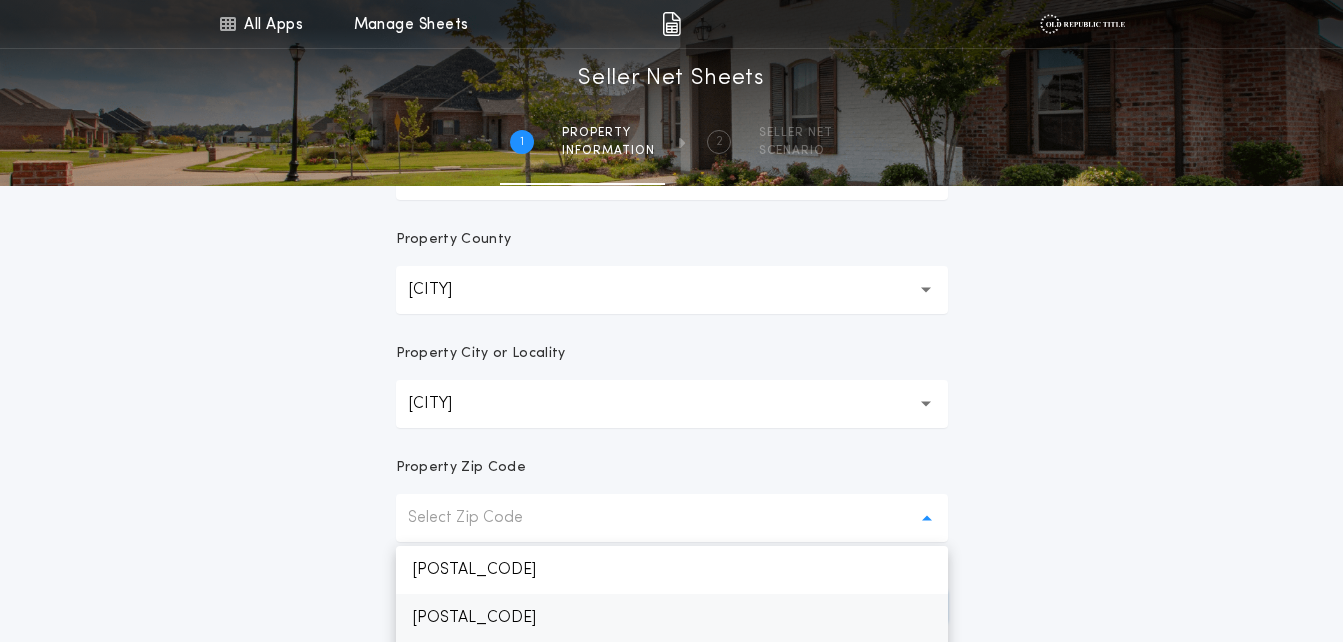 click on "[POSTAL_CODE]" at bounding box center (672, 618) 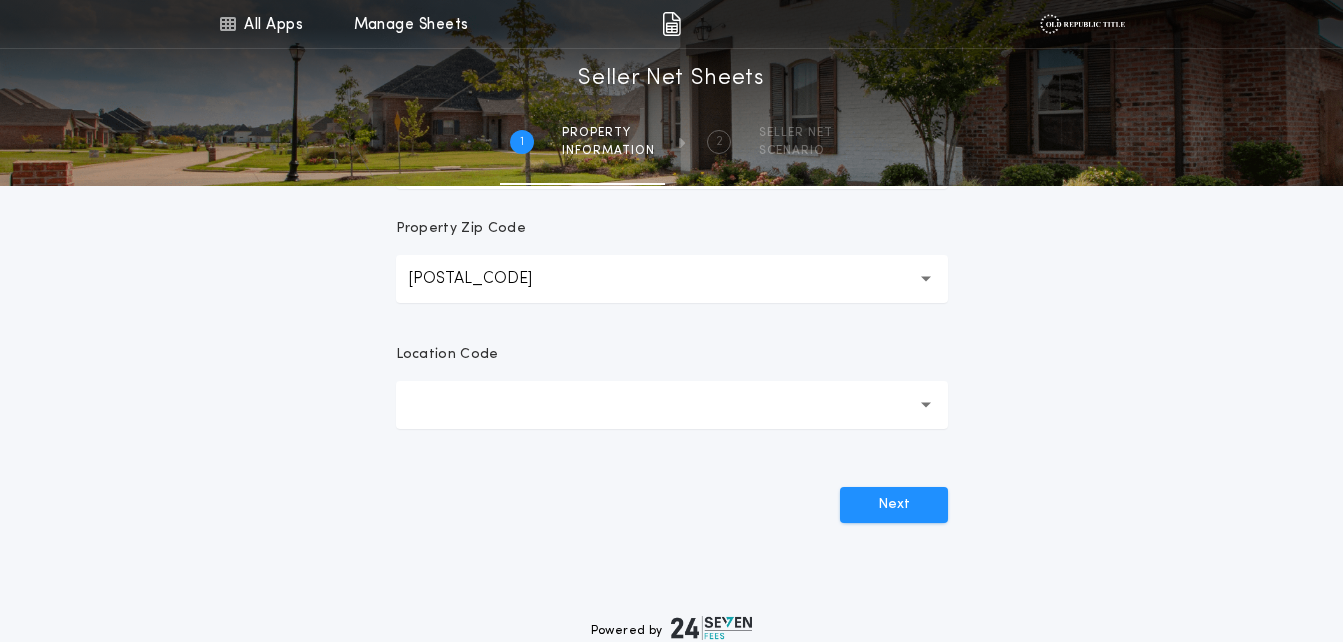 scroll, scrollTop: 679, scrollLeft: 0, axis: vertical 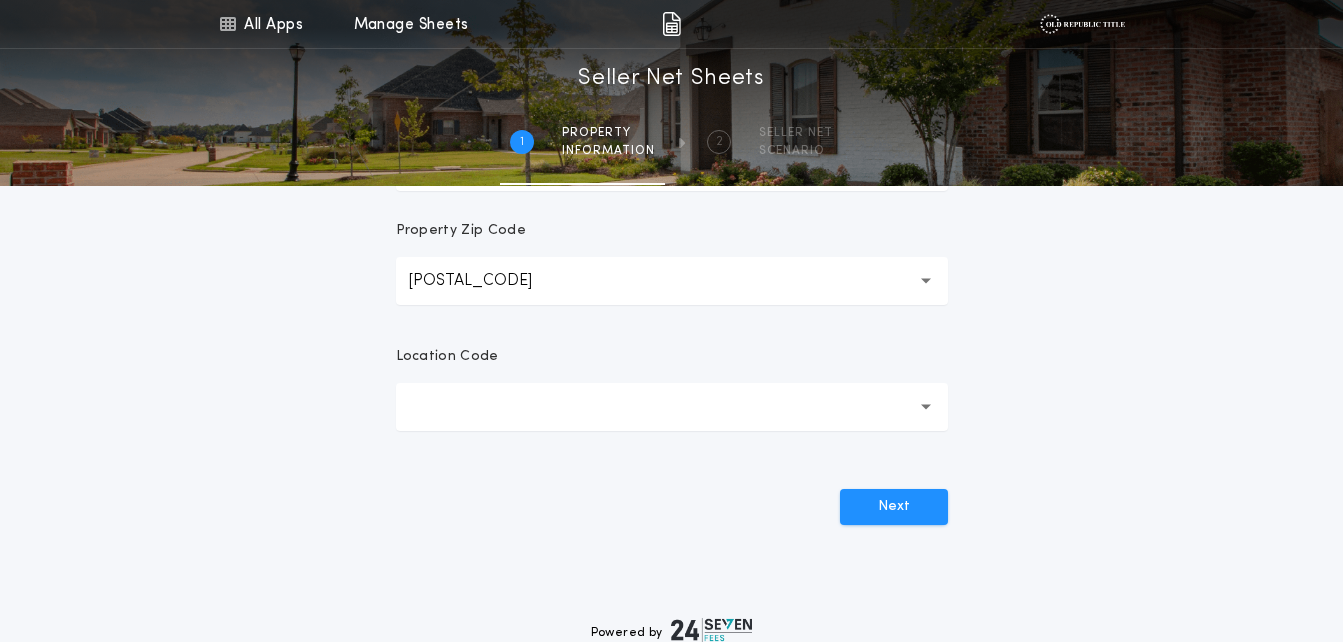 click at bounding box center [672, 407] 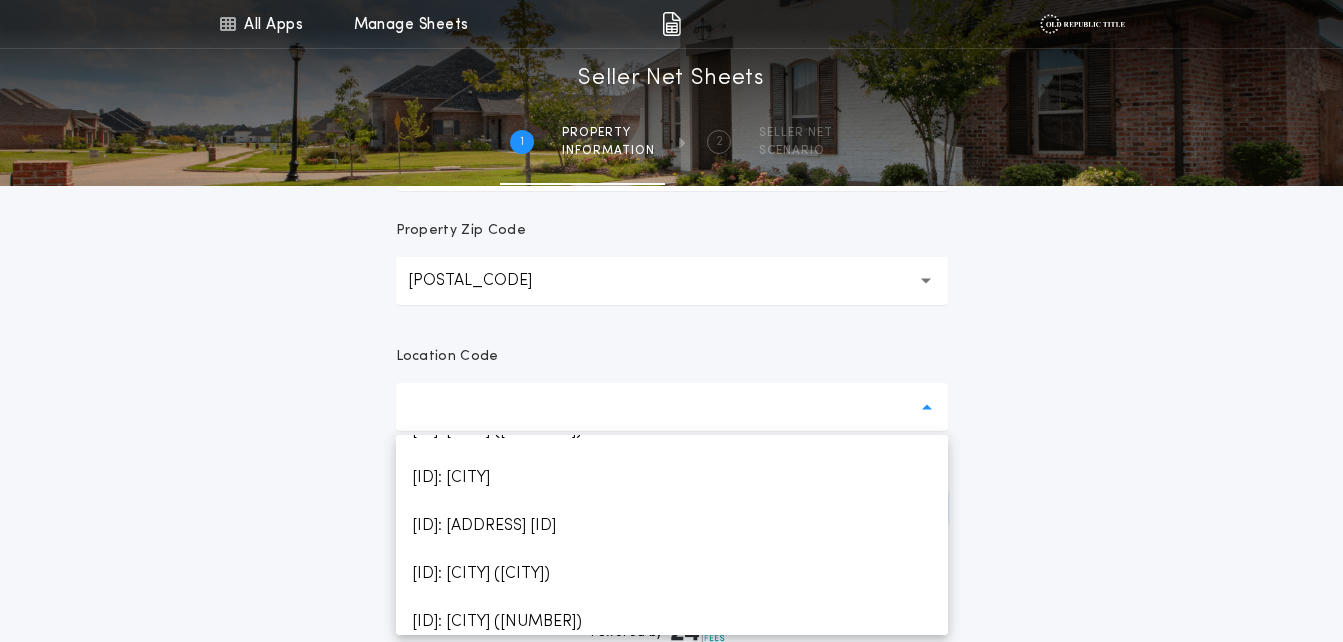 scroll, scrollTop: 569, scrollLeft: 0, axis: vertical 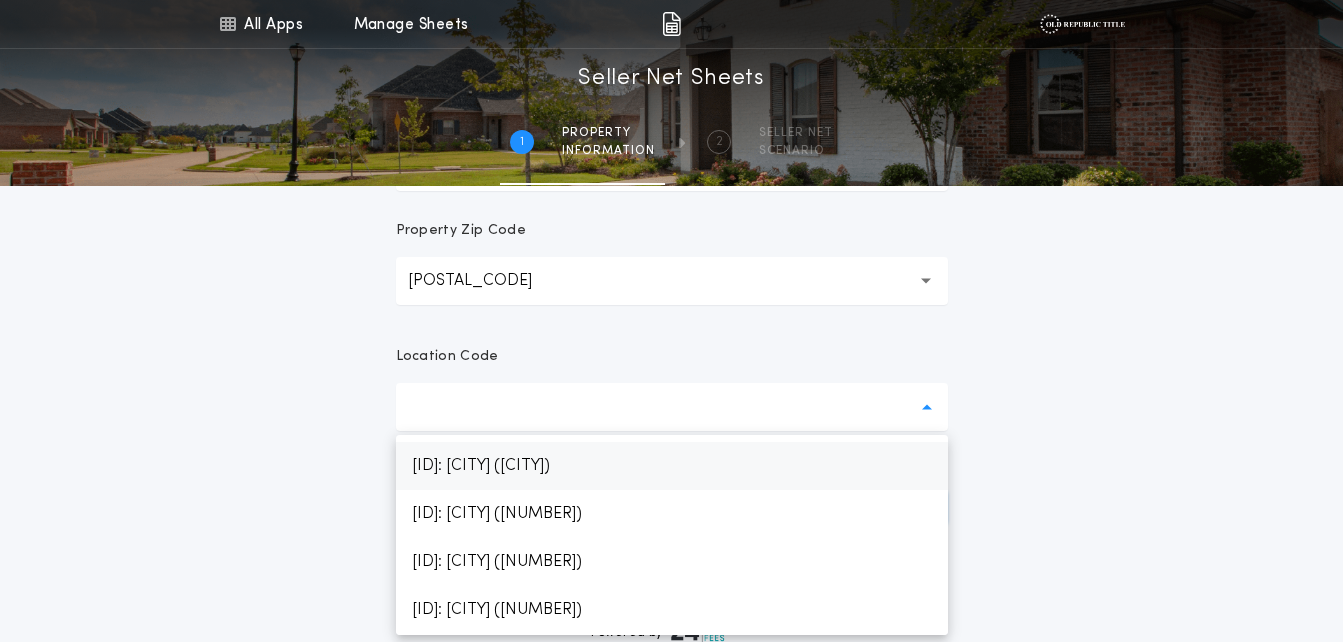 click on "[ID]: [CITY] ([CITY])" at bounding box center [672, 466] 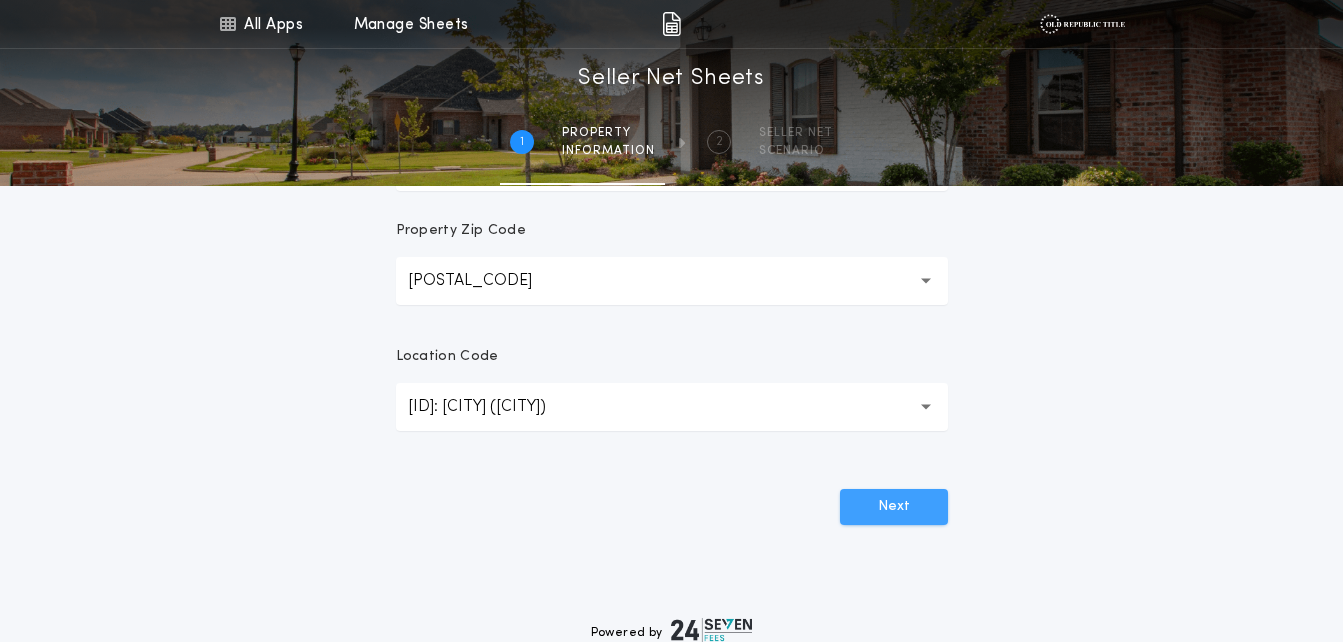 click on "Next" at bounding box center [894, 507] 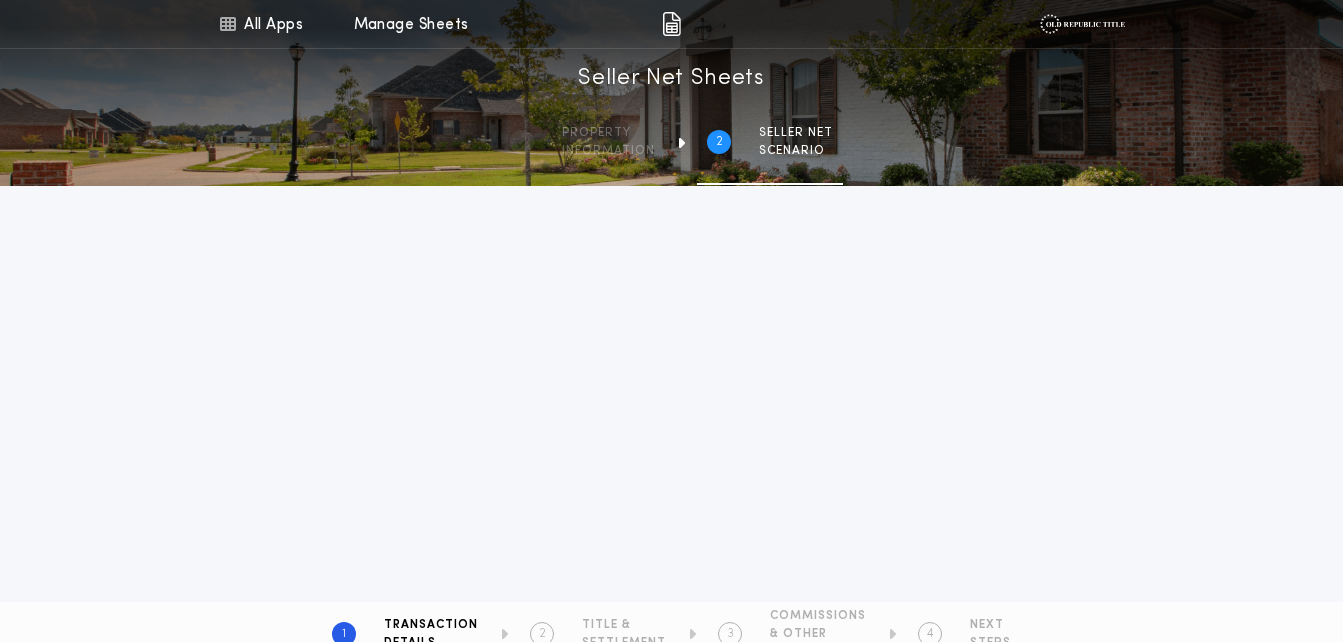 scroll, scrollTop: 715, scrollLeft: 0, axis: vertical 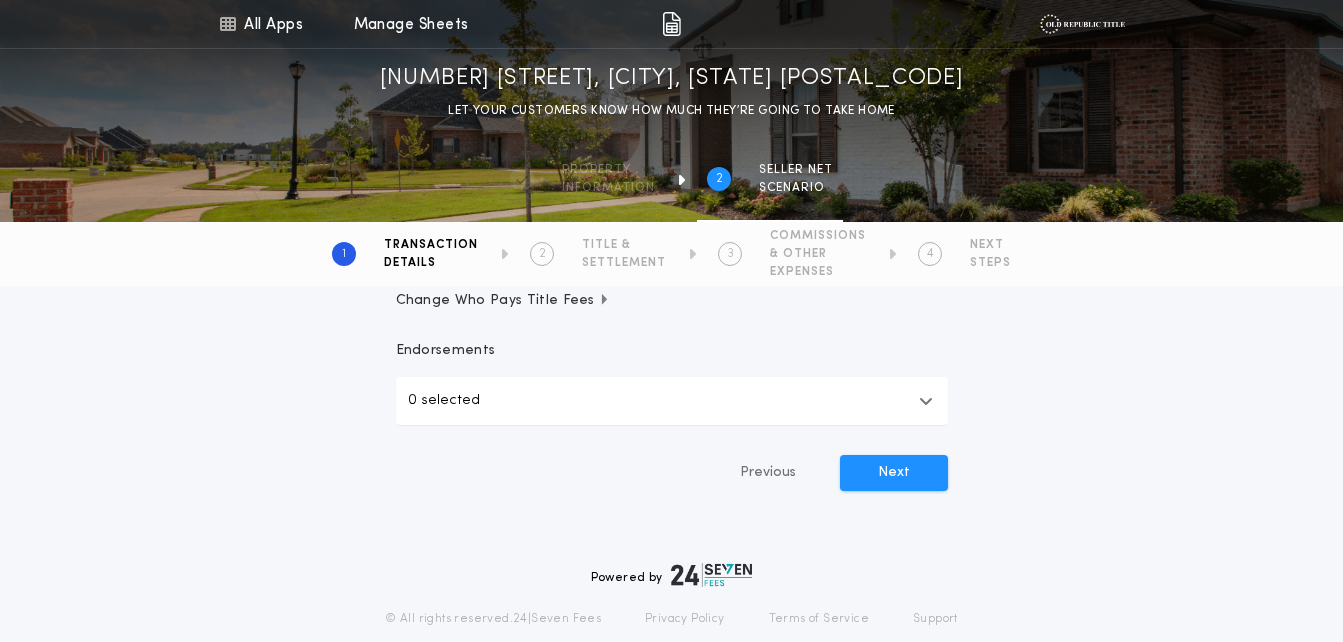 click on "Transaction Type Purchase W/ Loan Cash Sale Price Existing Loan Payoff Estimated Closing Date Choose Estimated closing date to enable Property Taxes and HOA   Property Taxes   HOA Change Who Pays Title Fees   Endorsements 0 selected Previous  Next" at bounding box center [672, 71] 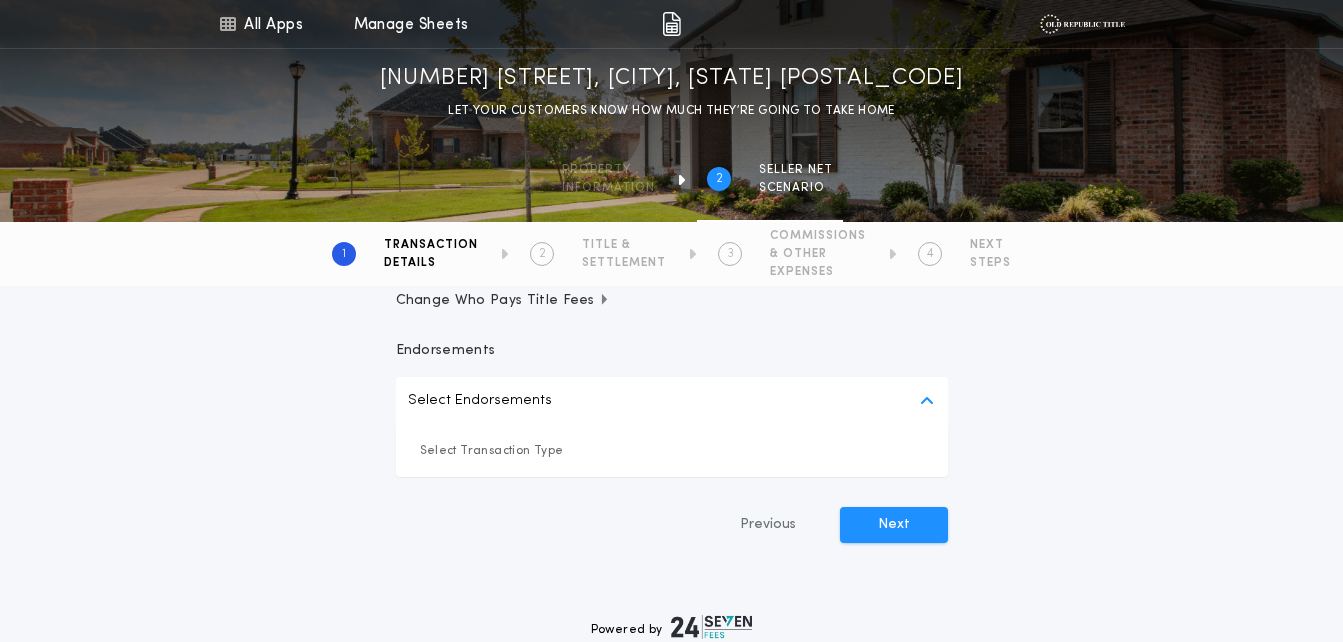 click on "Select Endorsements" at bounding box center (672, 401) 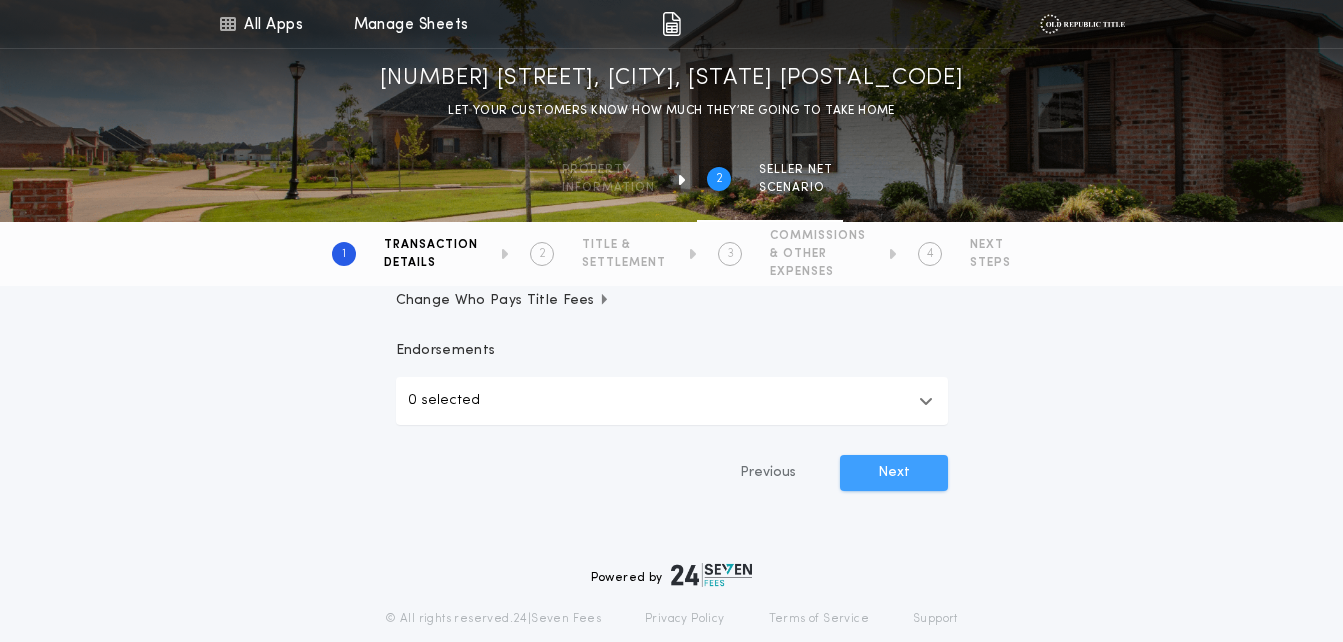 click on "Next" at bounding box center [894, 473] 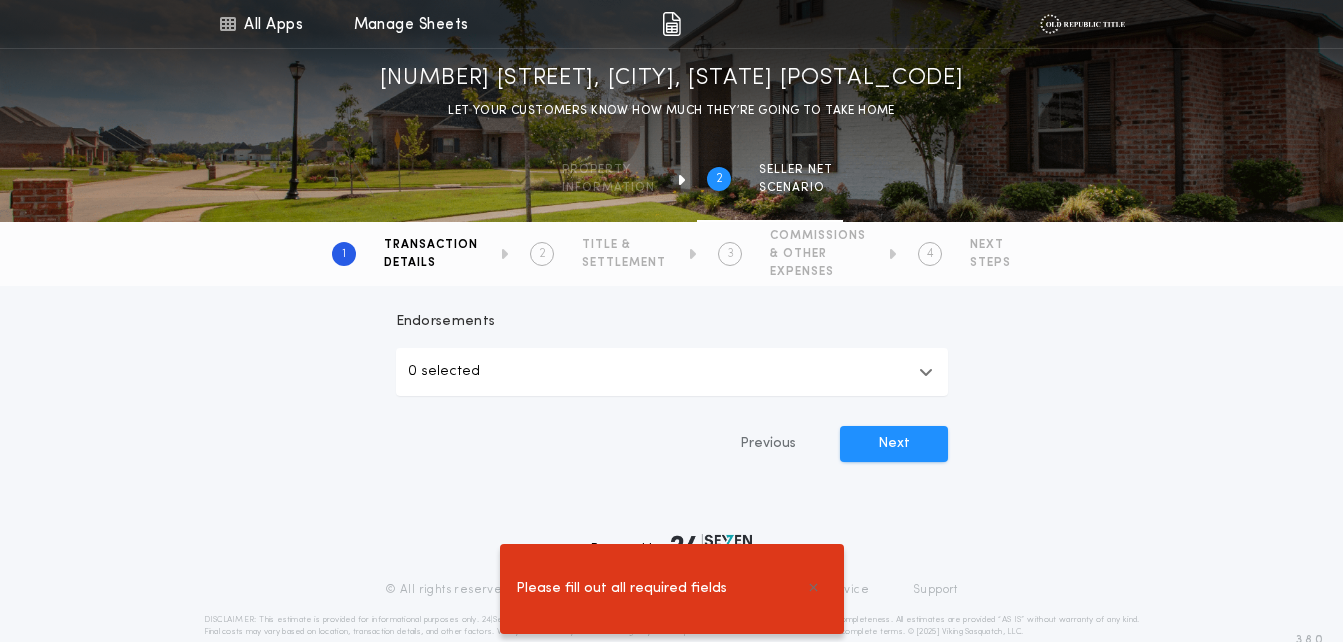 scroll, scrollTop: 850, scrollLeft: 0, axis: vertical 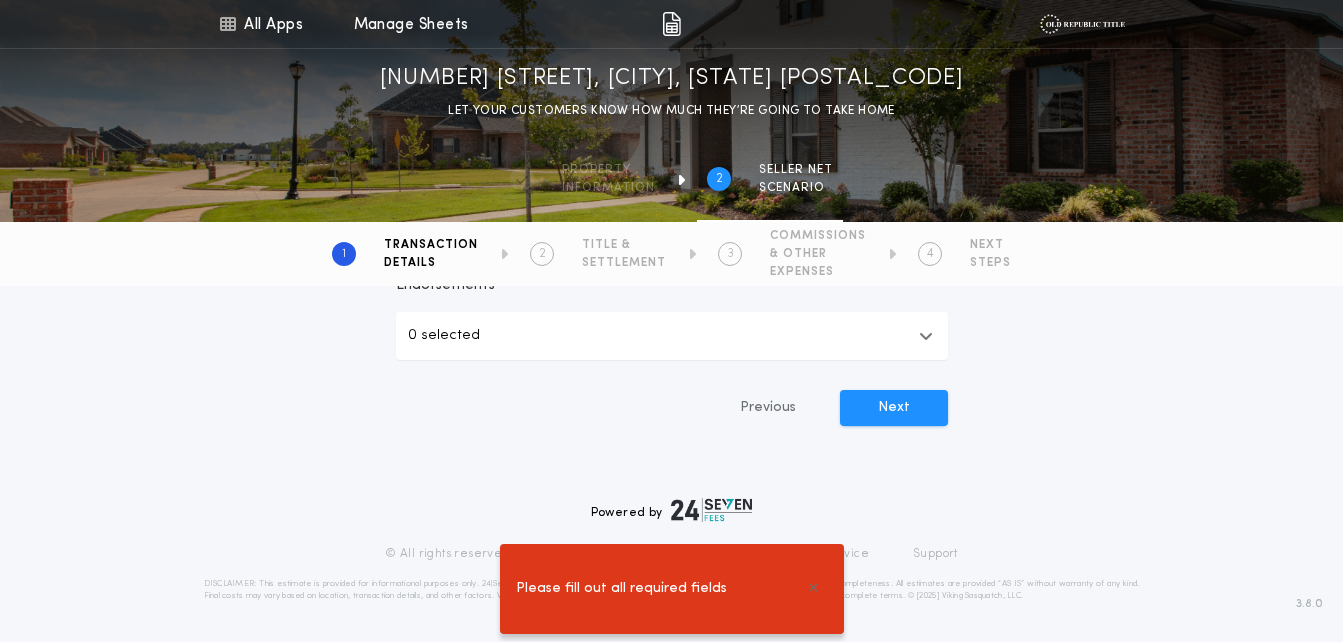 click on "0 selected" at bounding box center [672, 336] 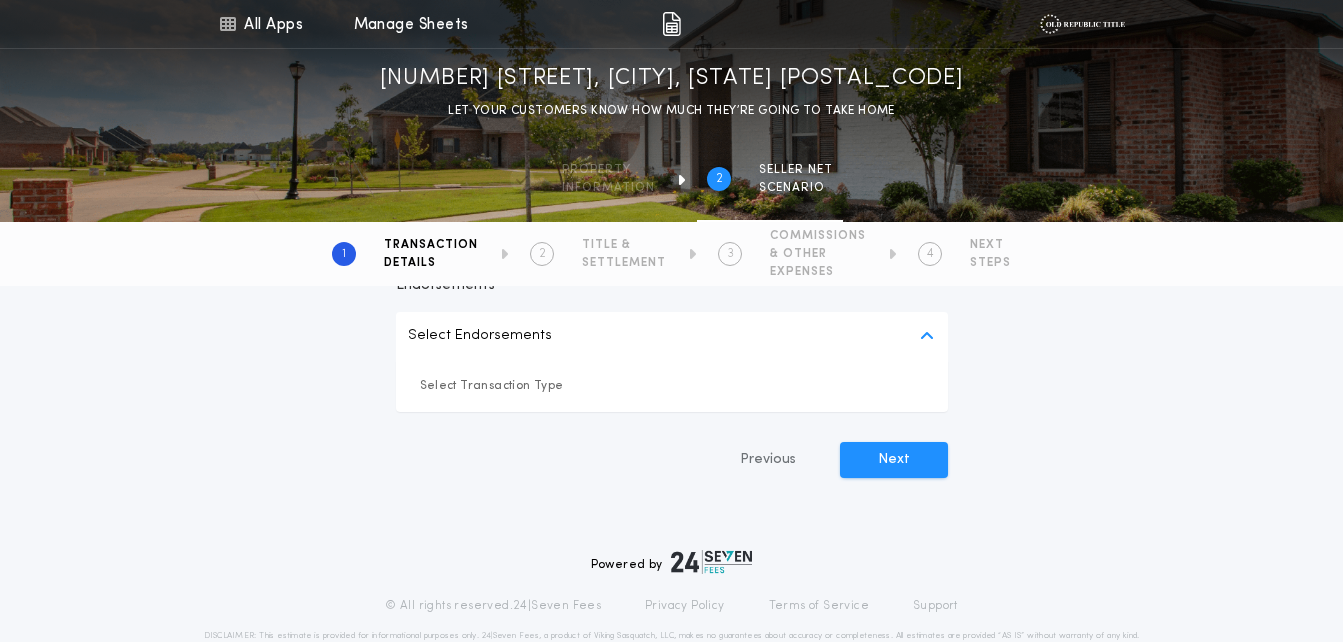 click on "Select Endorsements" at bounding box center (672, 336) 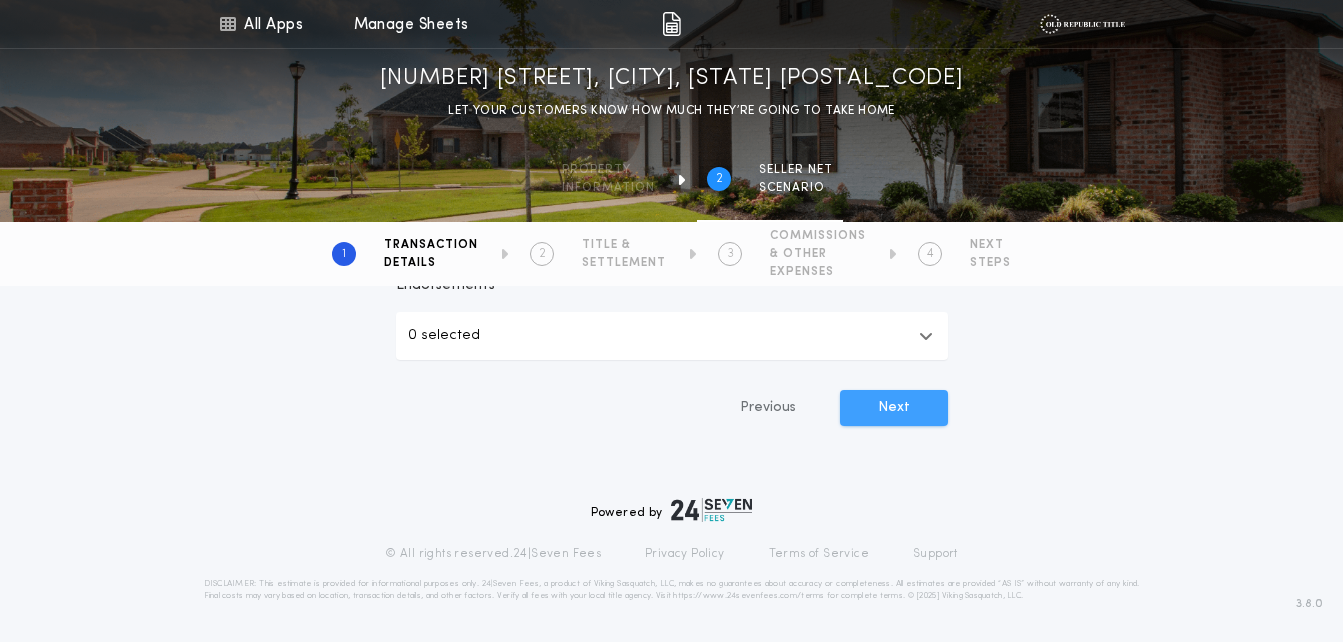 click on "Next" at bounding box center (894, 408) 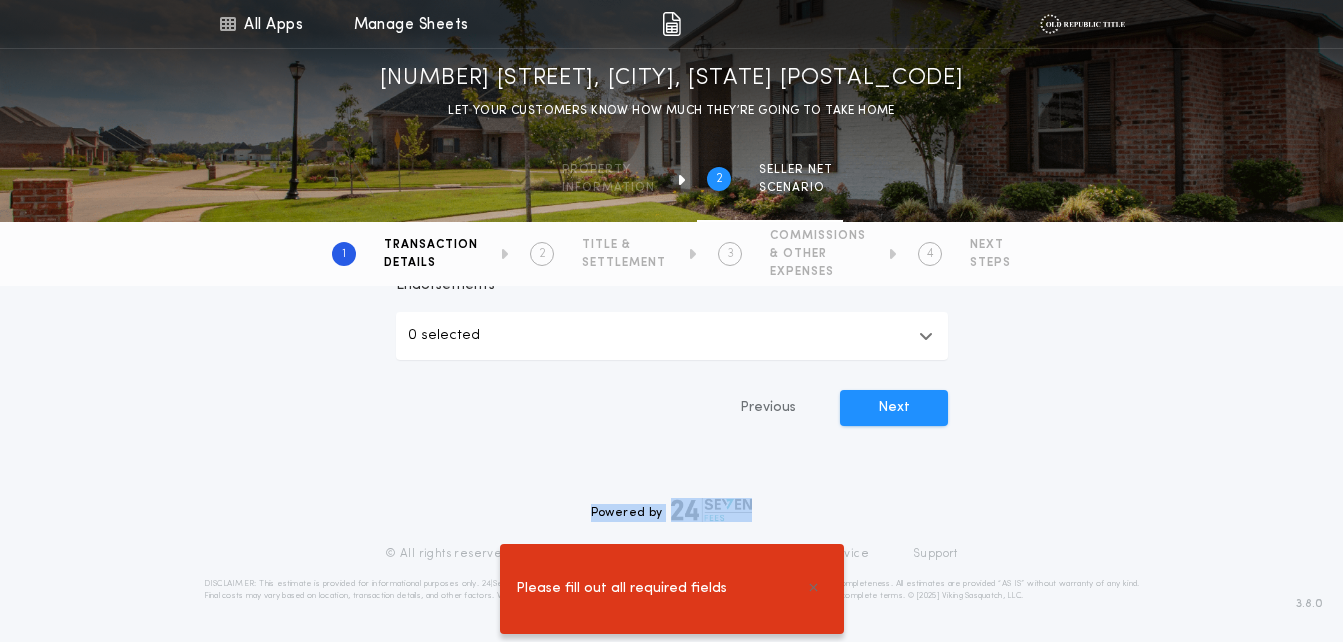 drag, startPoint x: 722, startPoint y: 525, endPoint x: 717, endPoint y: 516, distance: 10.29563 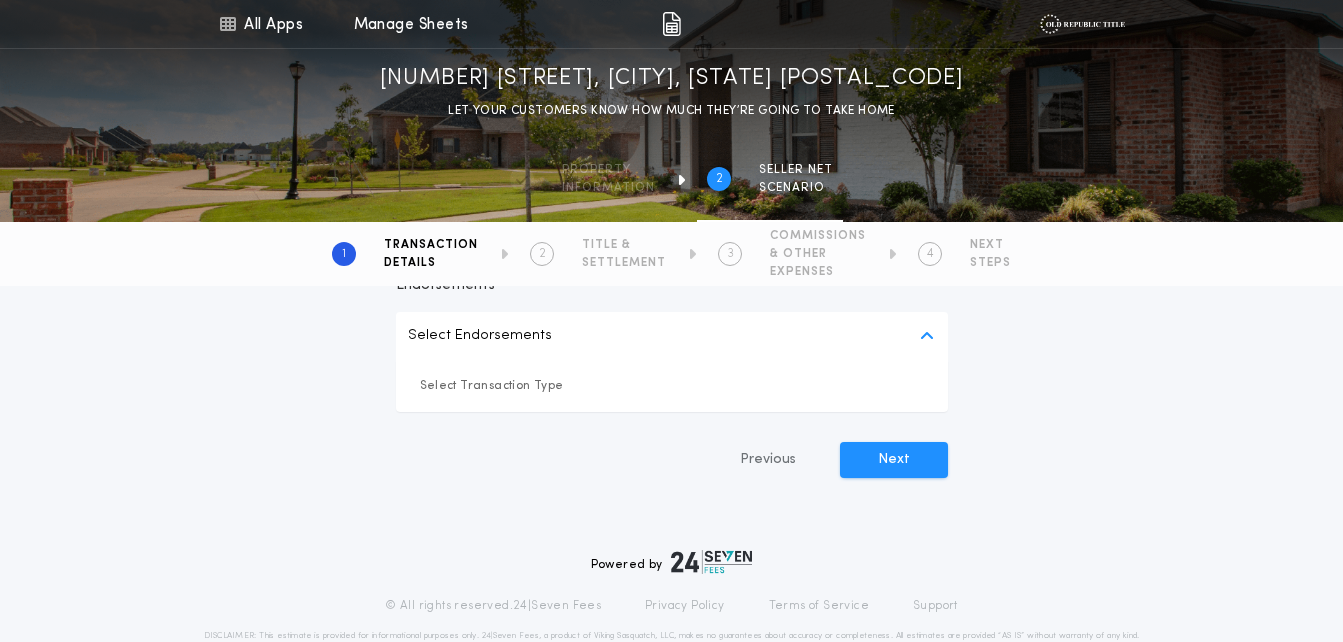 click on "Select Transaction Type" at bounding box center [672, 386] 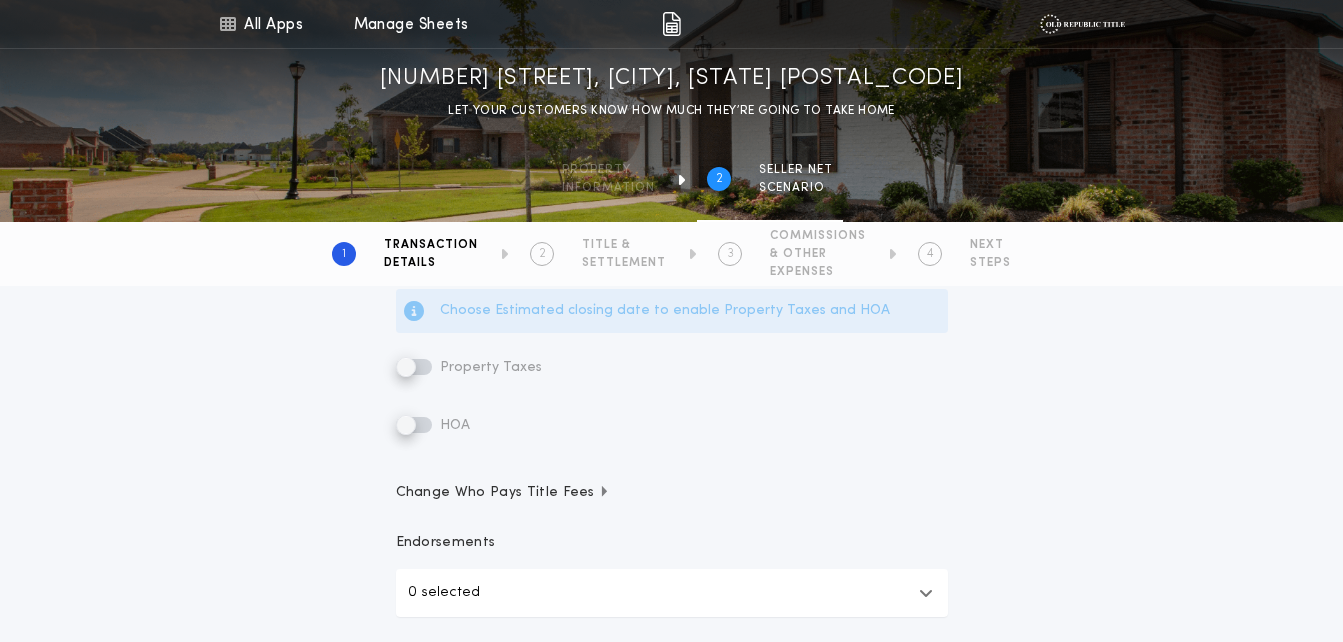 scroll, scrollTop: 488, scrollLeft: 0, axis: vertical 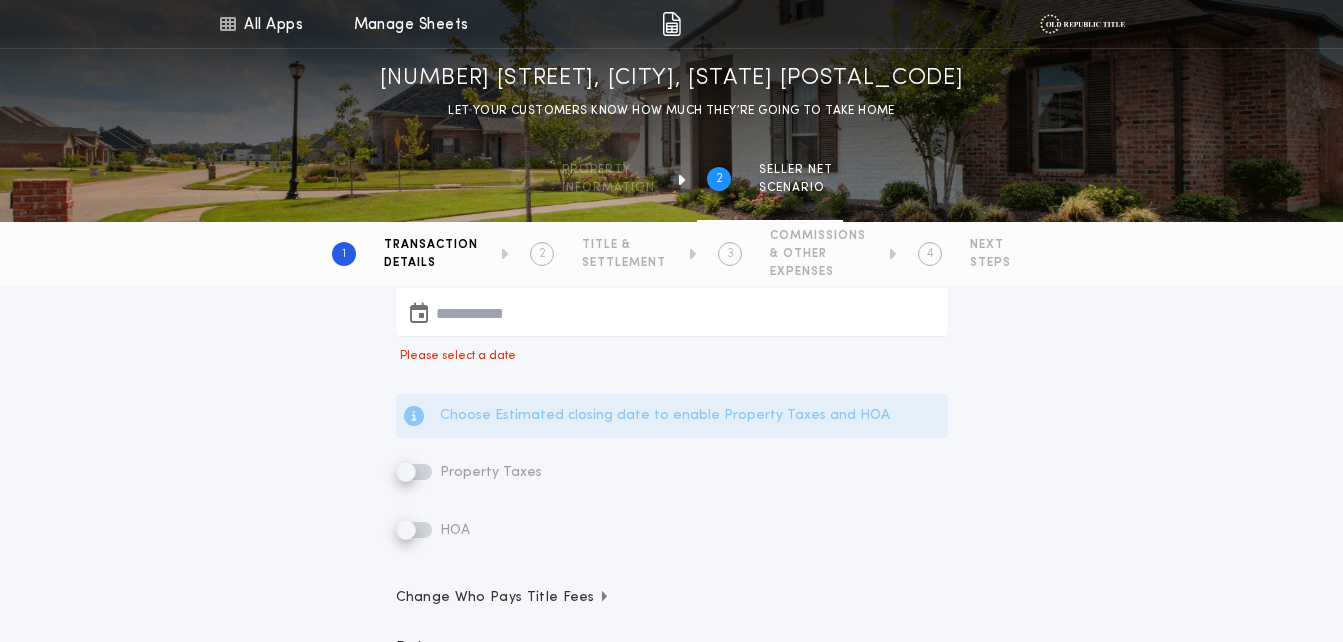 click on "Choose Estimated closing date to enable Property Taxes and HOA" at bounding box center [665, 416] 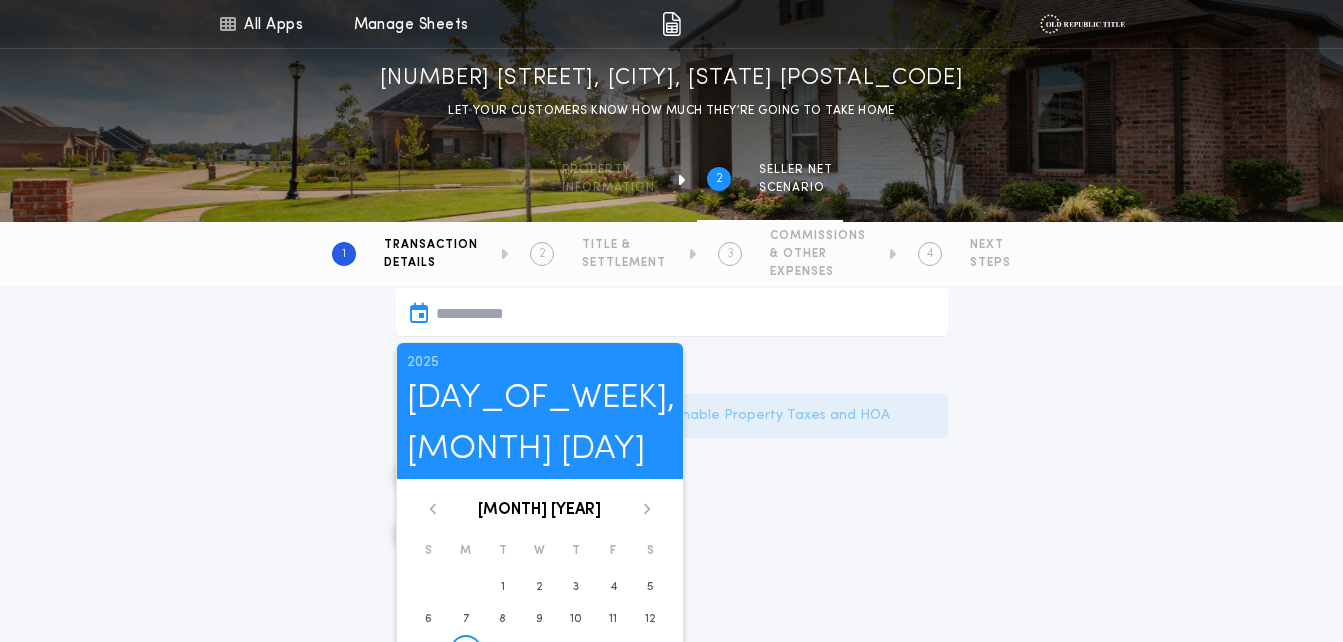 click 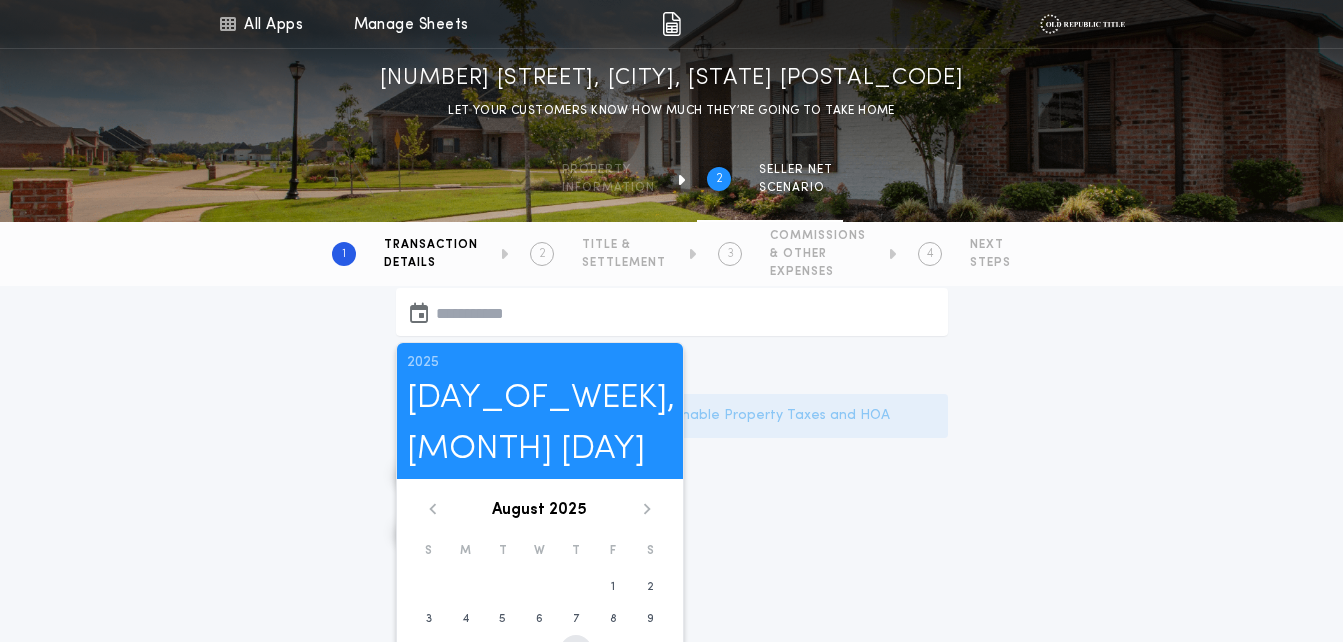 click on "14" at bounding box center (576, 651) 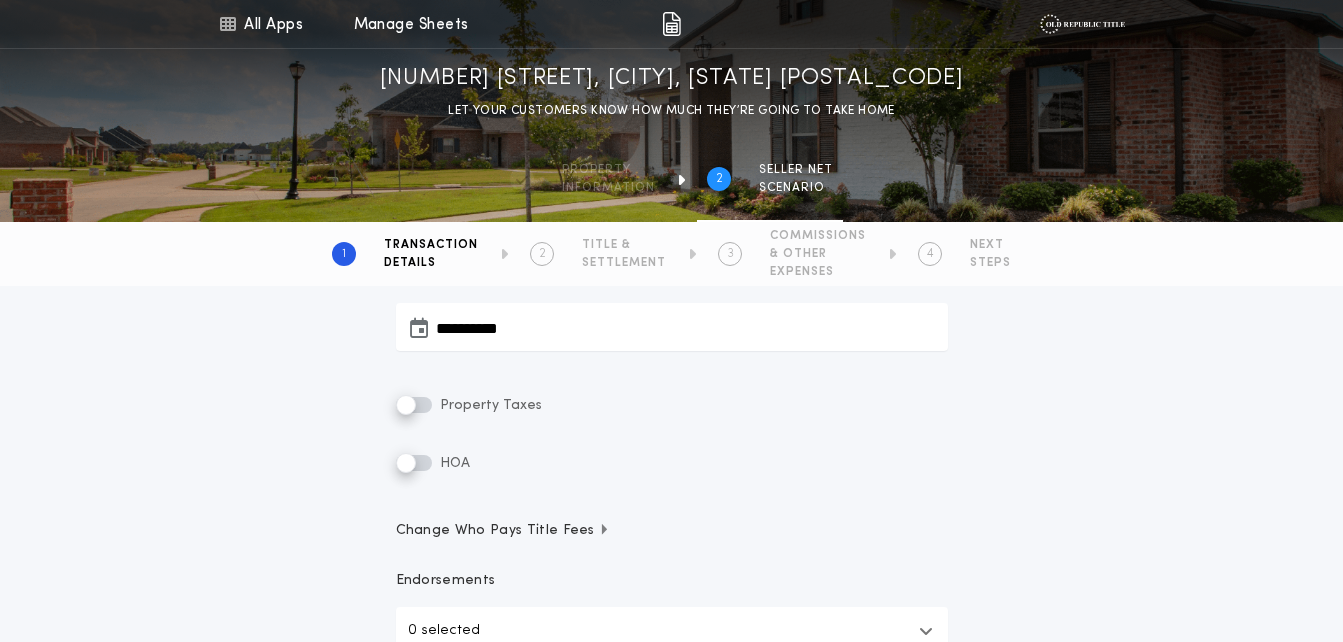 scroll, scrollTop: 476, scrollLeft: 0, axis: vertical 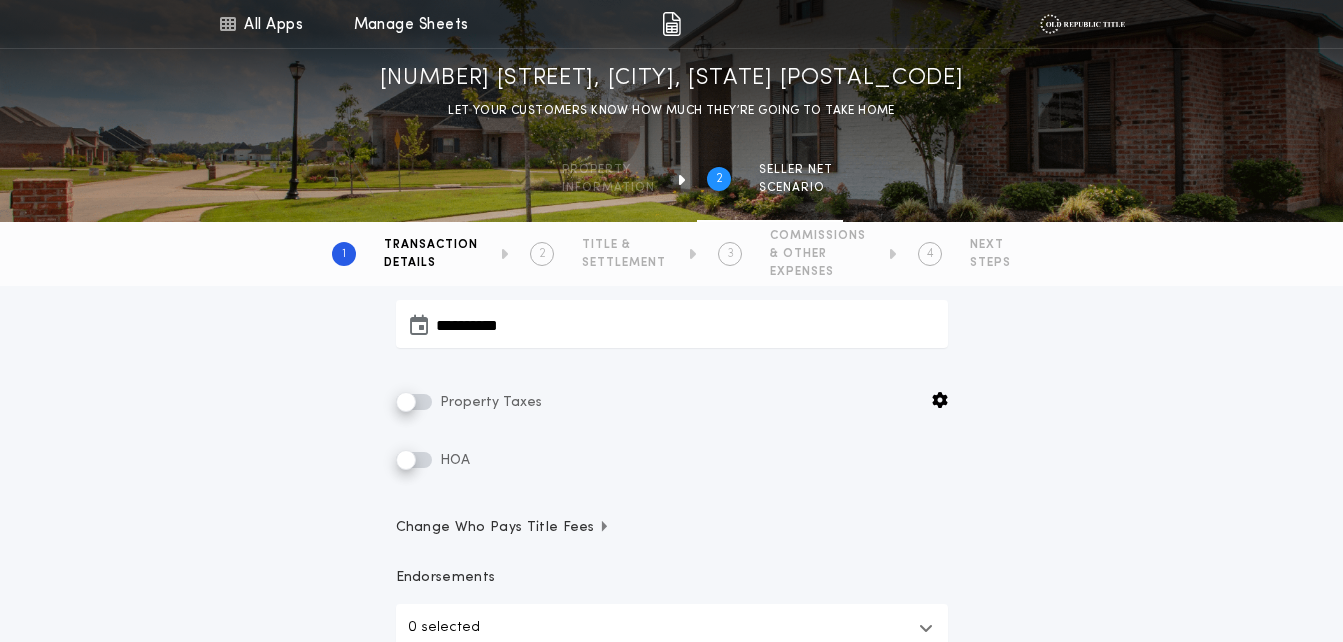 click on "HOA" at bounding box center [433, 460] 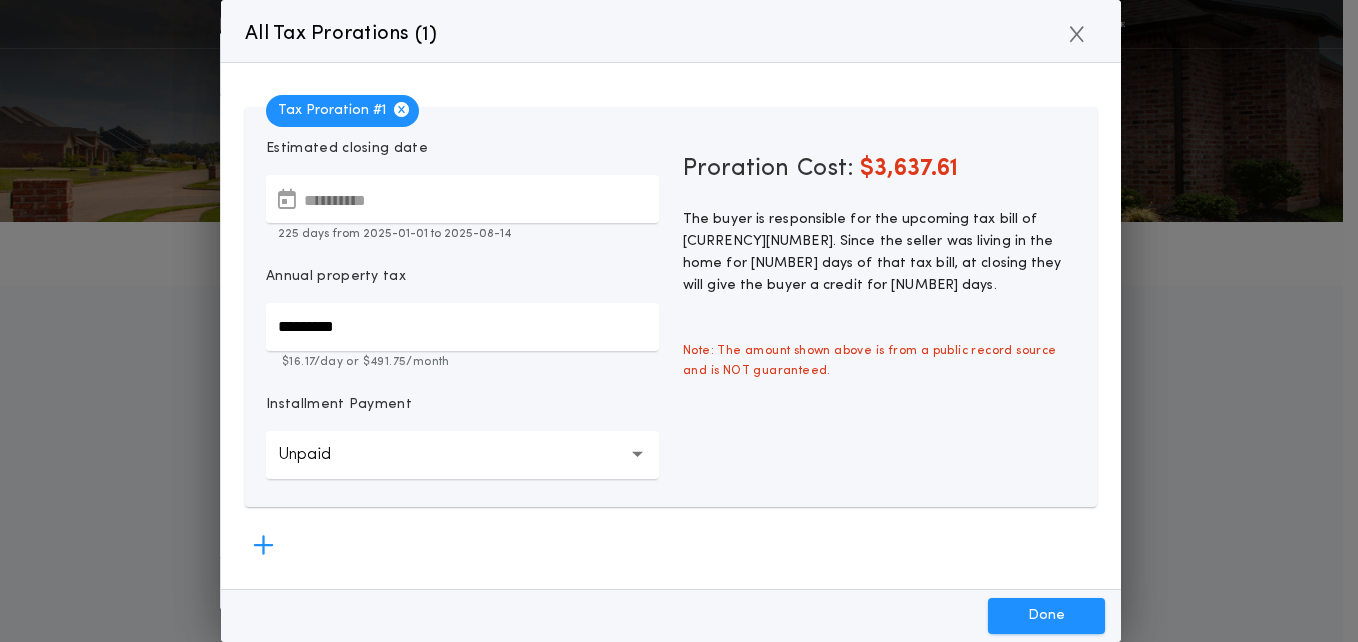 click on "[STATUS] [MASKED_DATA]" at bounding box center (462, 455) 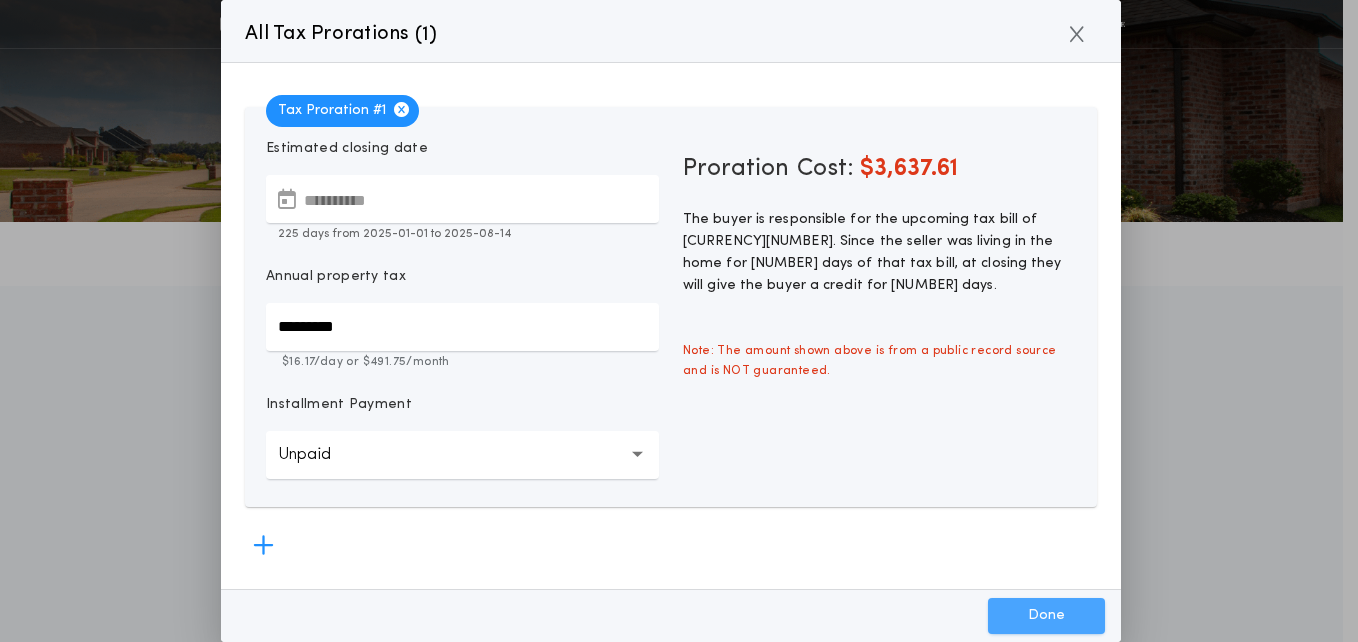click on "Done" at bounding box center [1046, 616] 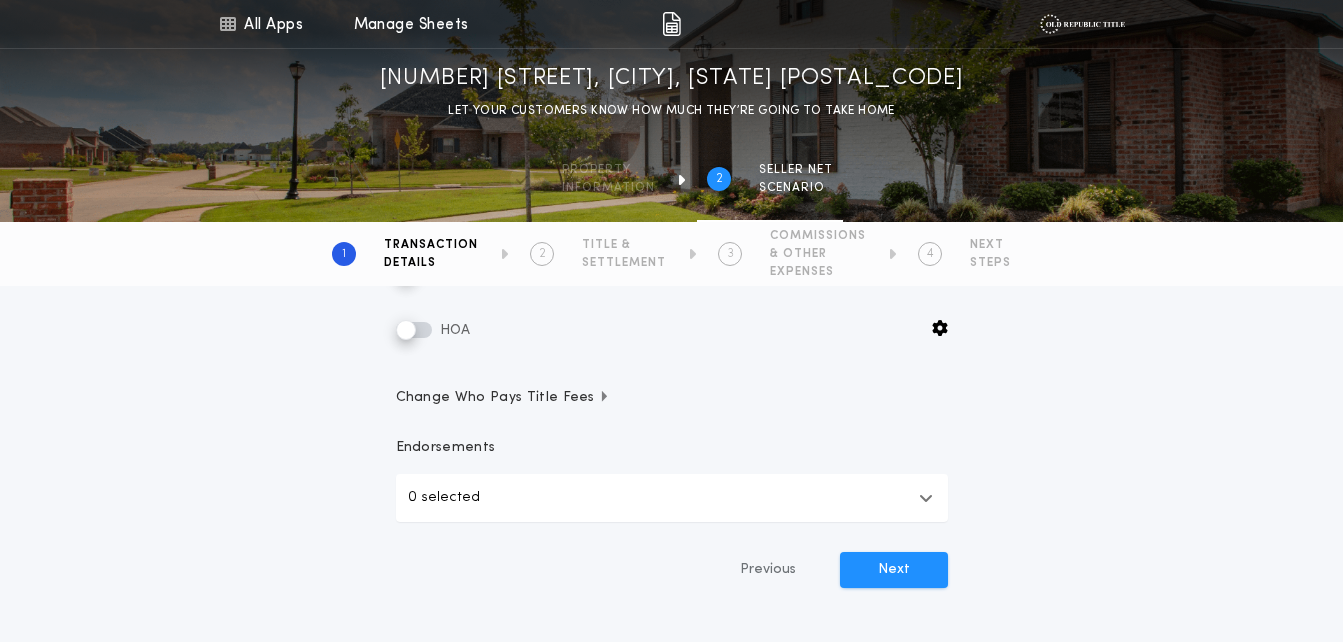 scroll, scrollTop: 603, scrollLeft: 0, axis: vertical 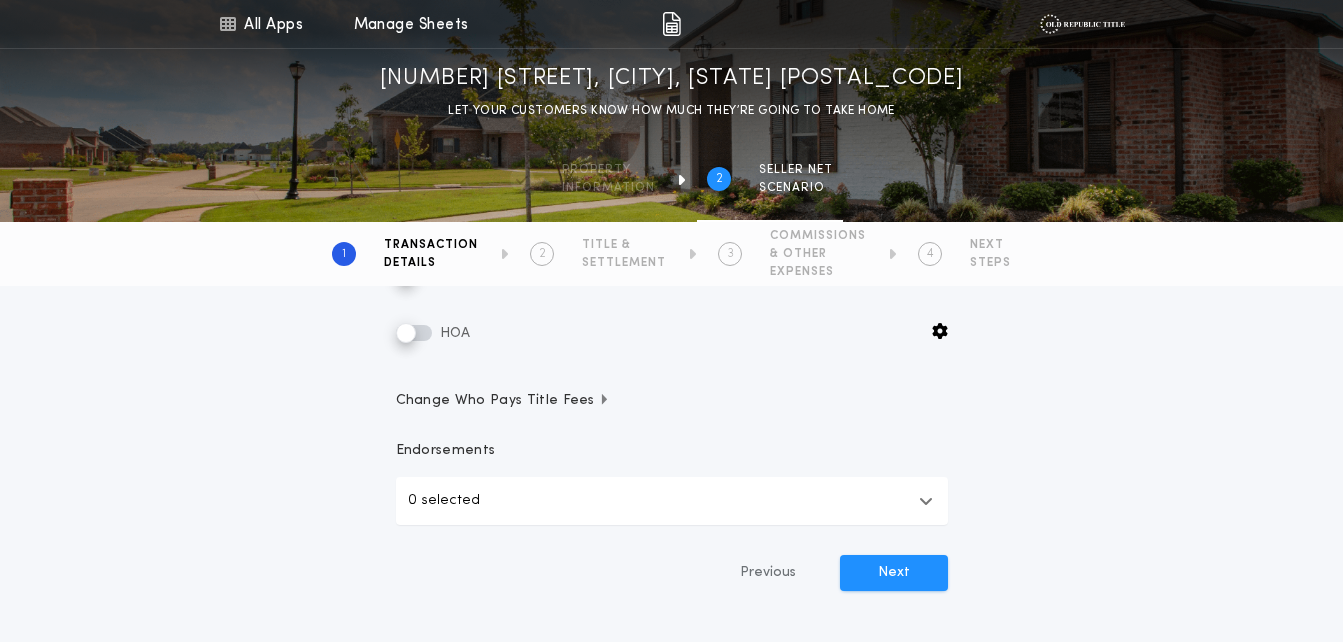click on "Change Who Pays Title Fees" at bounding box center [503, 401] 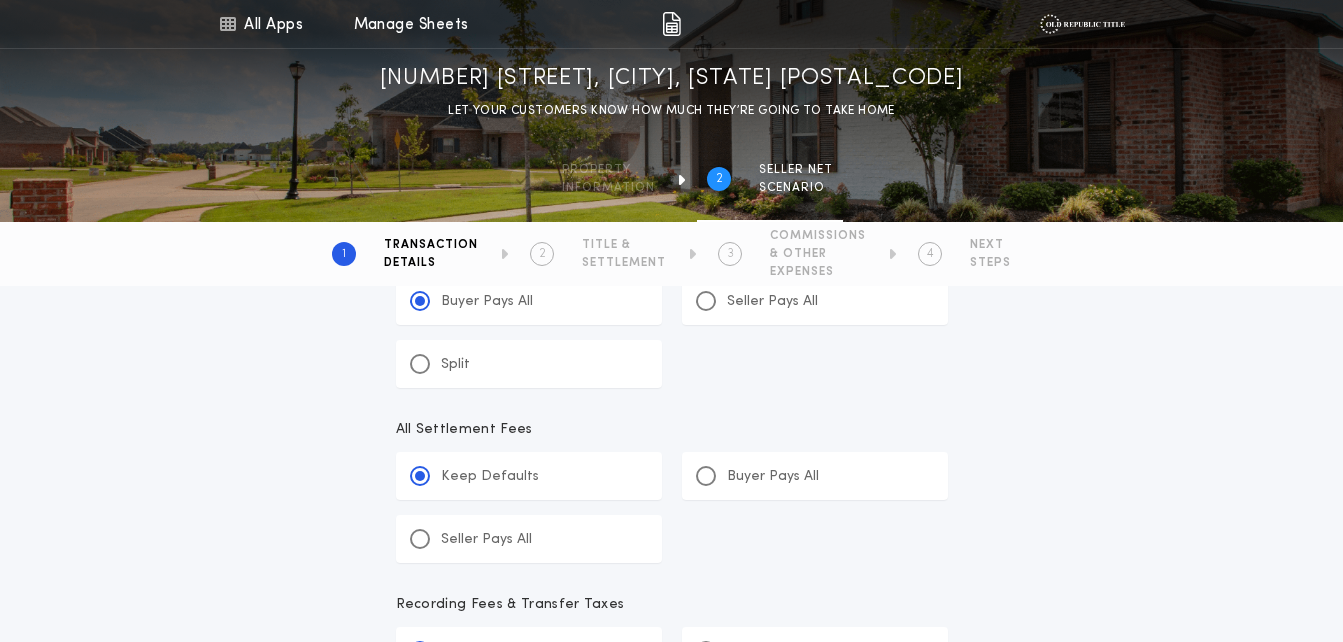 scroll, scrollTop: 972, scrollLeft: 0, axis: vertical 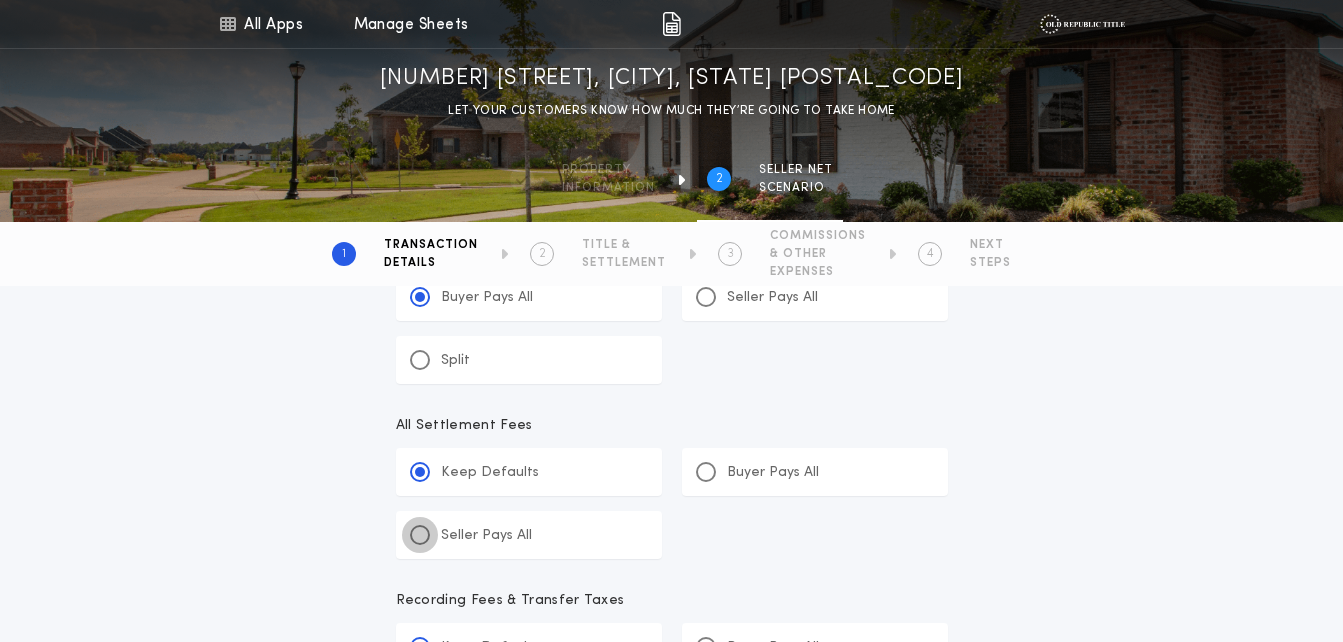 click at bounding box center (420, 535) 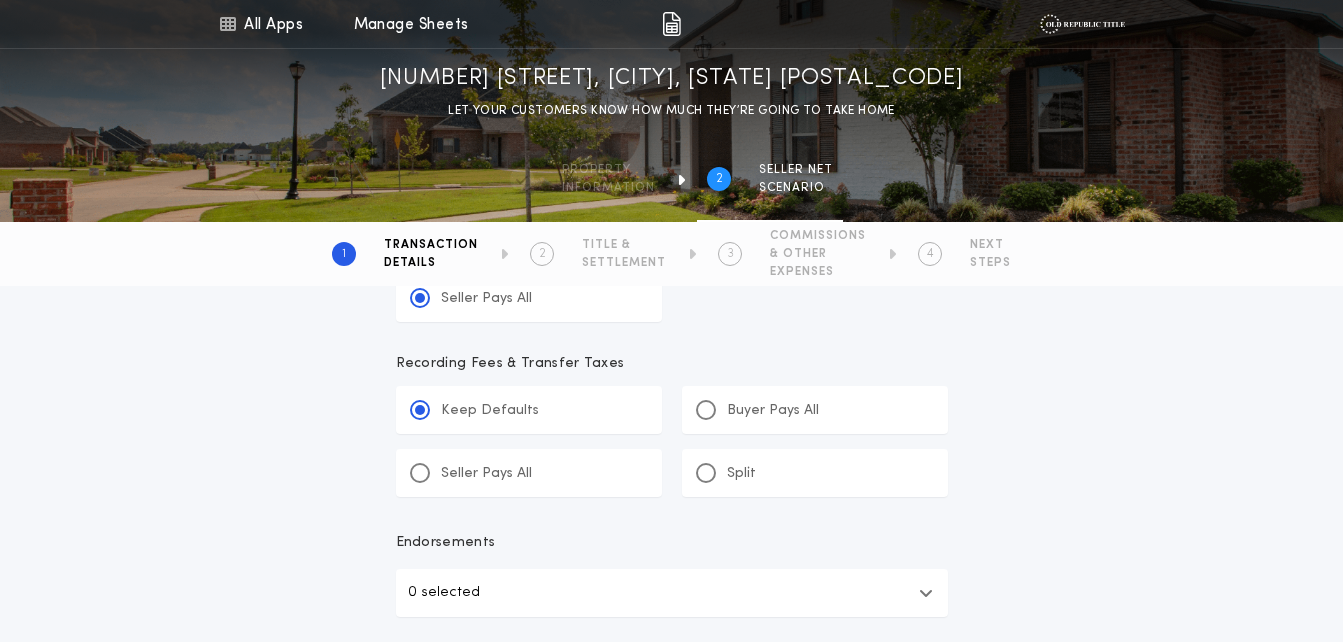 scroll, scrollTop: 1212, scrollLeft: 0, axis: vertical 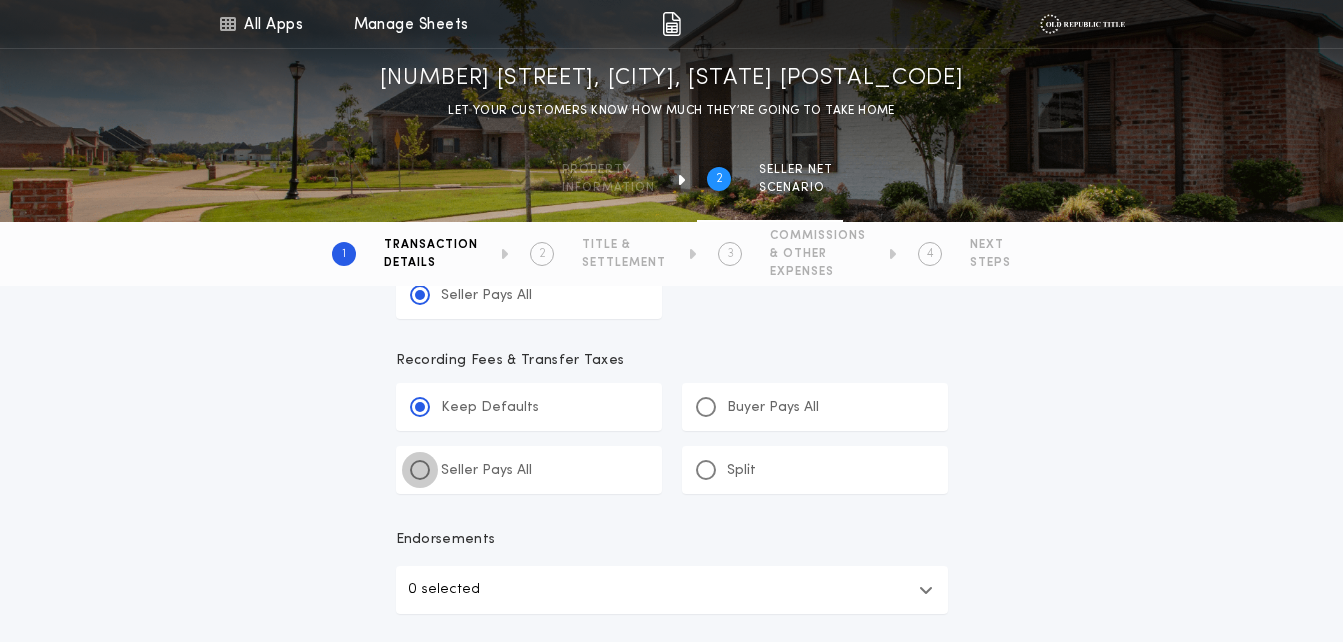 click at bounding box center [420, 470] 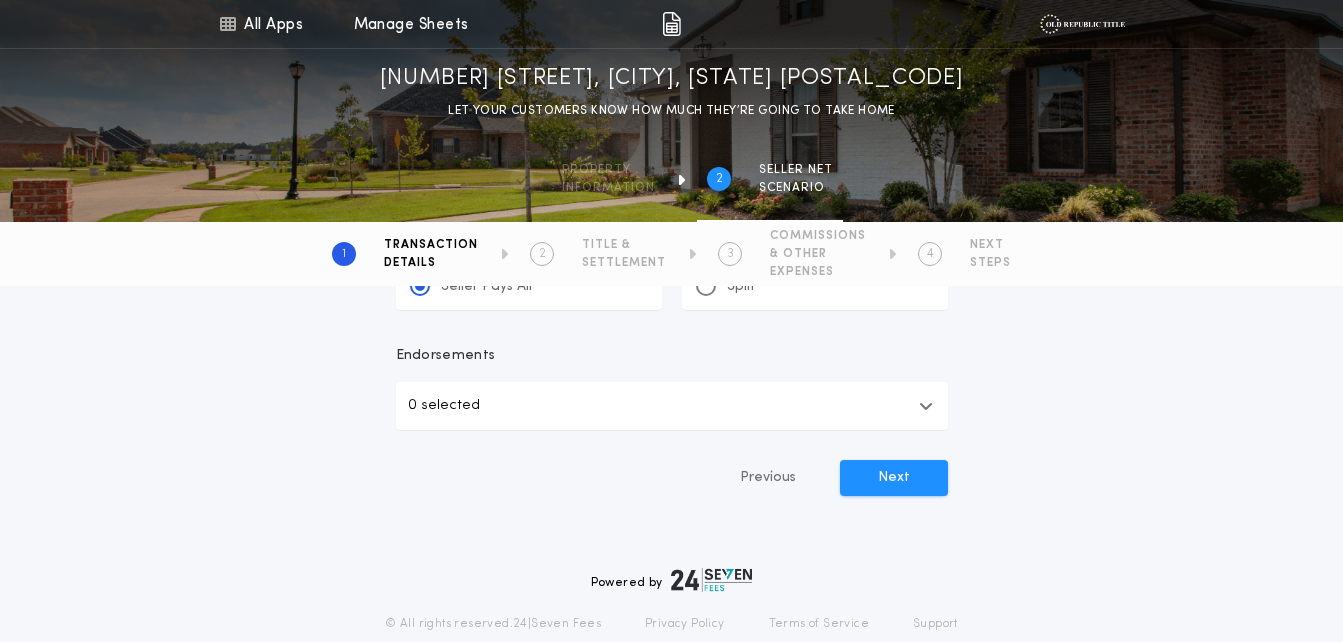 scroll, scrollTop: 1400, scrollLeft: 0, axis: vertical 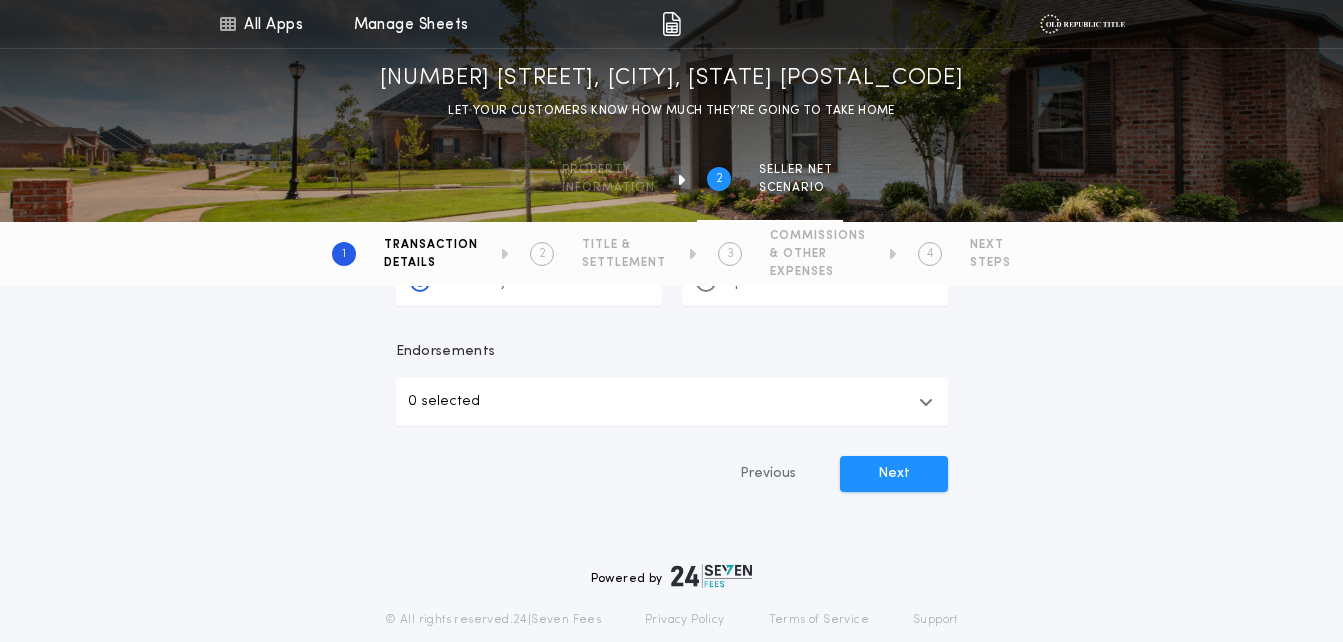 click on "0 selected" at bounding box center [672, 402] 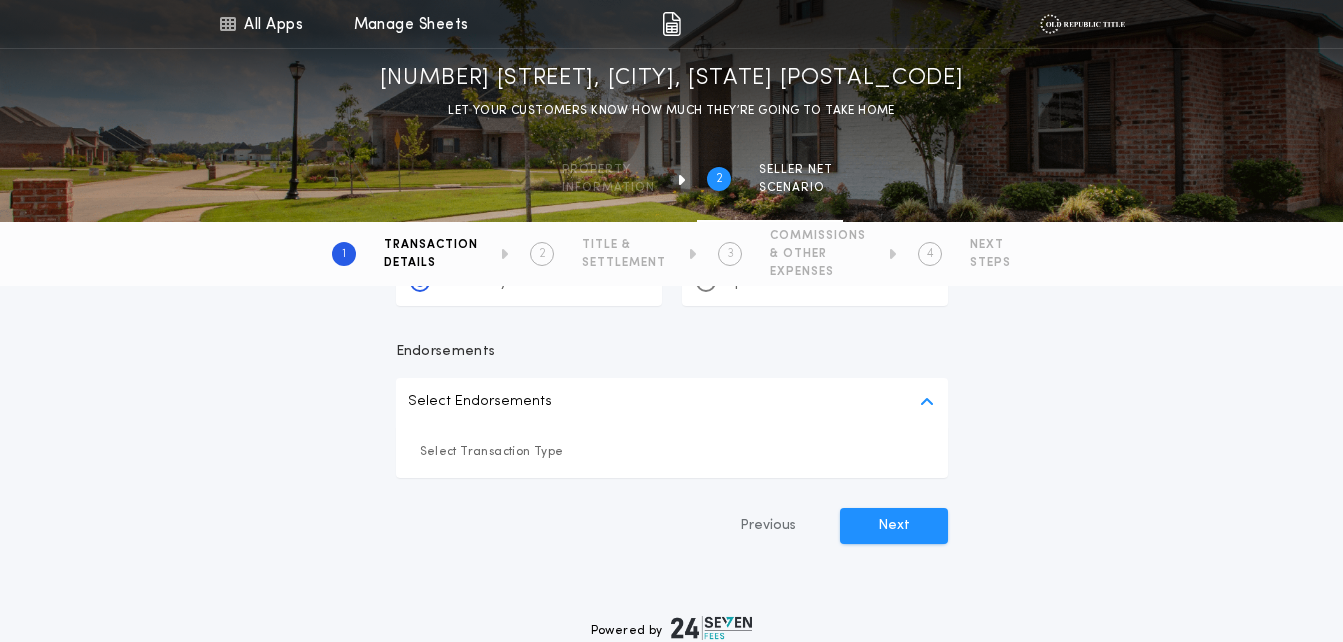 click on "Select Transaction Type" at bounding box center [672, 452] 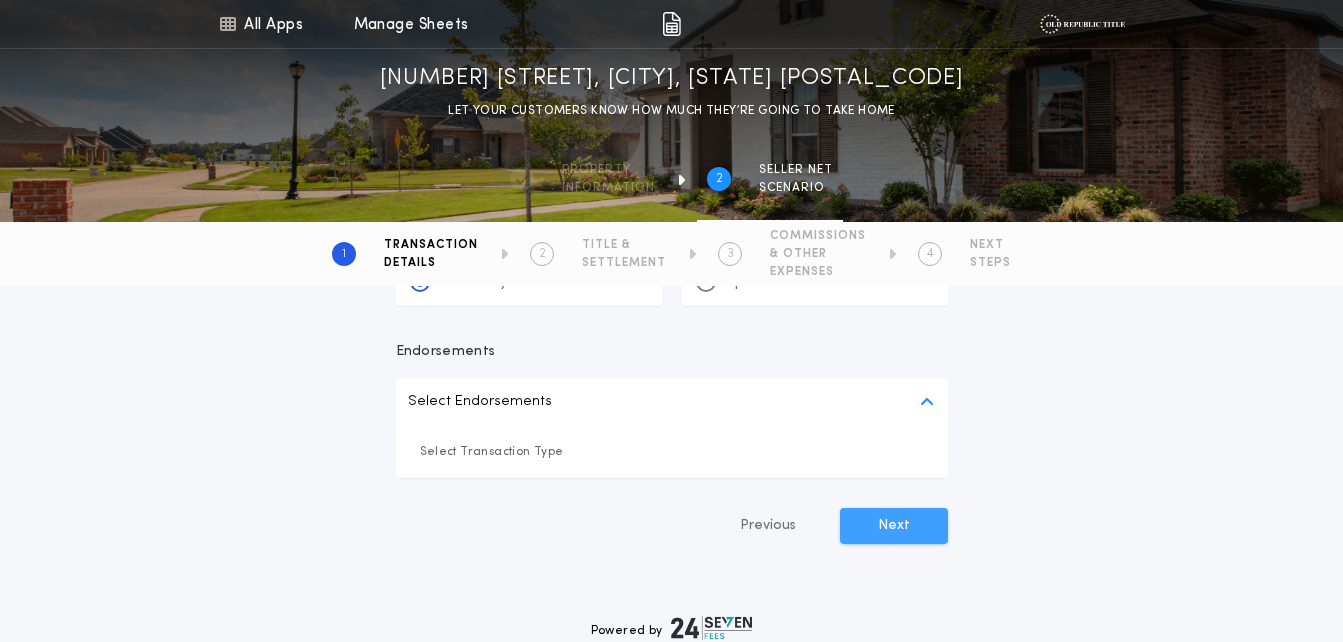 click on "Next" at bounding box center [894, 526] 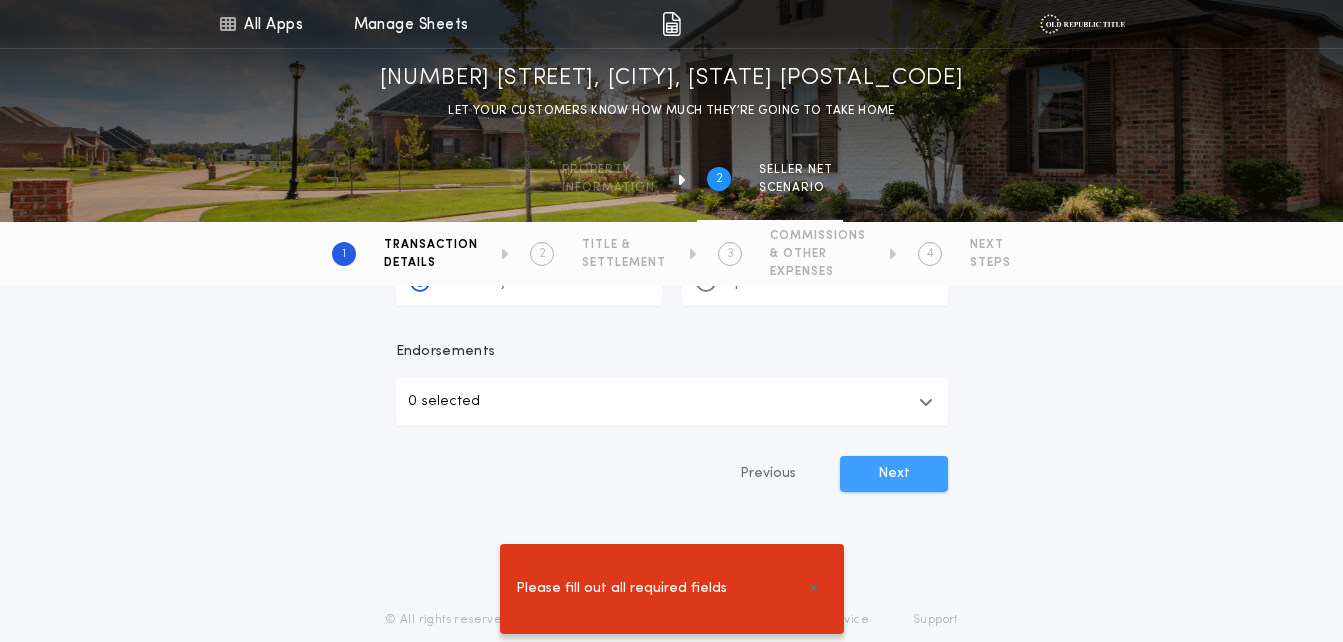 click on "Transaction Type Purchase W/ Loan Cash Please select a transaction type Sale Price Sale Price is required Existing Loan Payoff Estimated Closing Date [MASKED_DATA] Property Taxes HOA Change Who Pays Title Fees Owner's Title Insurance [MASKED_DATA] Buyer Pays All Seller Pays All Split Lender's Title Insurance & Endorsements [MASKED_DATA] Buyer Pays All Seller Pays All Split All Settlement Fees [MASKED_DATA] Keep Defaults Buyer Pays All Seller Pays All Recording Fees & Transfer Taxes [MASKED_DATA] Keep Defaults Buyer Pays All Seller Pays All Split Endorsements 0 selected Previous Next" at bounding box center [672, -271] 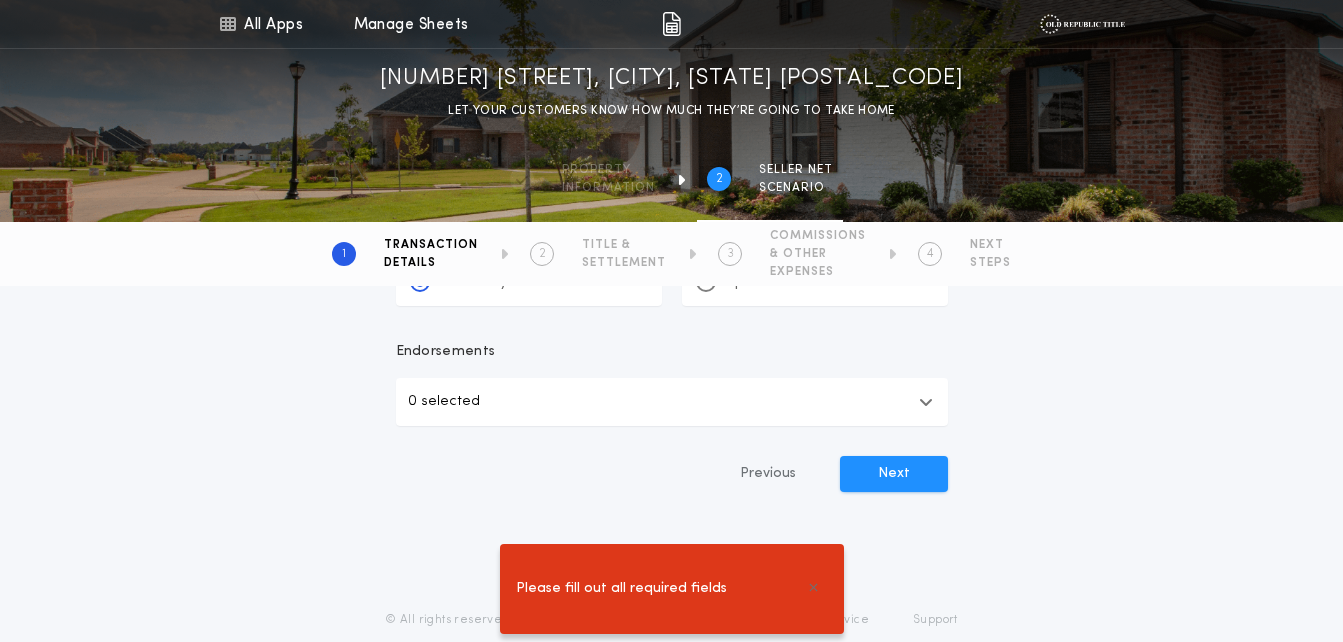 click on "0 selected" at bounding box center [672, 402] 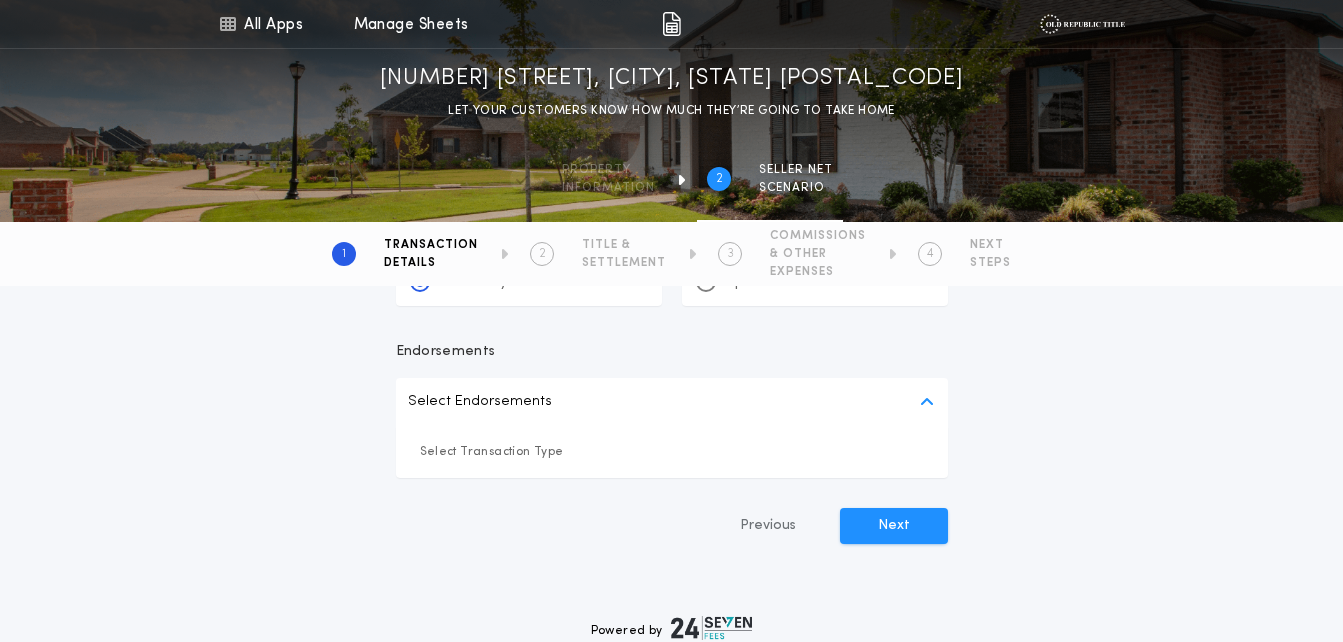 click on "Select Transaction Type" at bounding box center (672, 452) 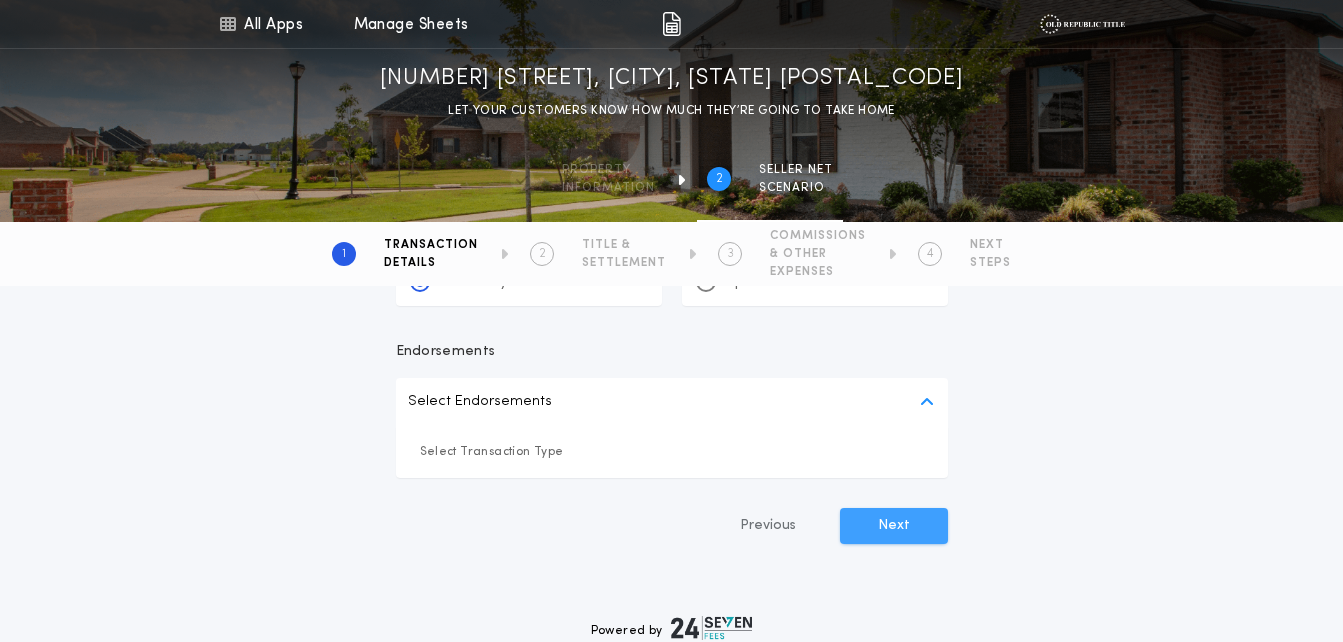 click on "Next" at bounding box center [894, 526] 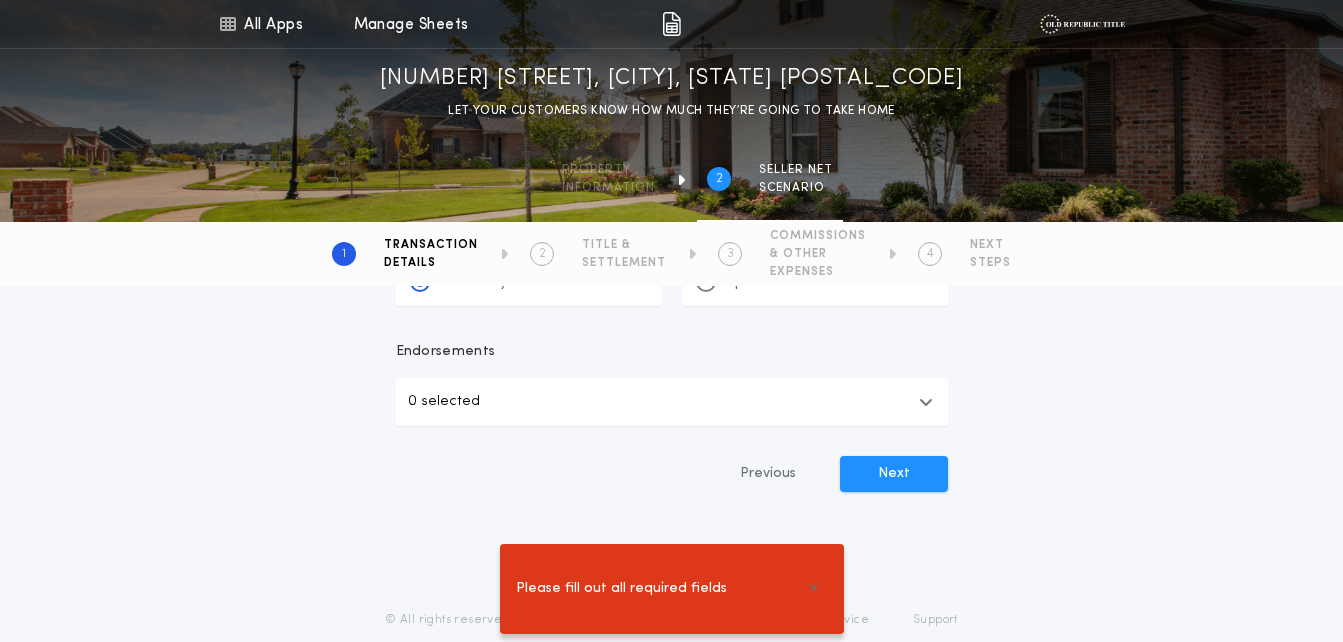 click on "Previous  Next" at bounding box center [672, 474] 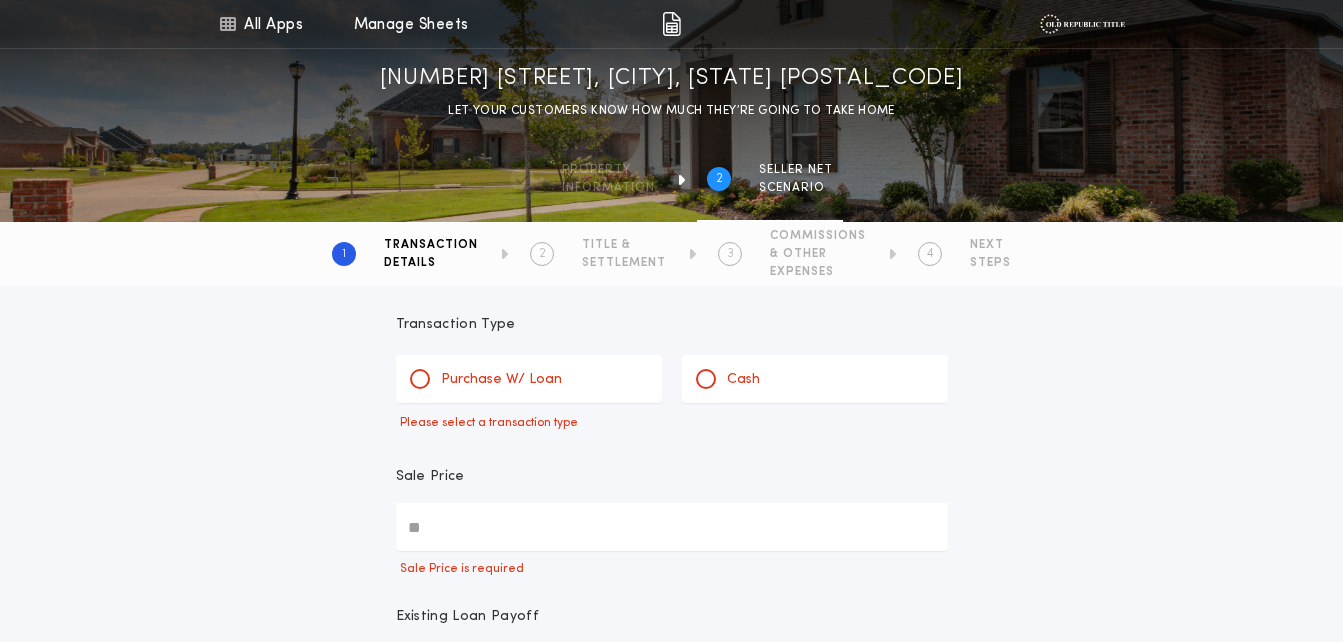 scroll, scrollTop: 30, scrollLeft: 0, axis: vertical 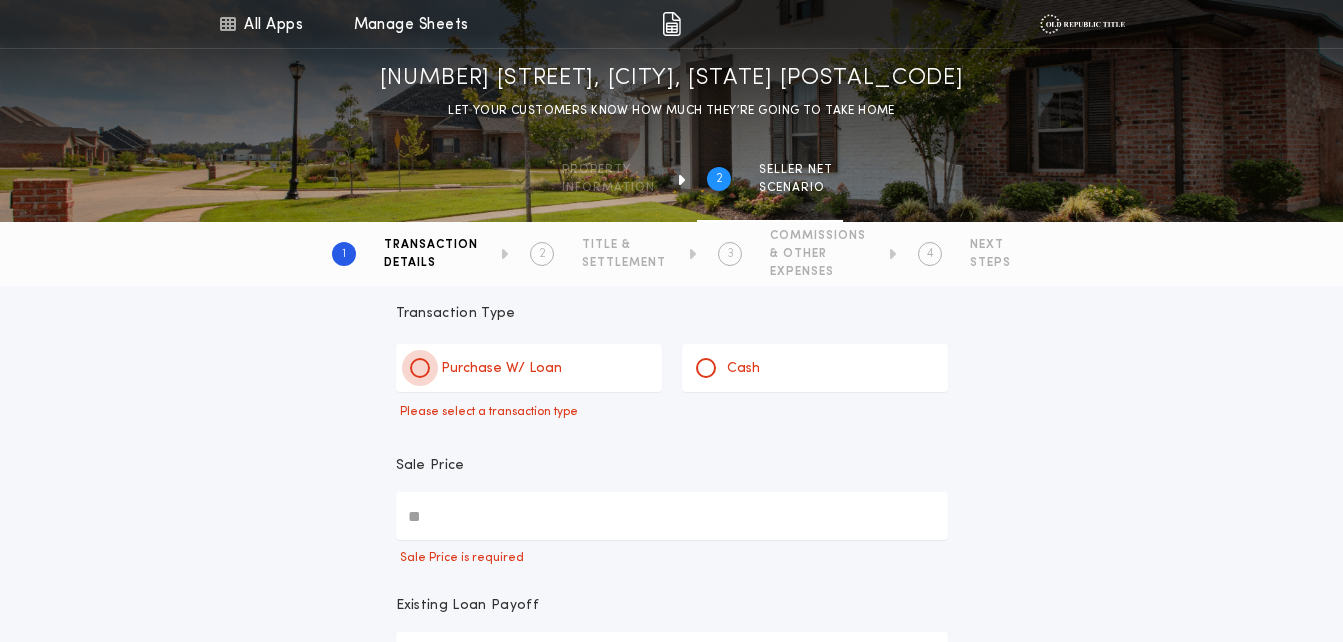 click at bounding box center (420, 368) 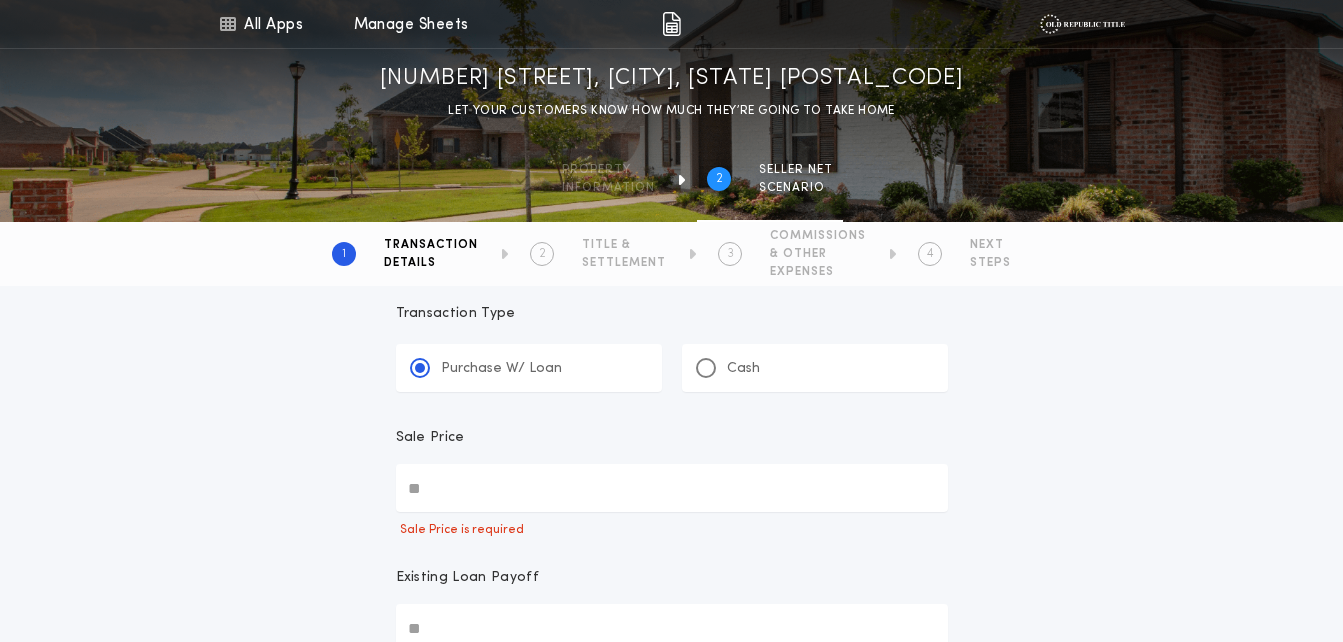 click on "Sale Price" at bounding box center [672, 488] 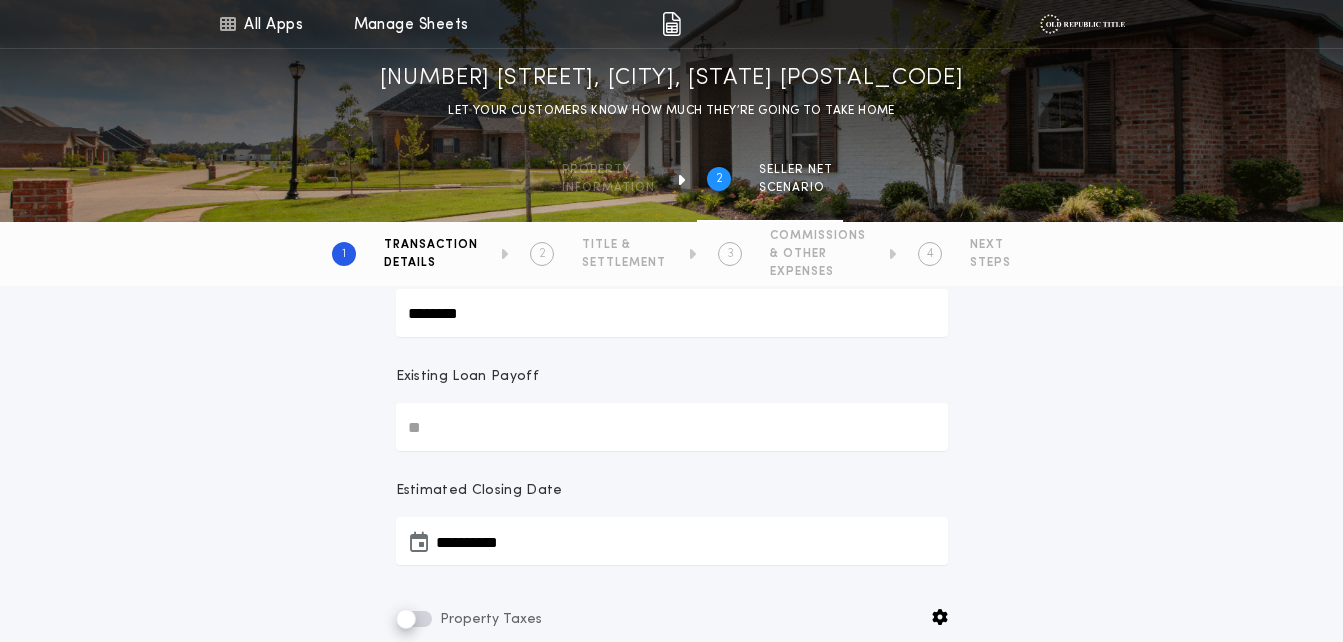 scroll, scrollTop: 212, scrollLeft: 0, axis: vertical 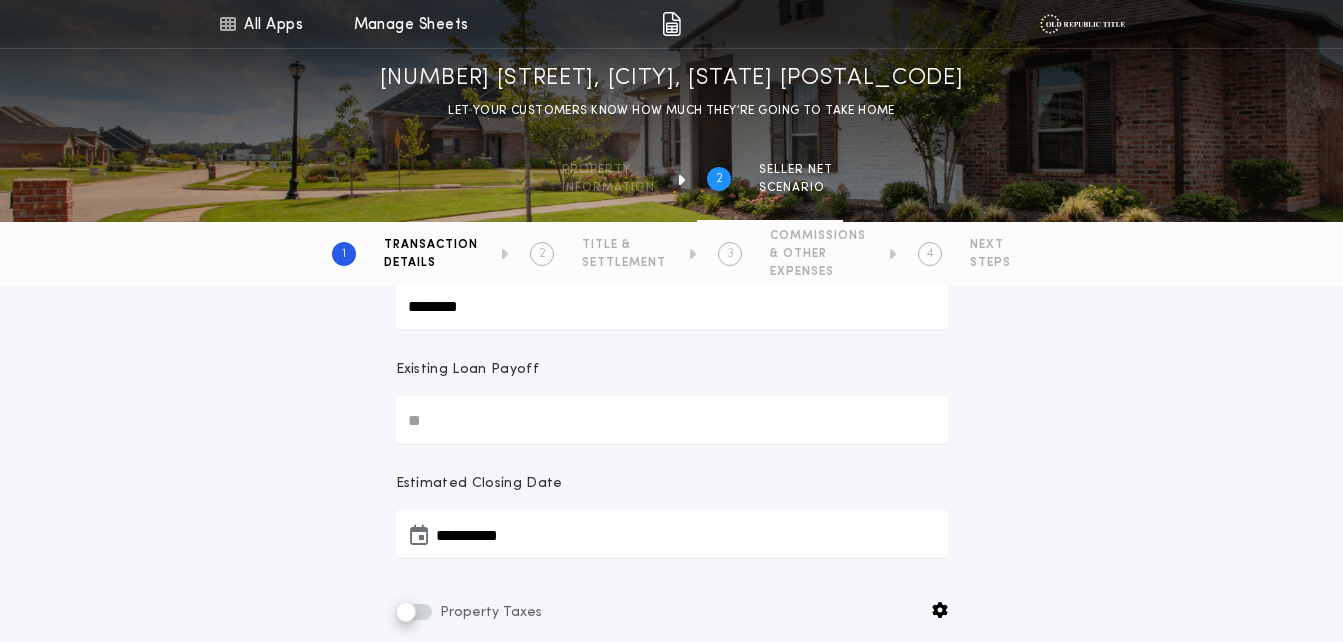 type on "********" 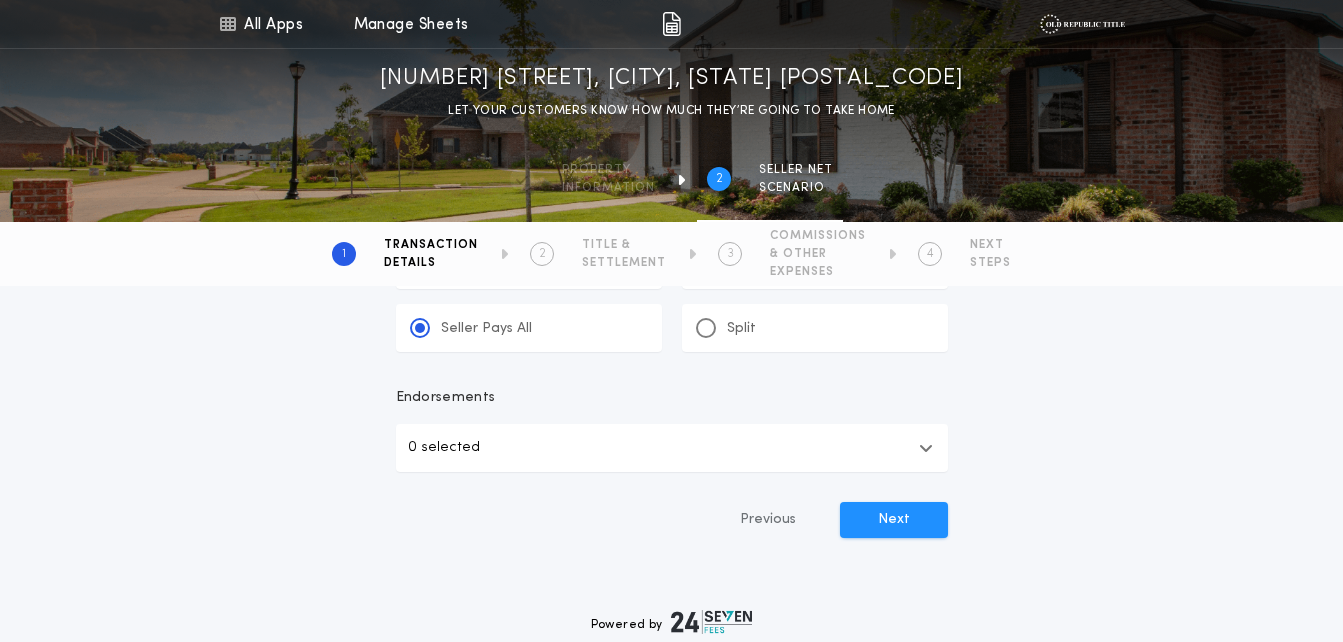 scroll, scrollTop: 1307, scrollLeft: 0, axis: vertical 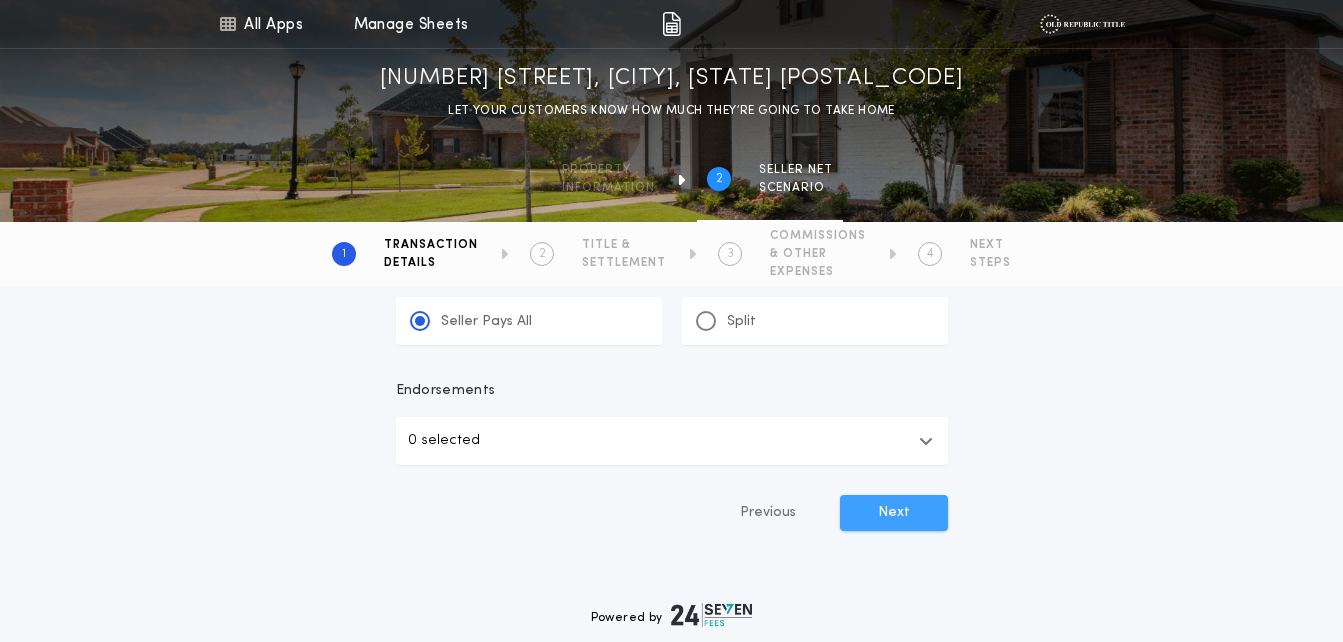 type on "********" 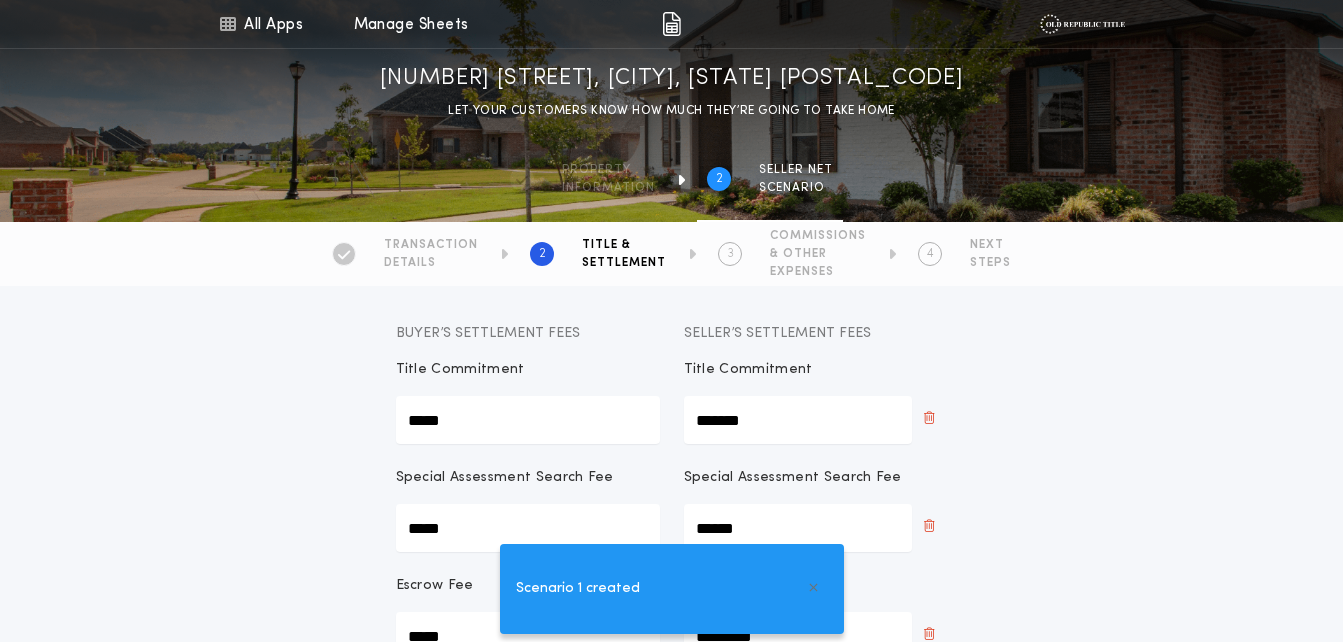 scroll, scrollTop: 148, scrollLeft: 0, axis: vertical 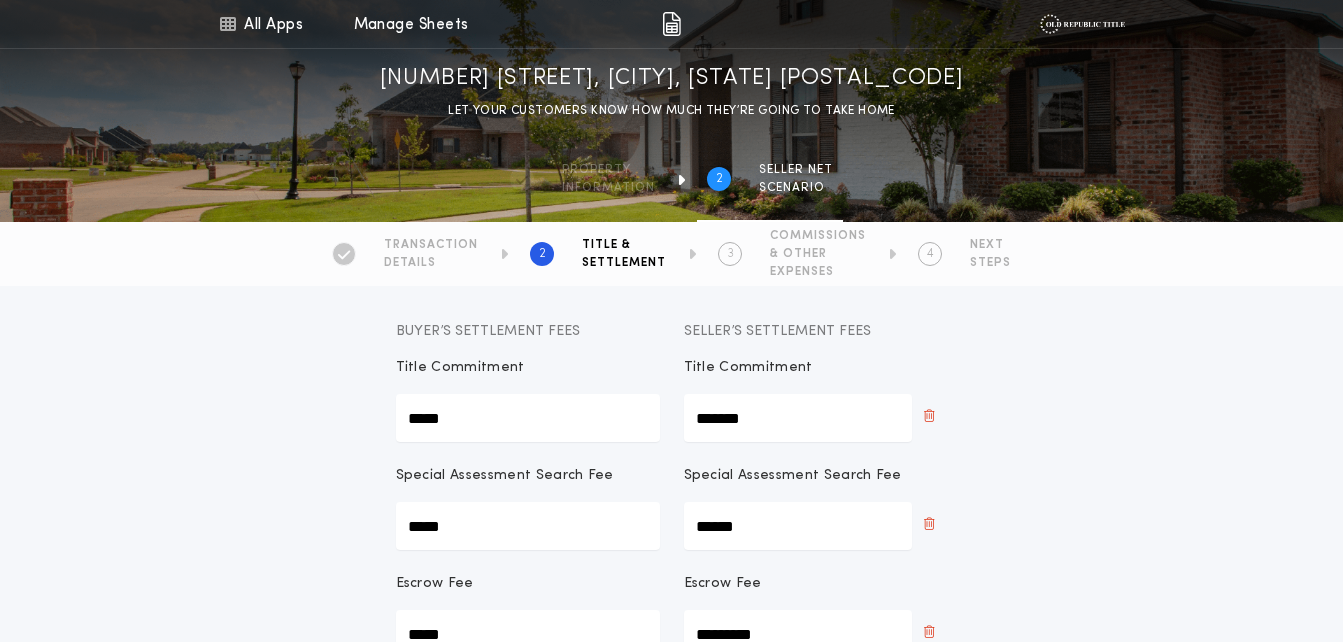 click on "*****" at bounding box center [528, 418] 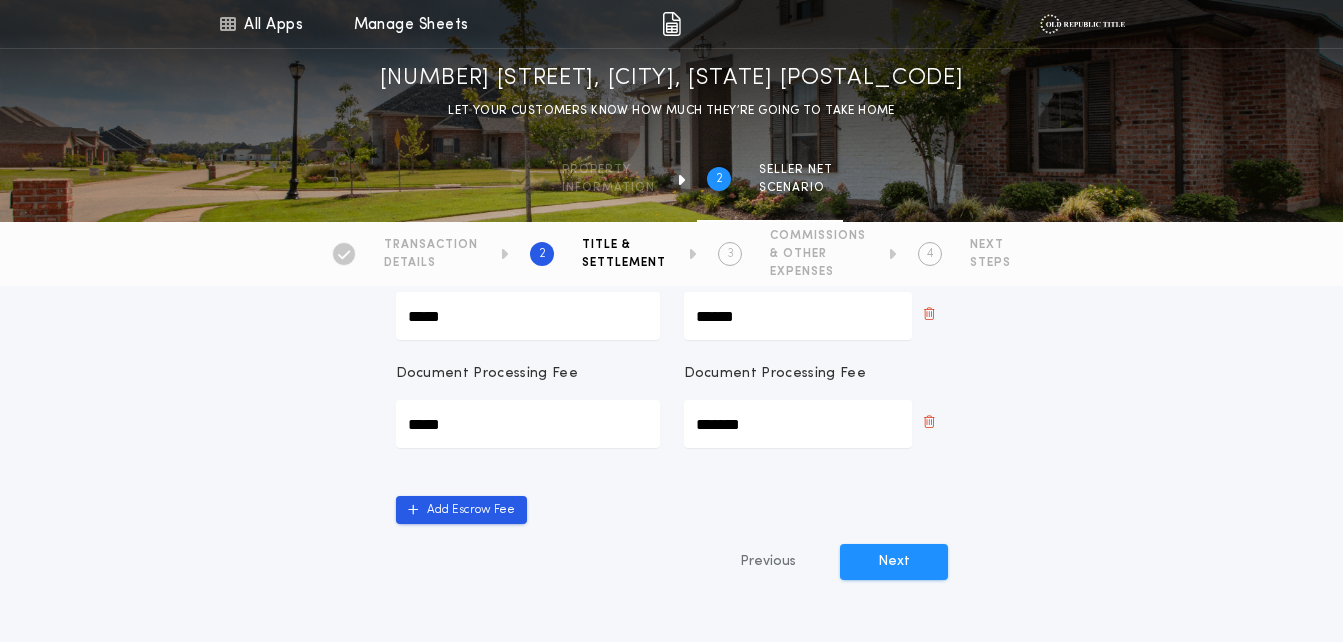 scroll, scrollTop: 576, scrollLeft: 0, axis: vertical 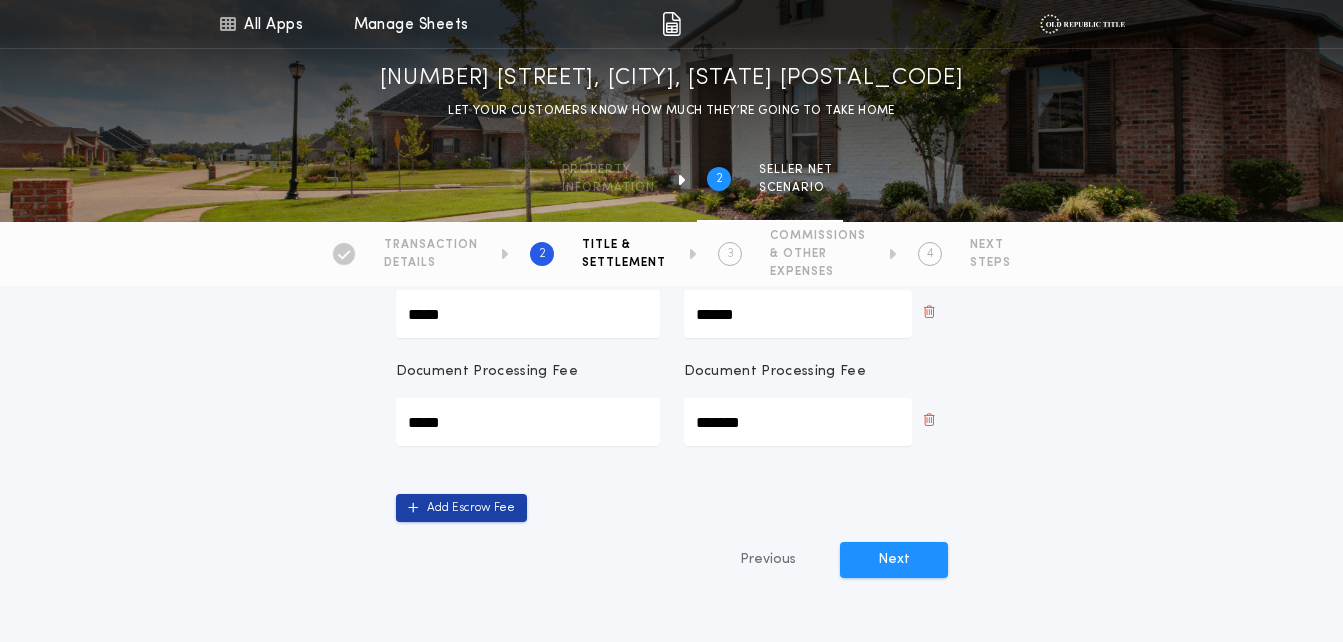 click on "Add Escrow Fee" at bounding box center (461, 508) 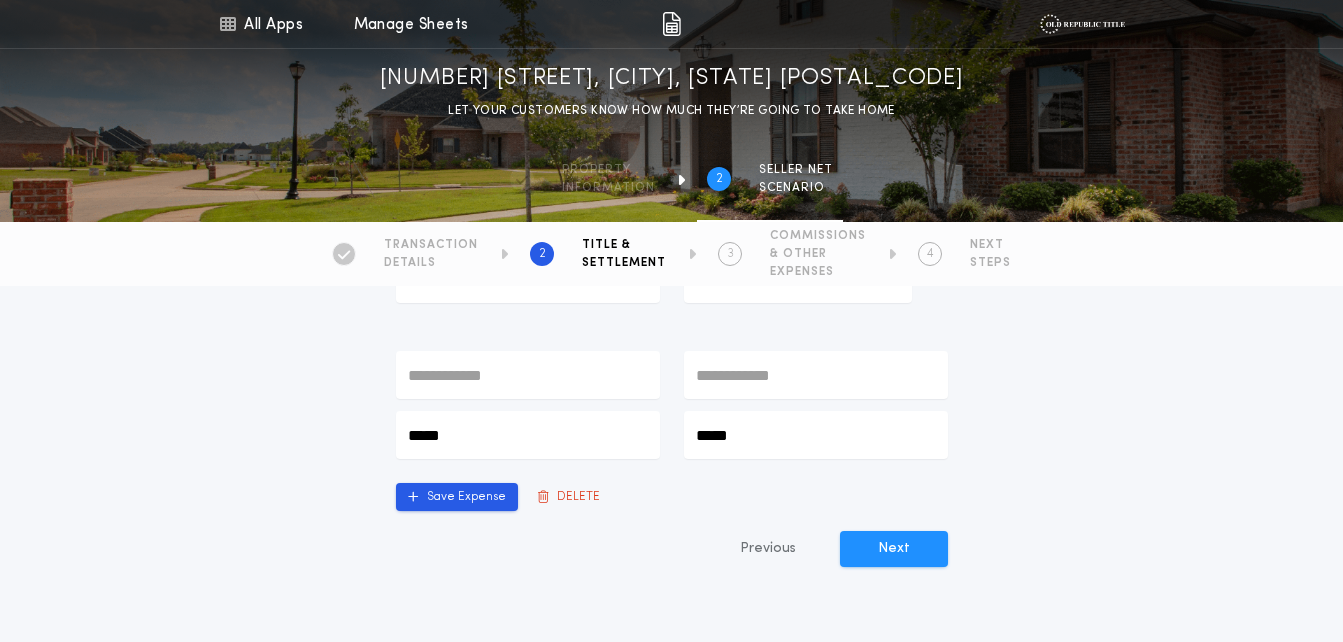 scroll, scrollTop: 722, scrollLeft: 0, axis: vertical 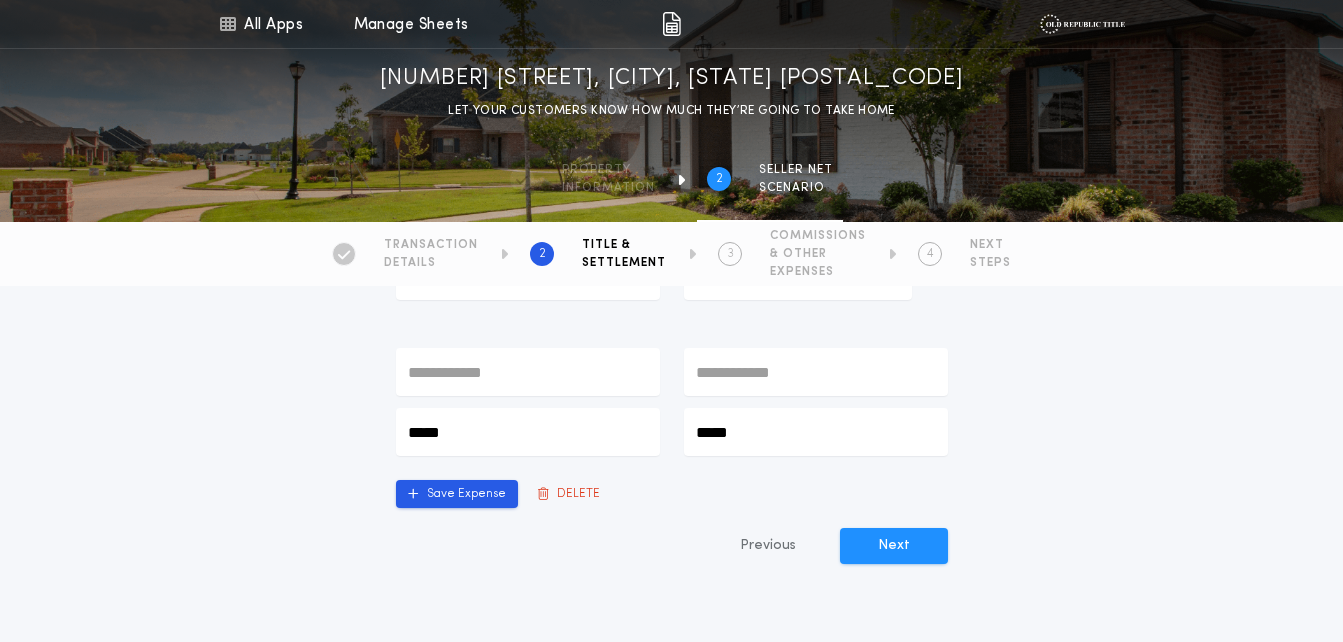 click on "*****" at bounding box center (528, 432) 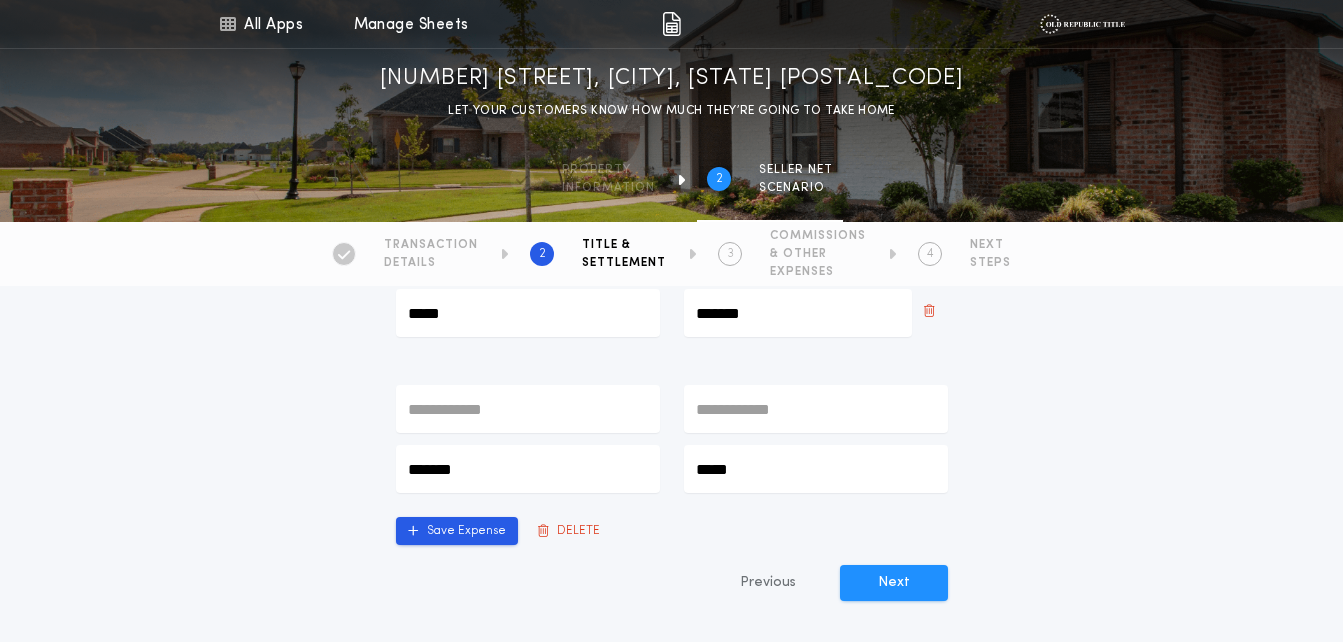 scroll, scrollTop: 683, scrollLeft: 0, axis: vertical 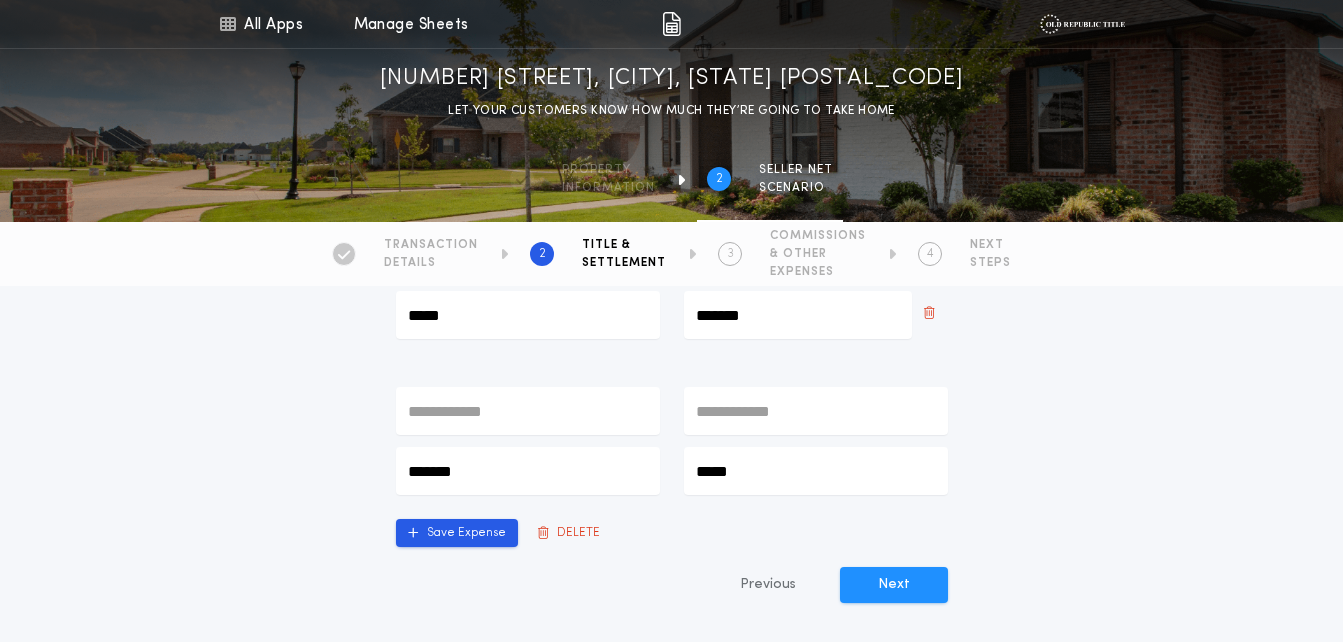type on "*******" 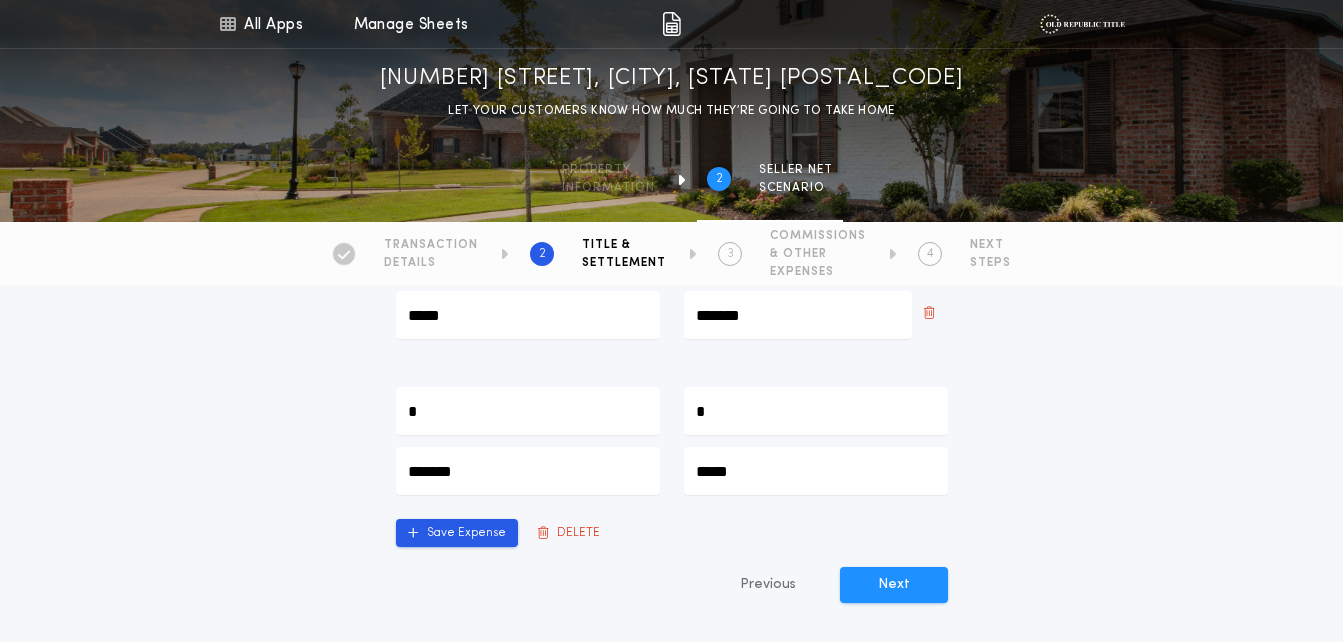 type on "**" 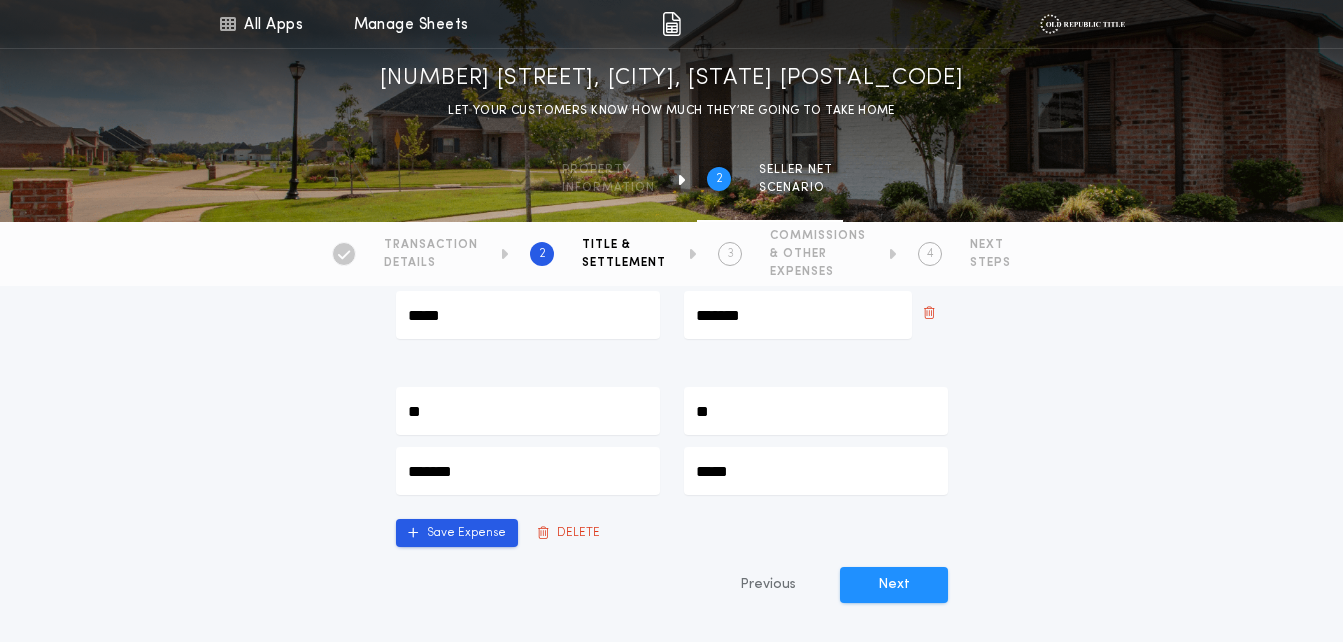 type on "***" 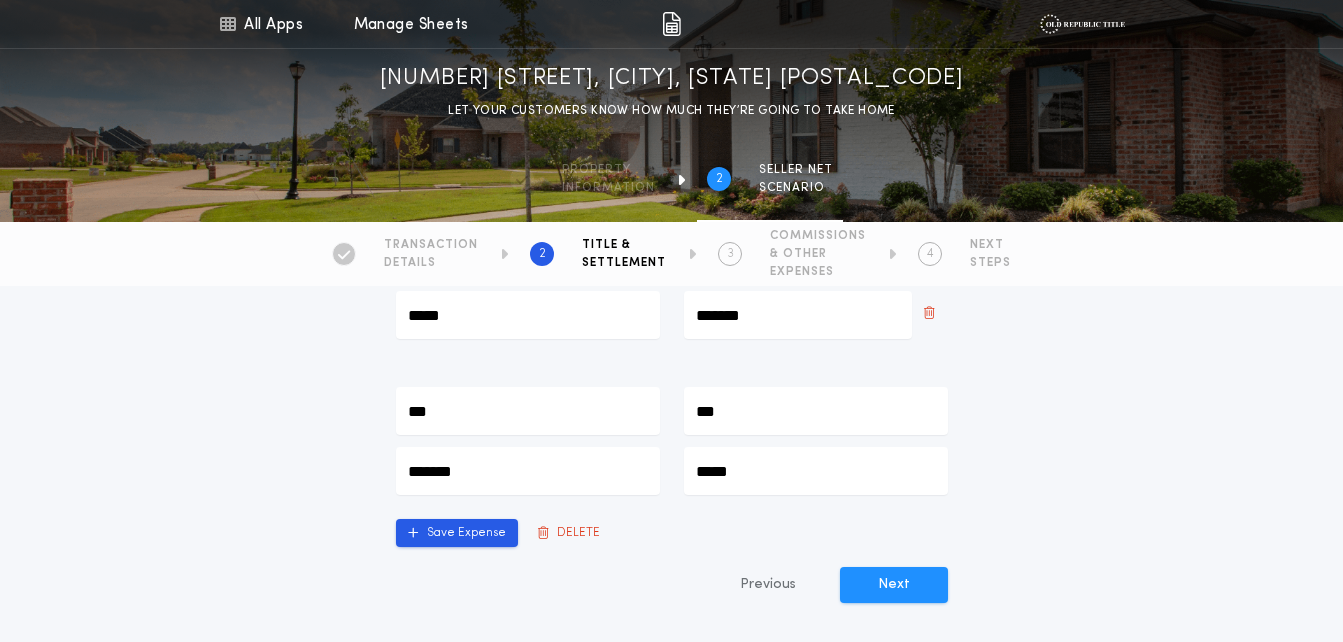 type on "**" 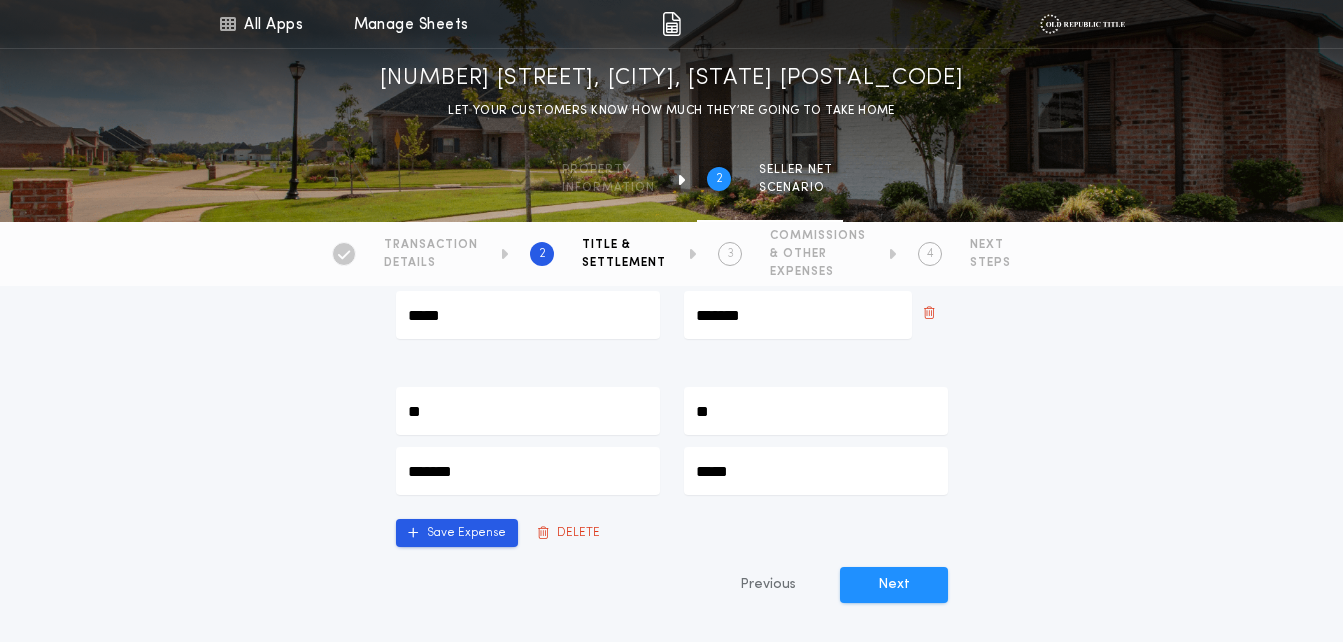 type on "*" 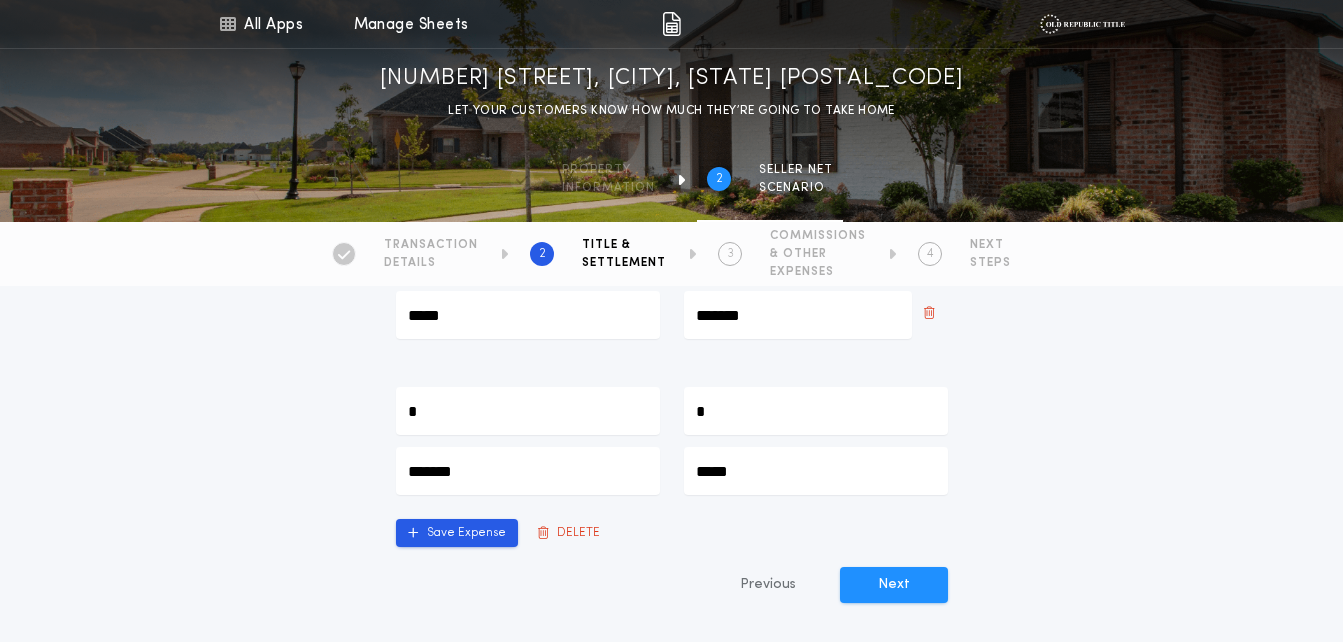 type on "**" 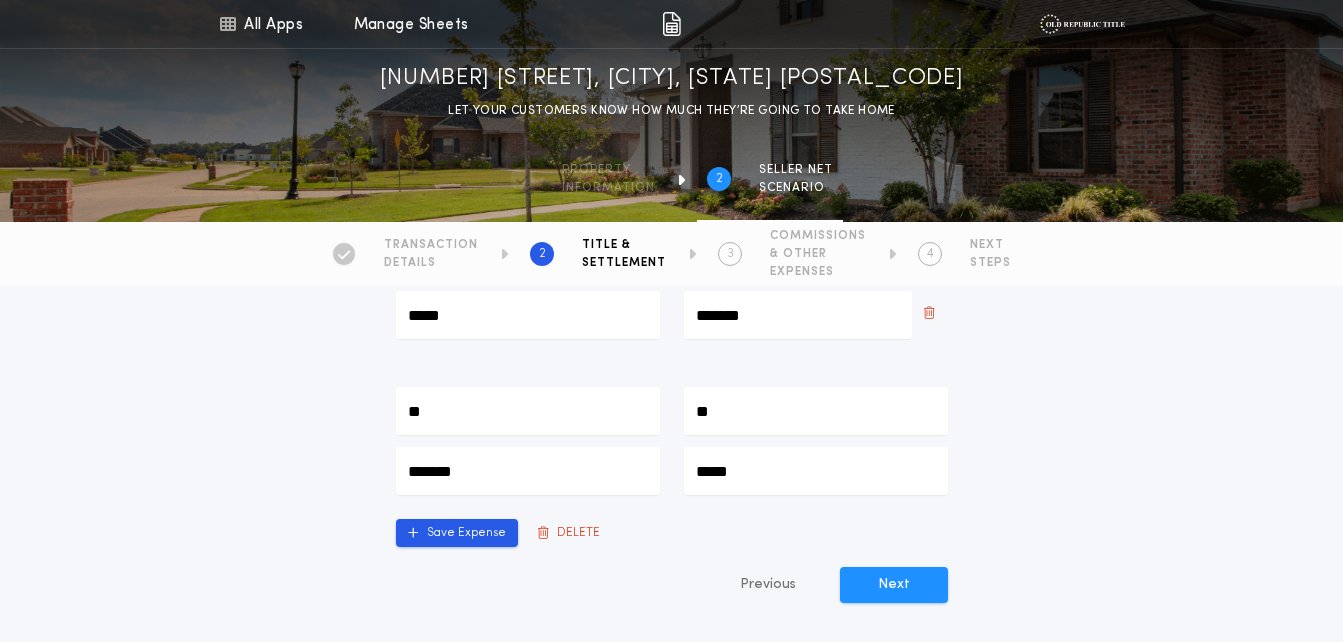 type on "***" 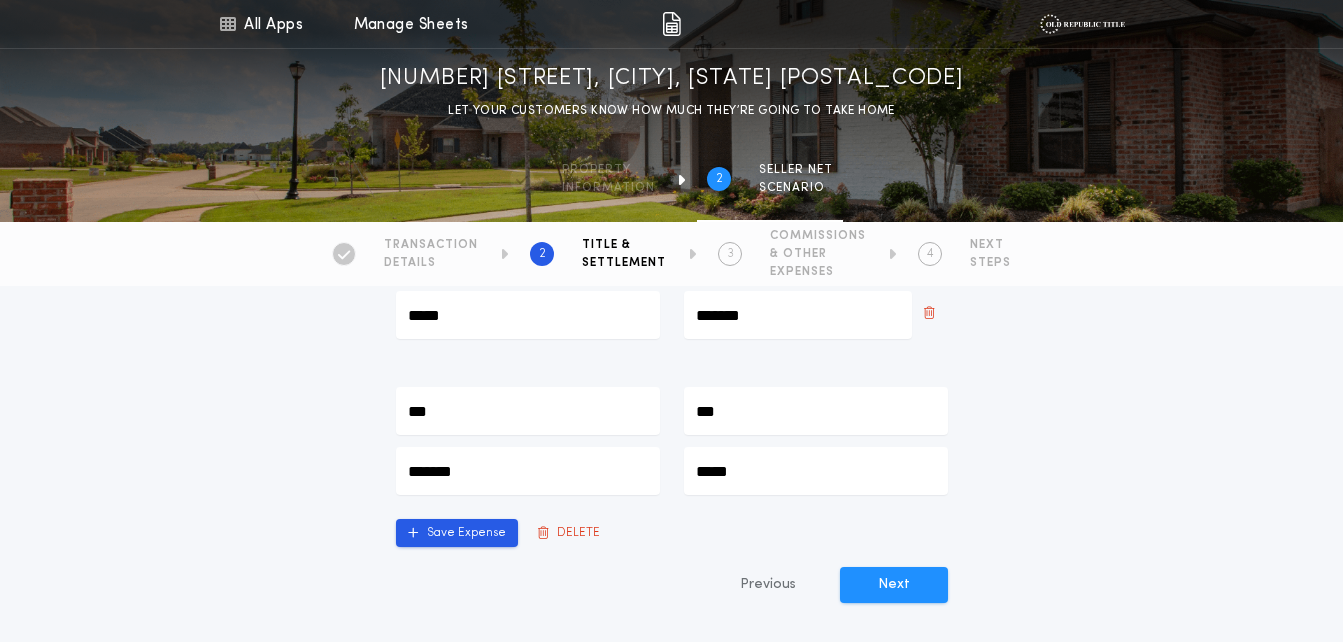 type on "****" 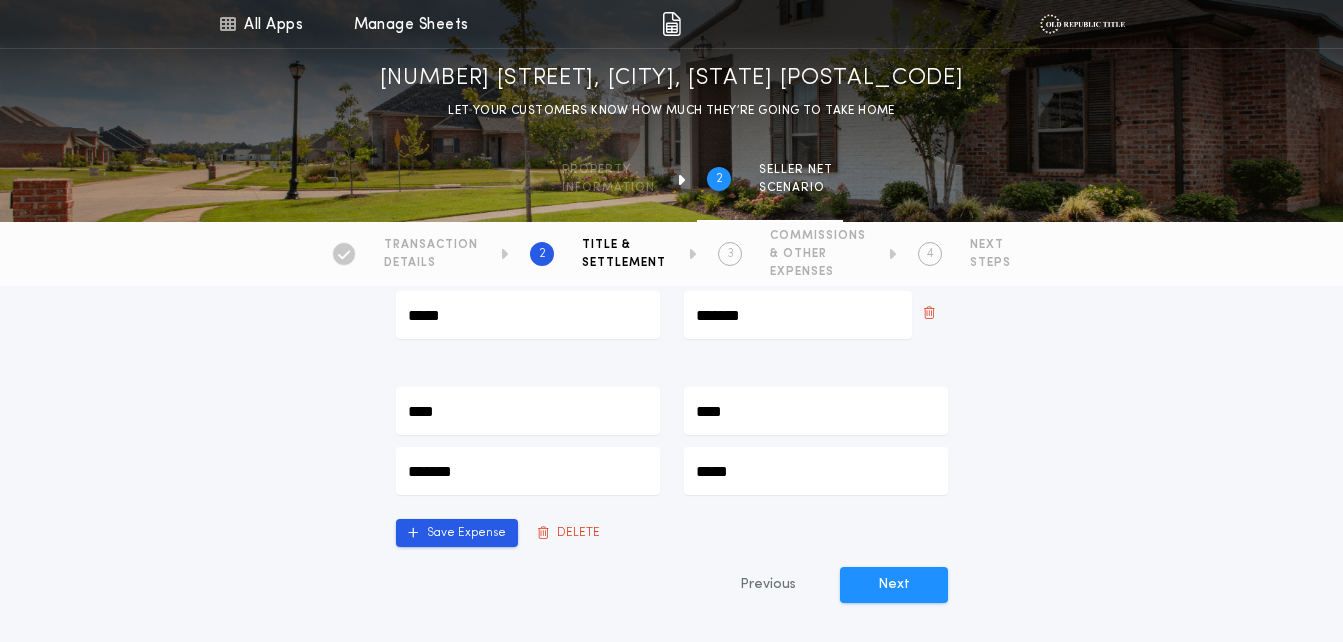 type on "*****" 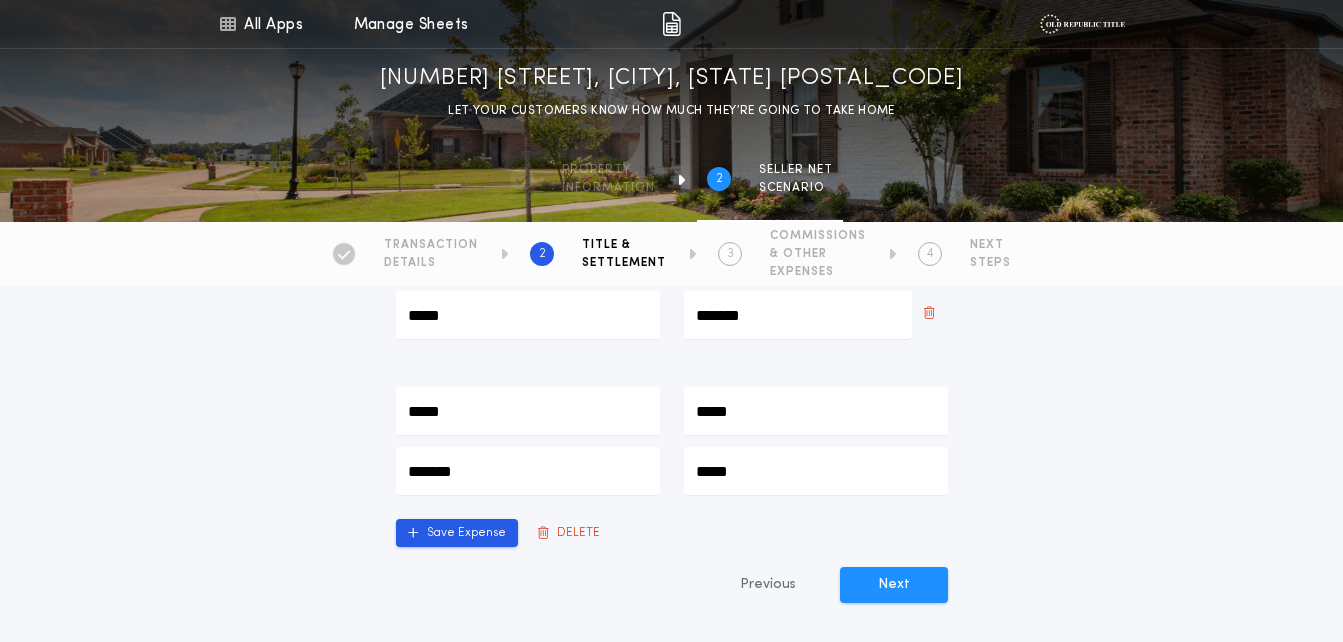 type on "******" 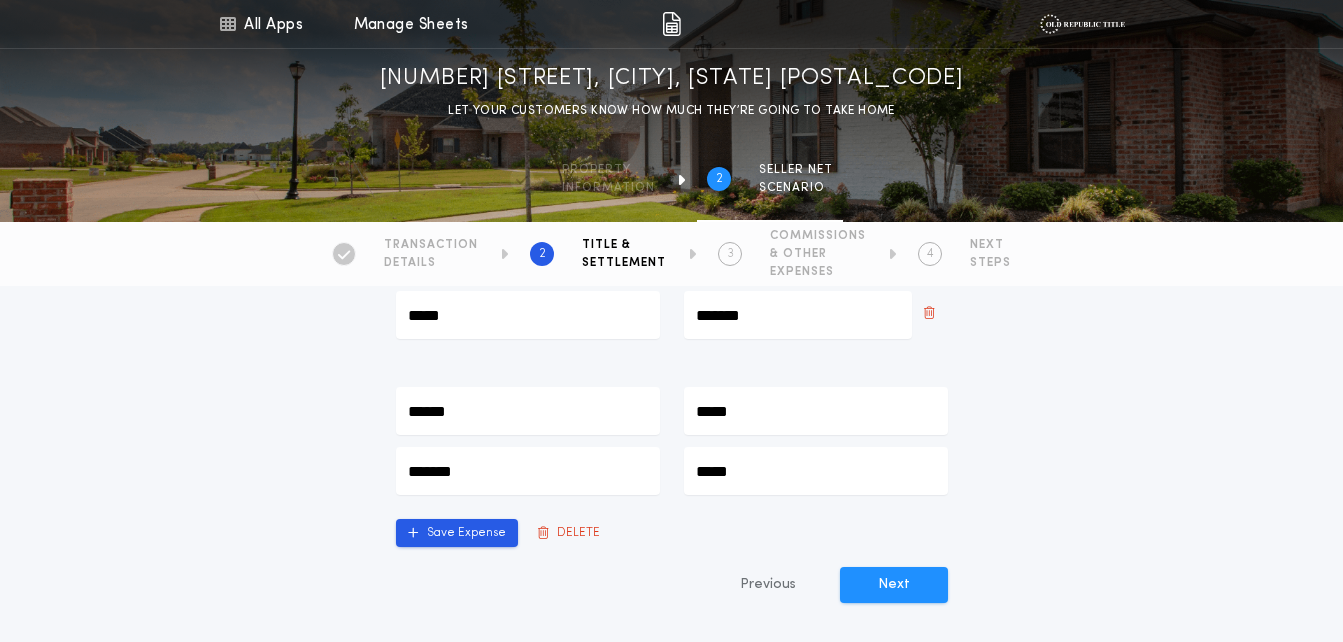 type on "******" 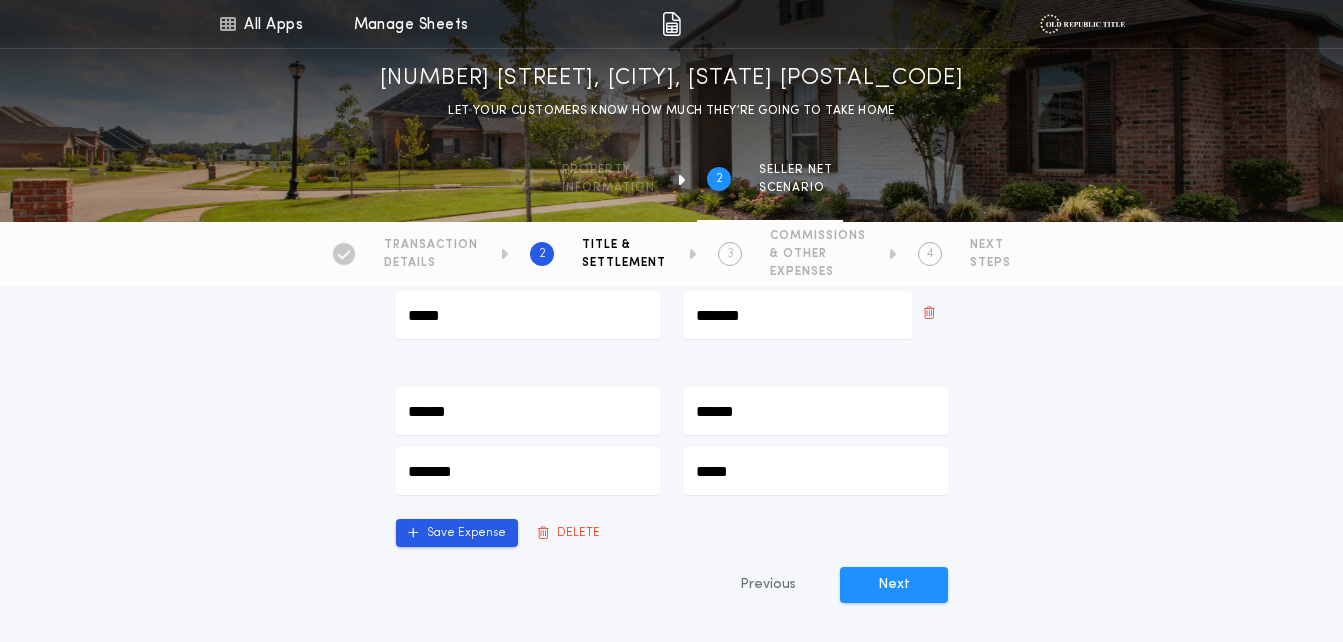 type on "*******" 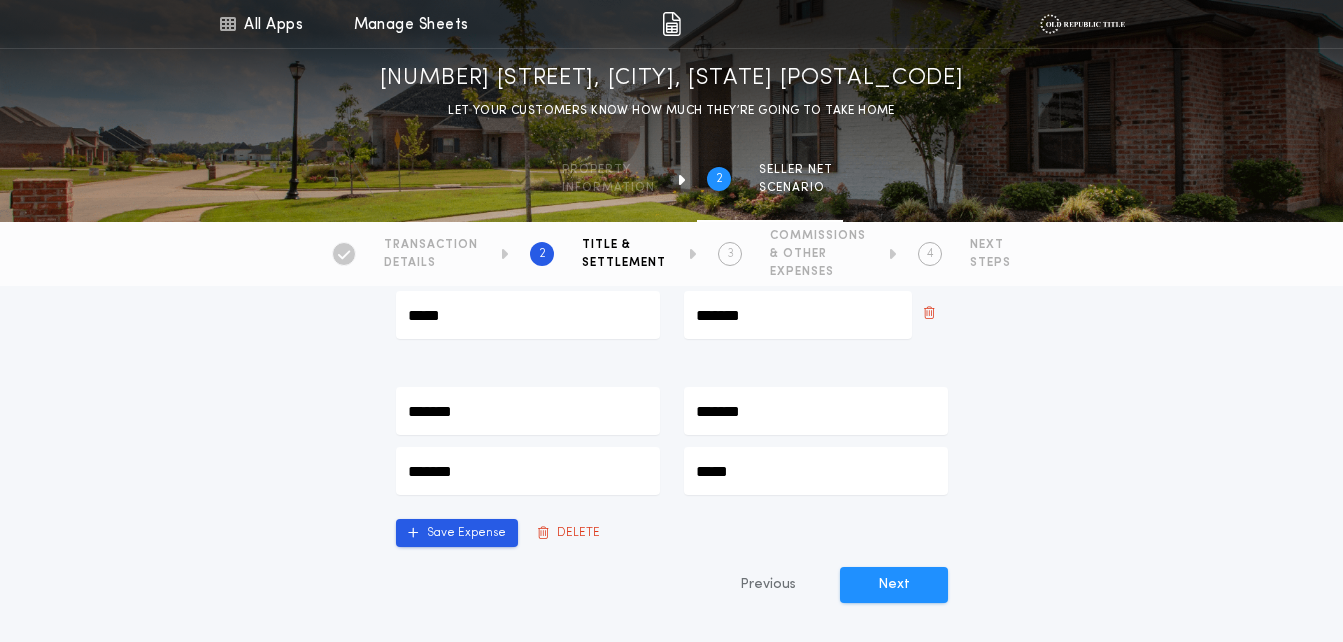 type on "********" 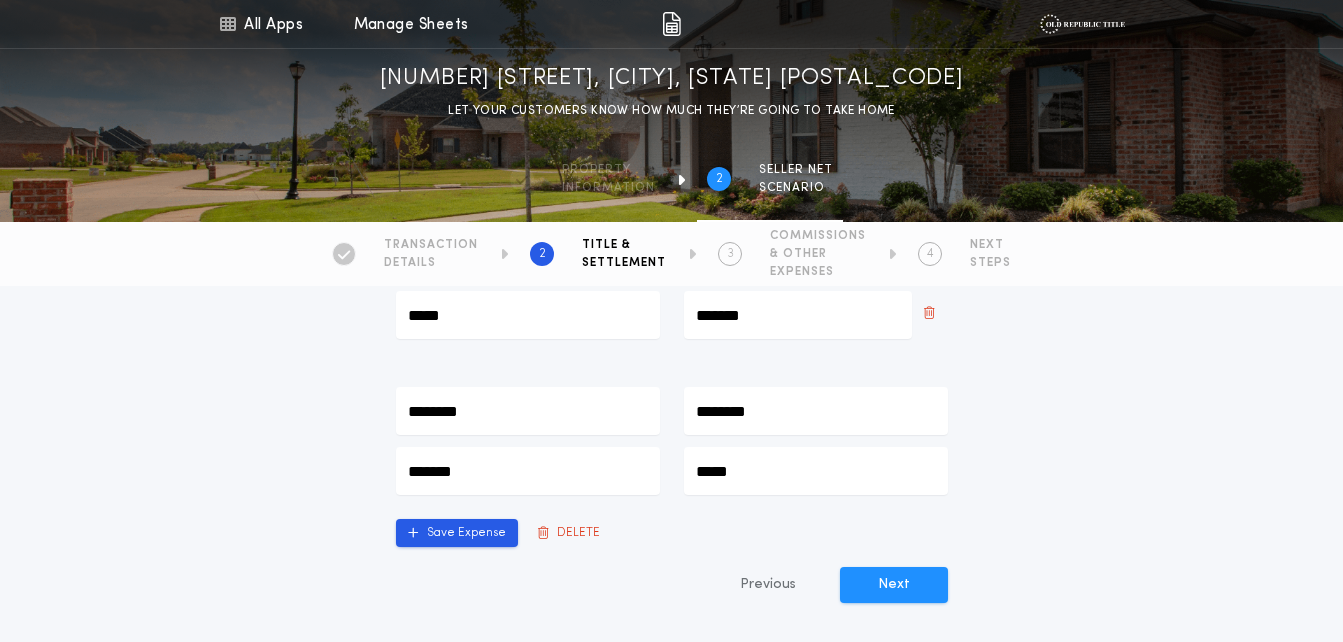 type on "*********" 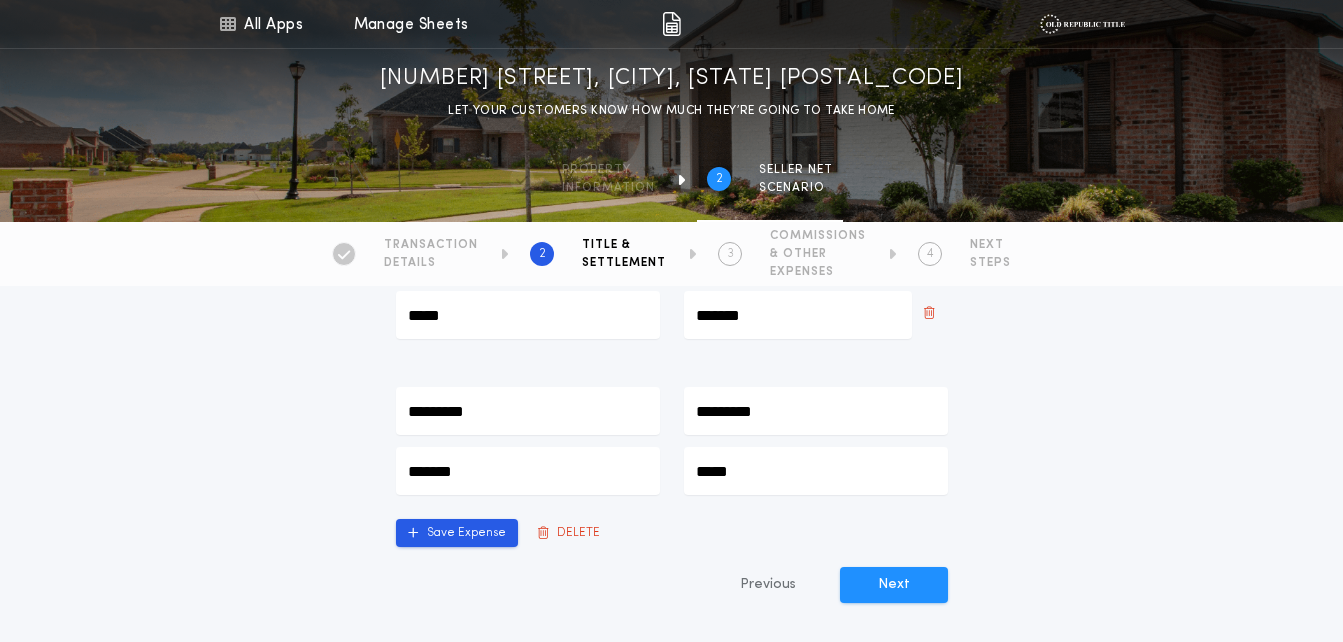 type on "**********" 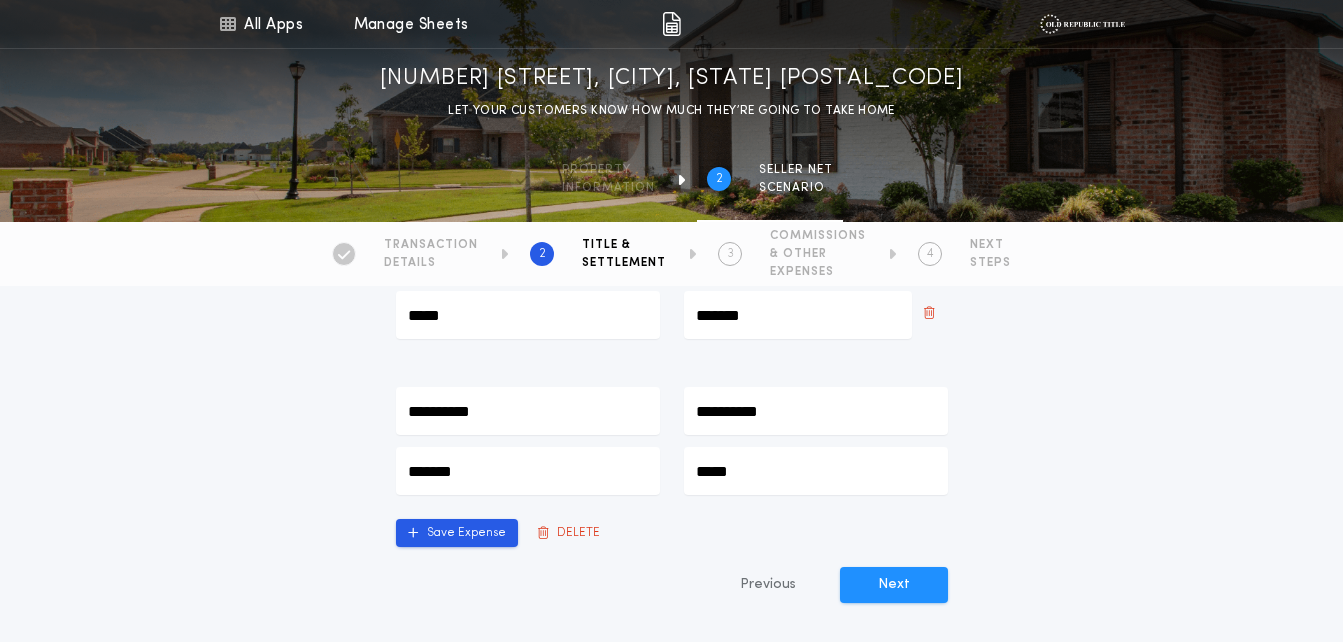 type on "**********" 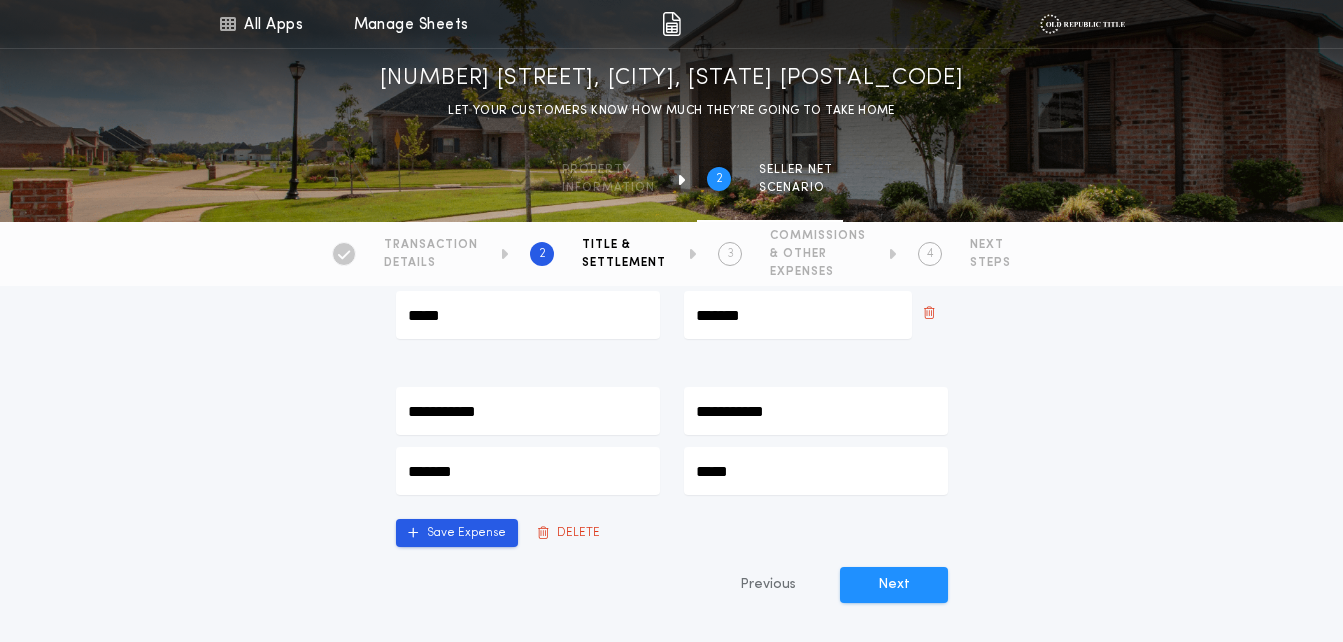 type on "**********" 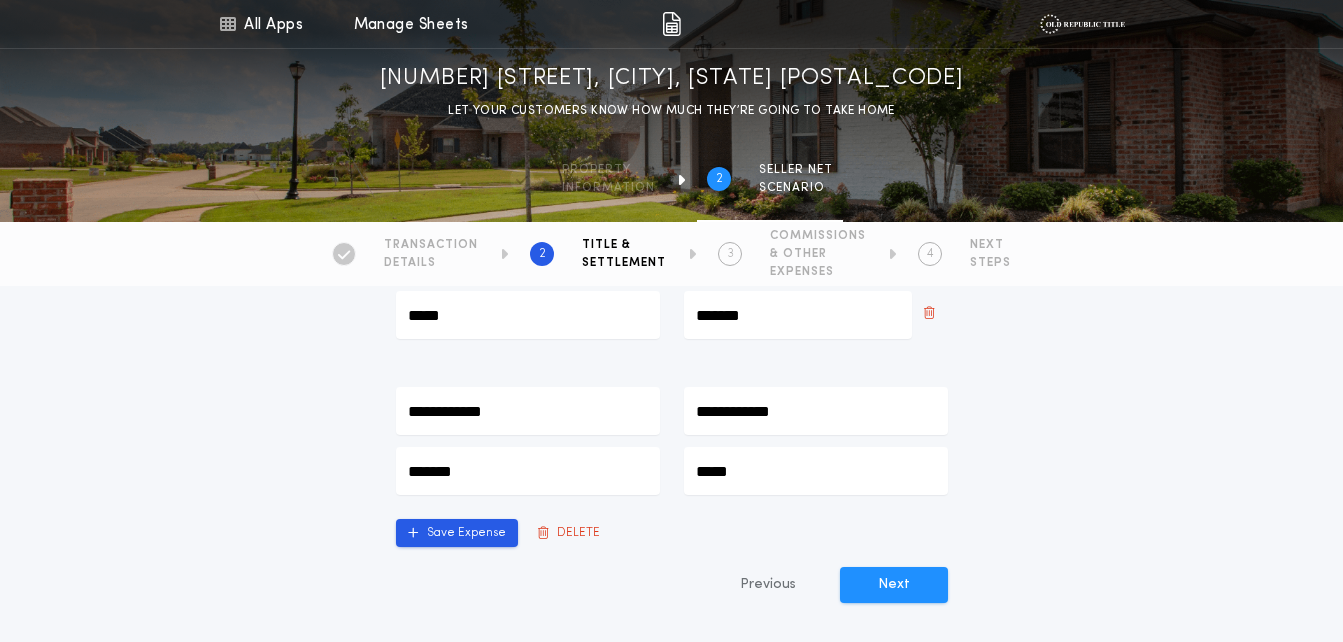 type on "**********" 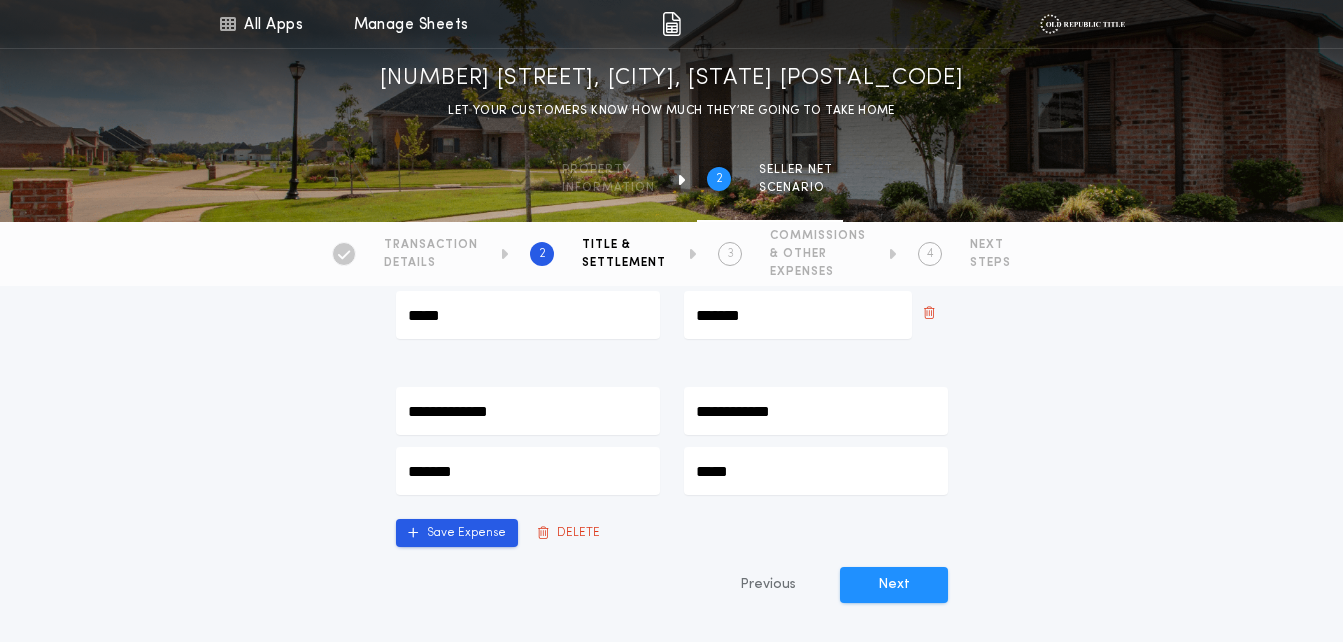 type on "**********" 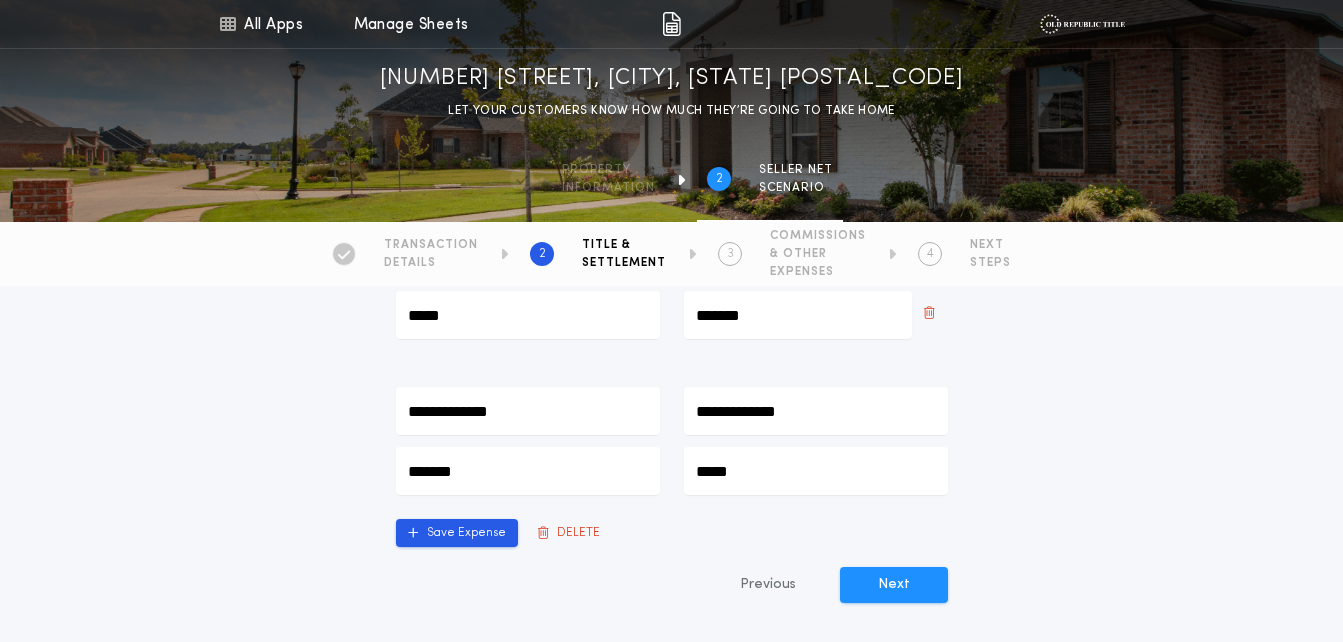 type on "**********" 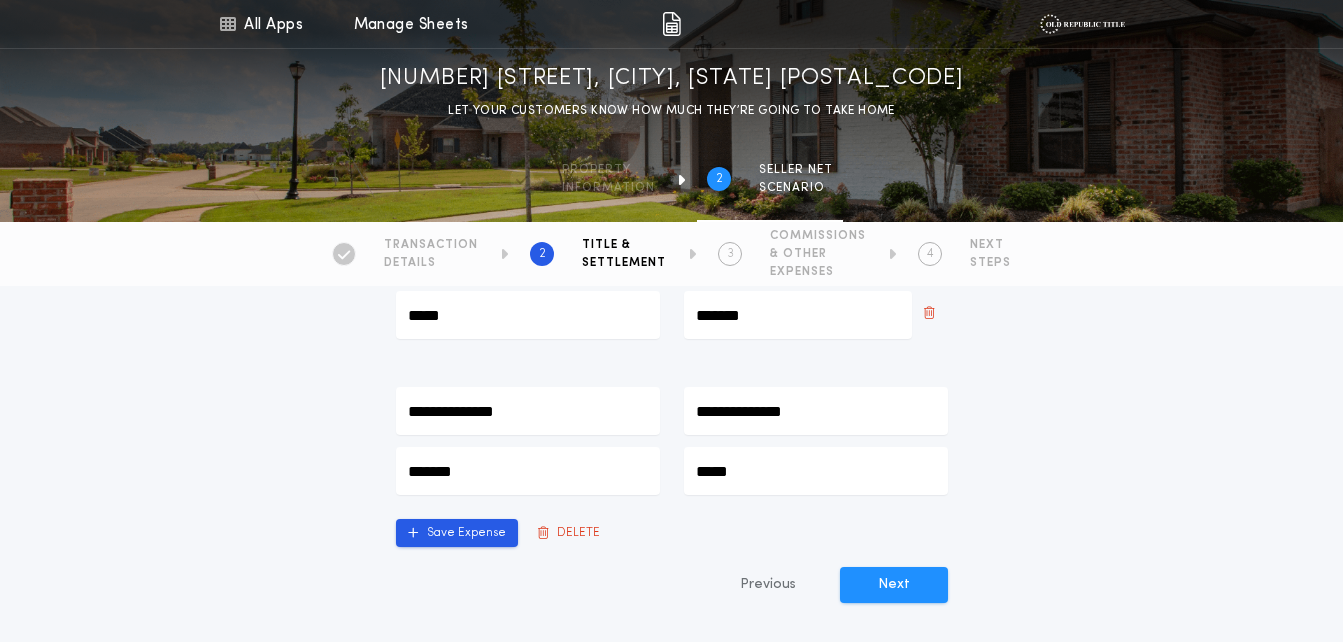 type on "**********" 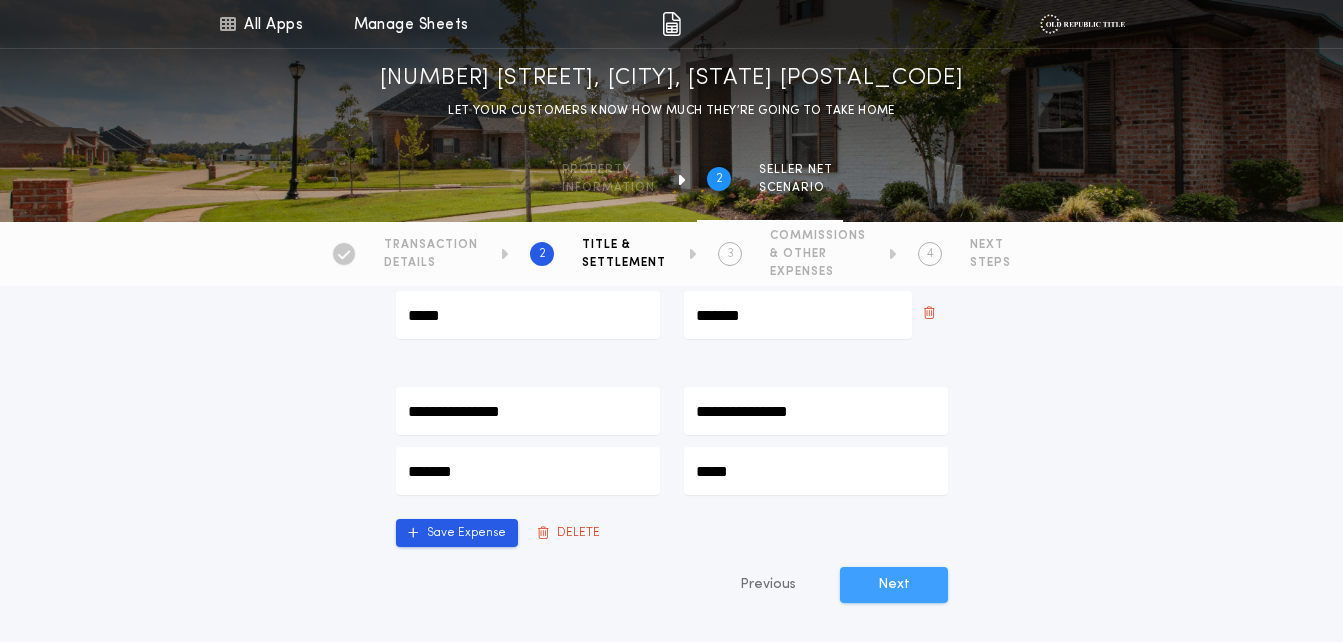 type on "**********" 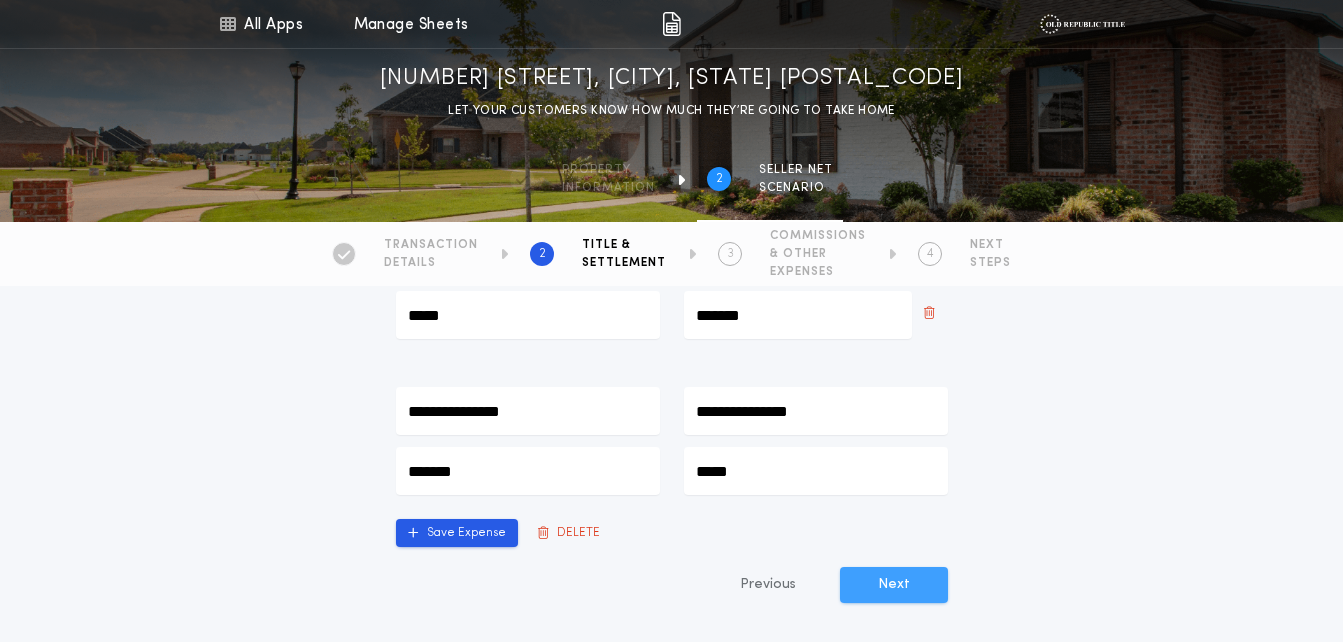 click on "Next" at bounding box center [894, 585] 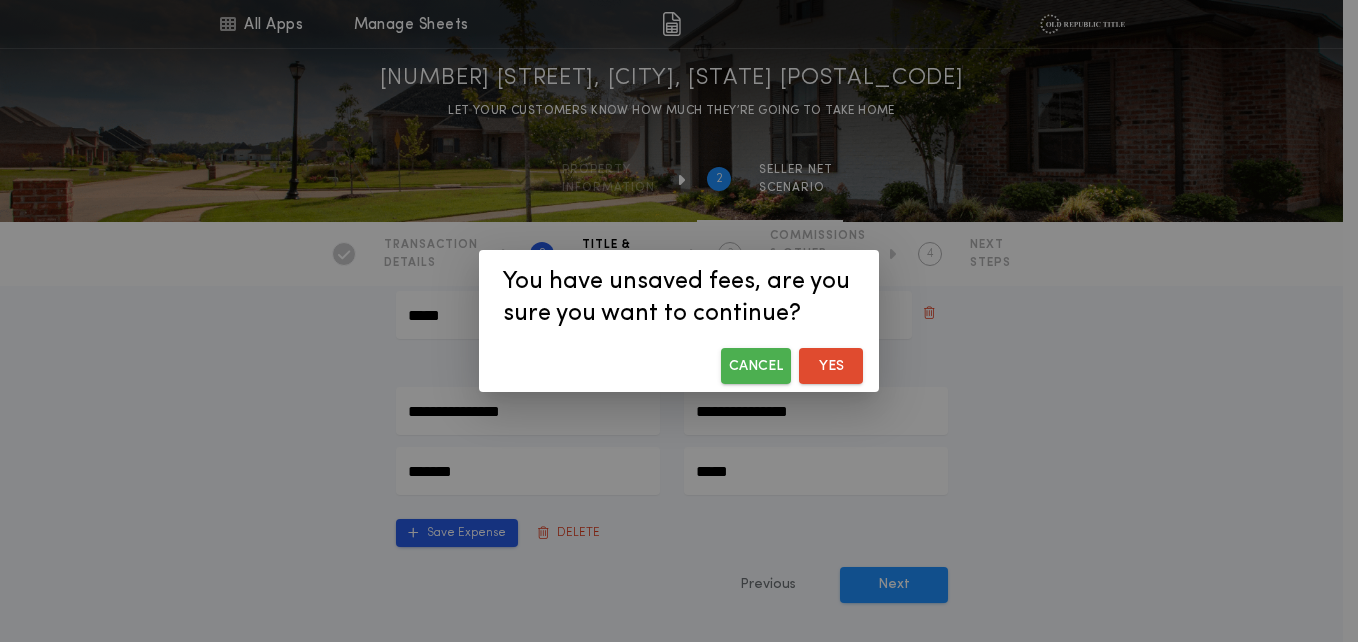 click on "Yes" at bounding box center (831, 366) 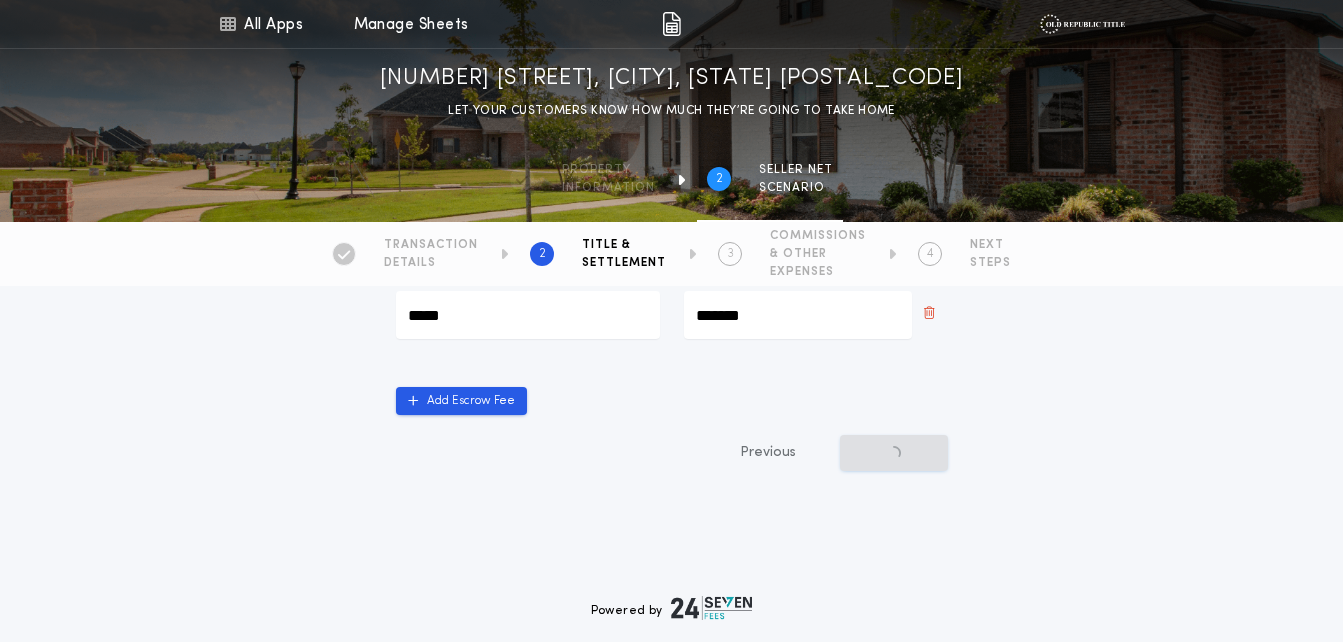 scroll, scrollTop: 0, scrollLeft: 0, axis: both 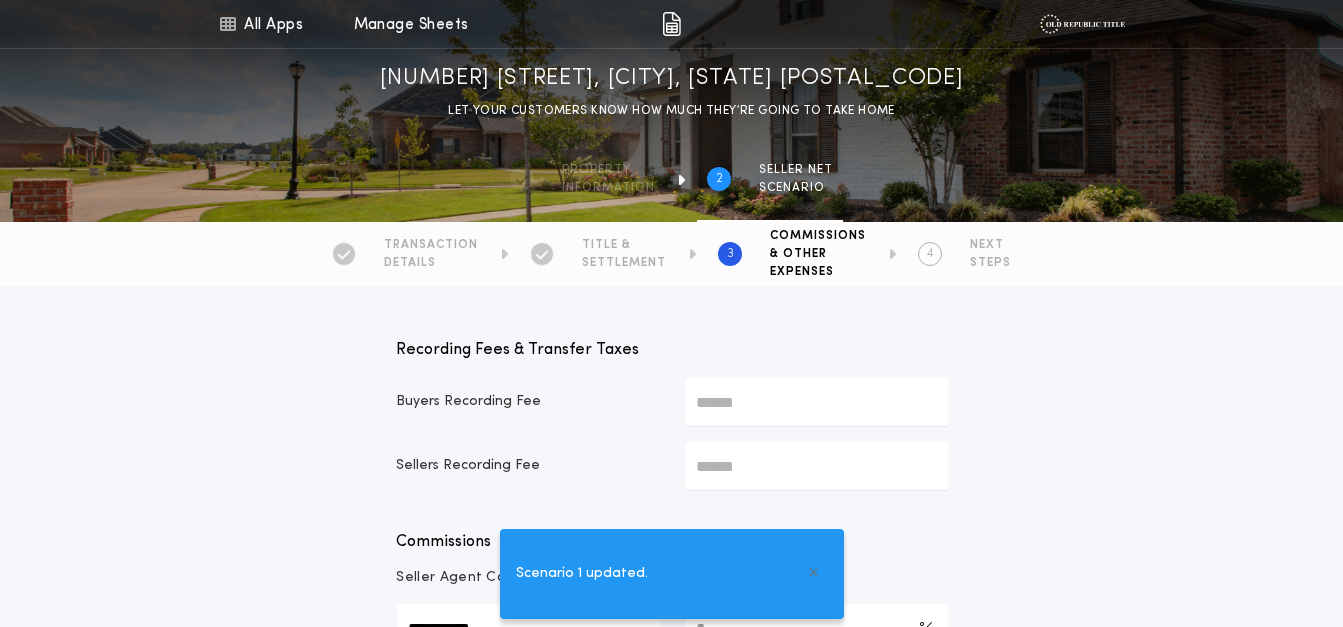 type on "*********" 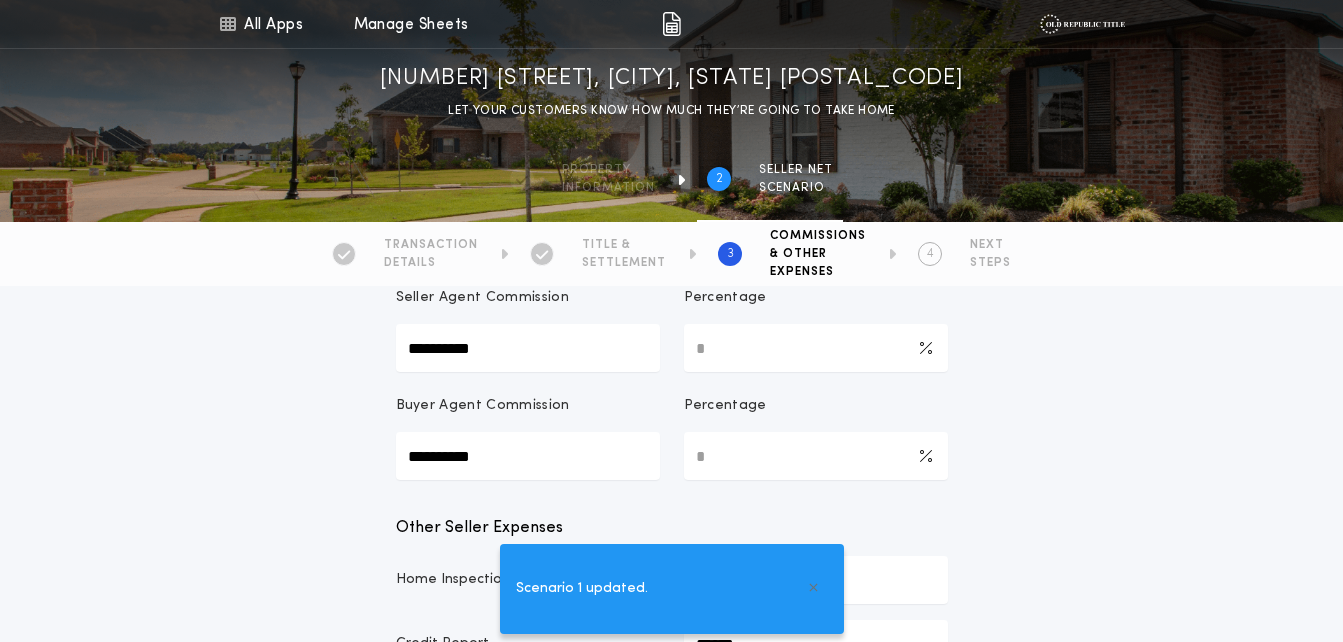 scroll, scrollTop: 286, scrollLeft: 0, axis: vertical 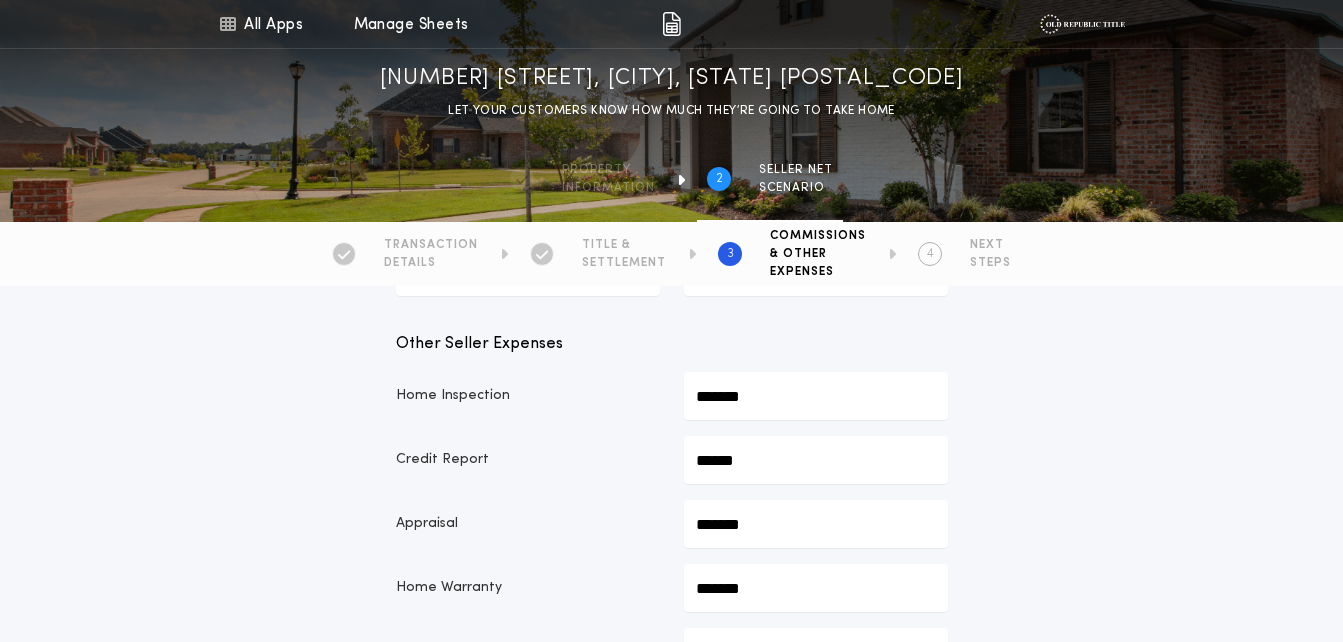 click on "*******" at bounding box center (816, -62) 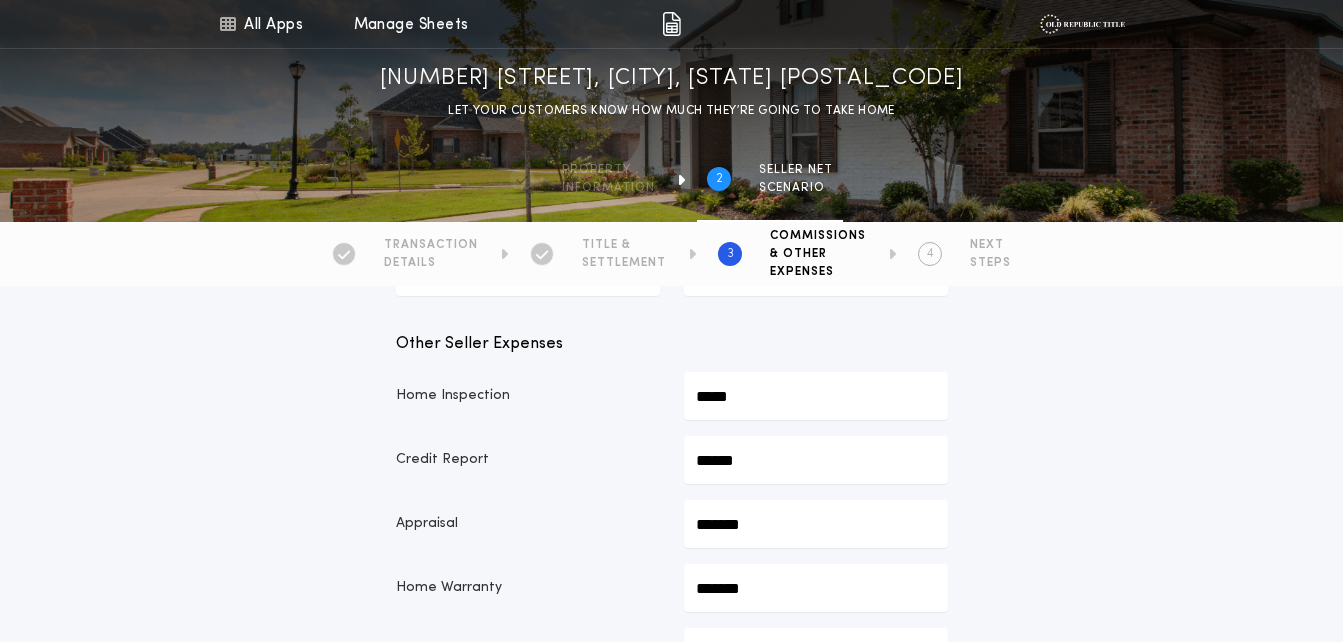 type on "*****" 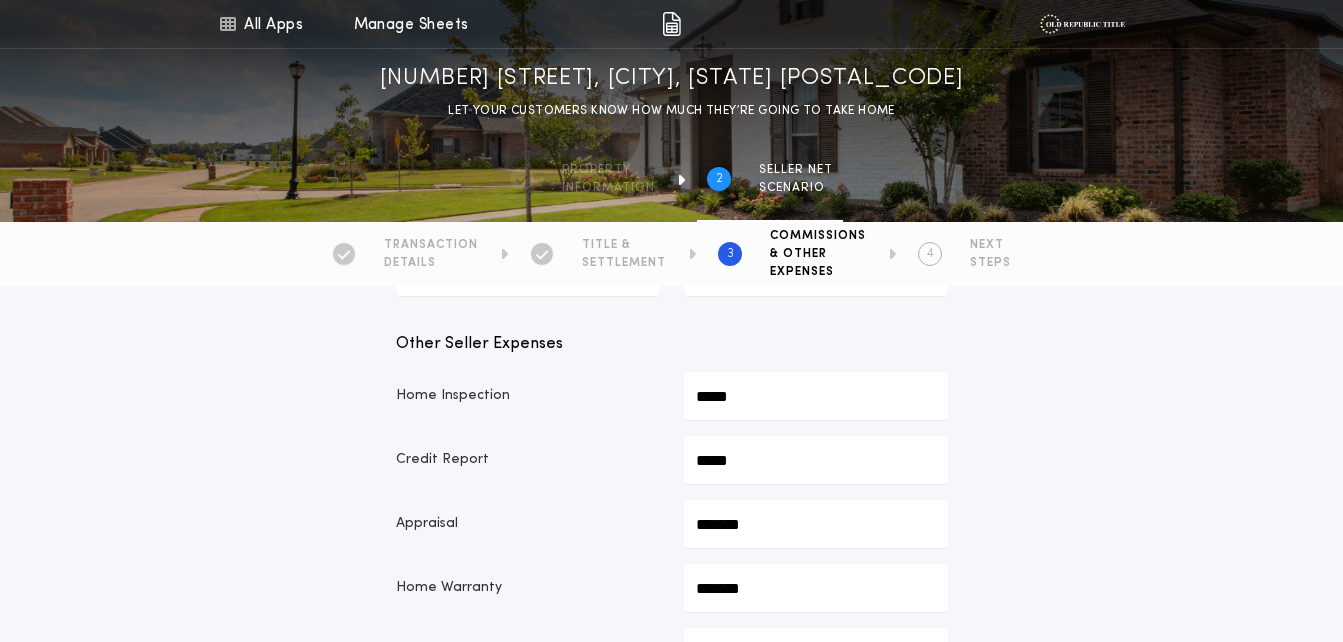 type on "*****" 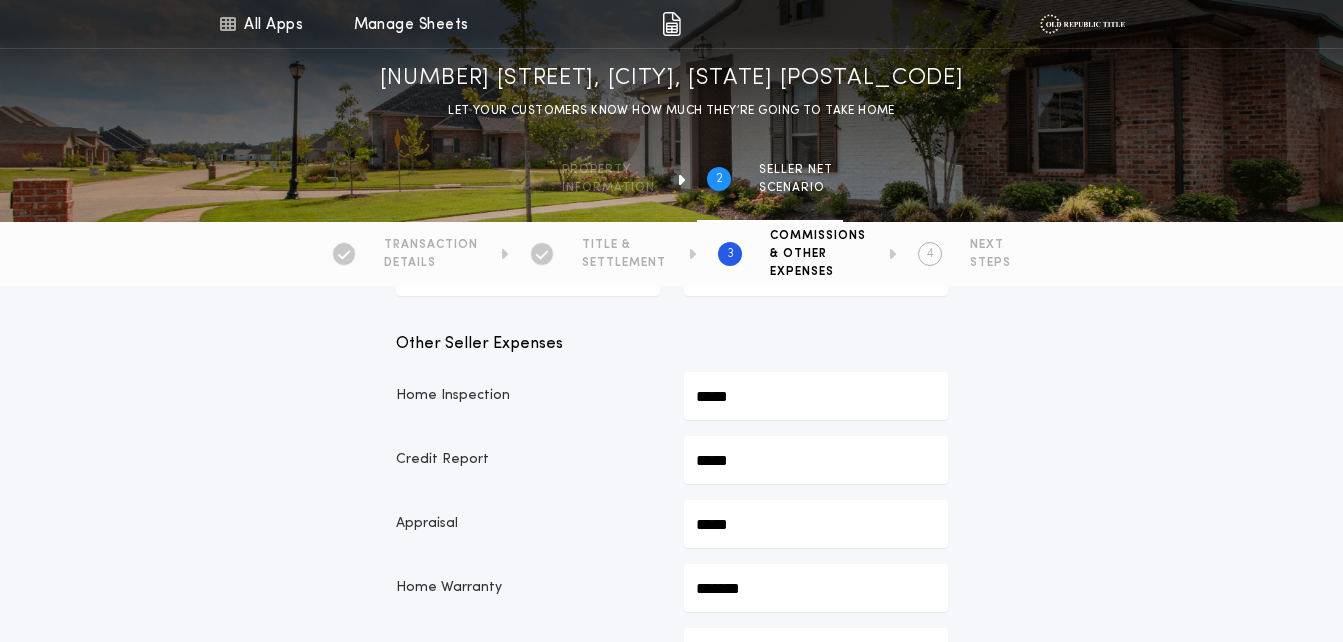 type on "*****" 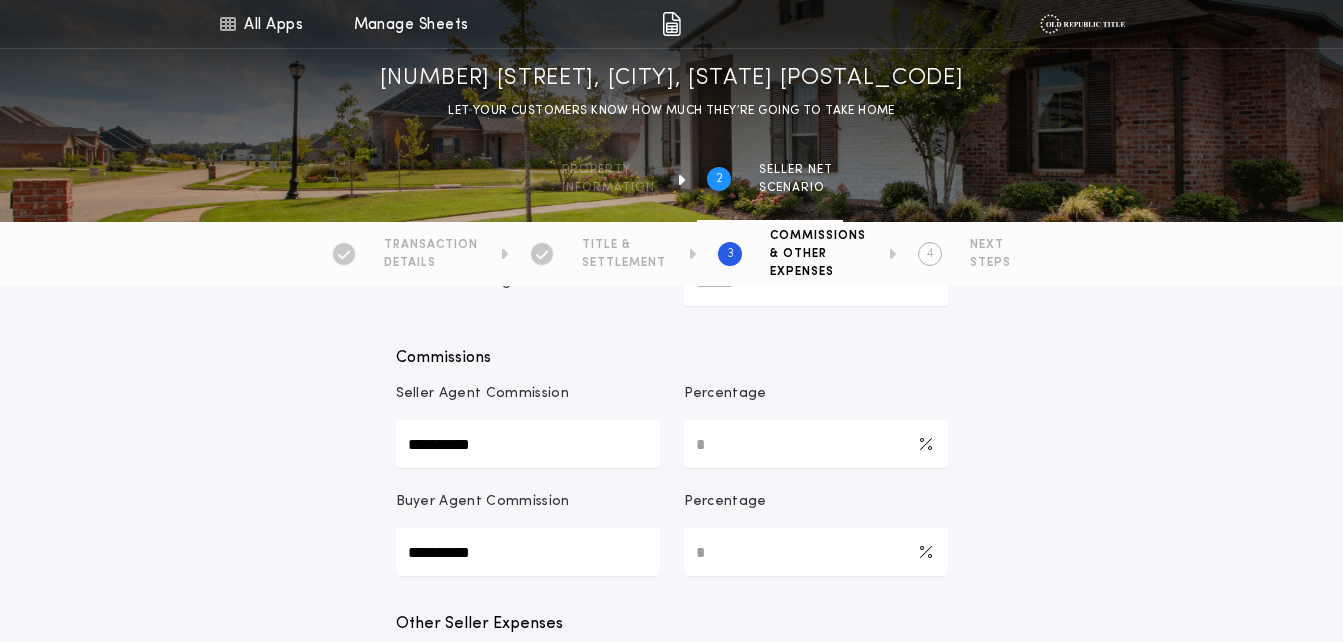 scroll, scrollTop: 181, scrollLeft: 0, axis: vertical 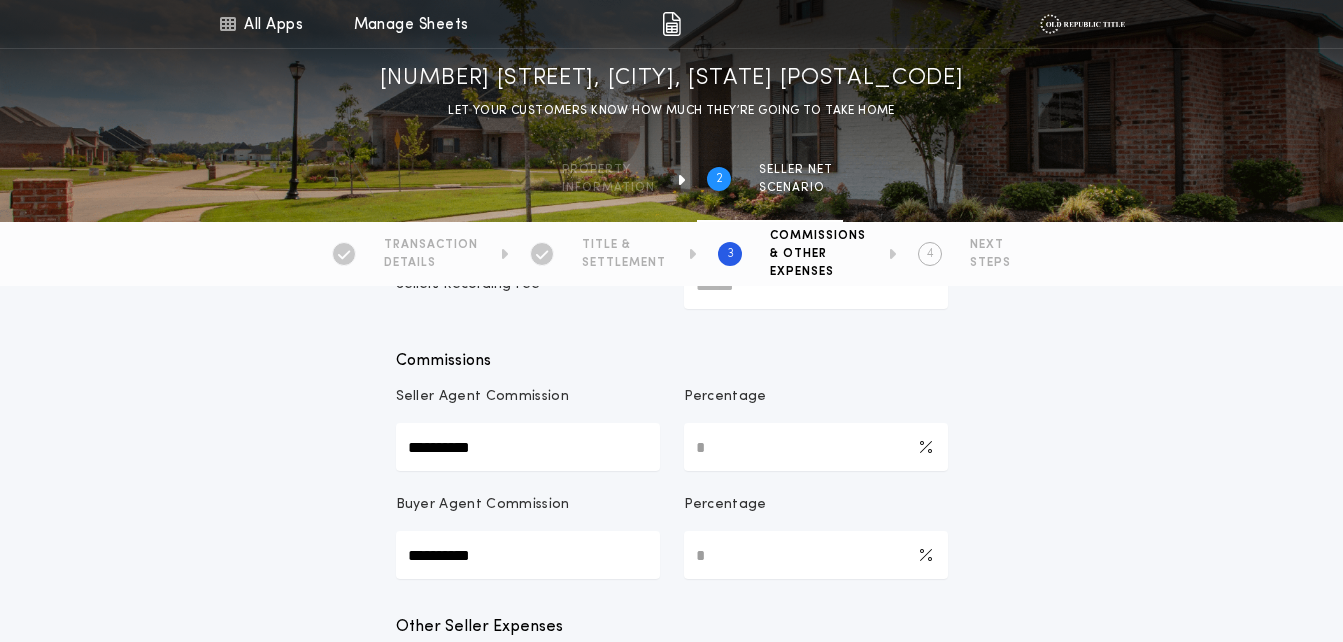 type on "*****" 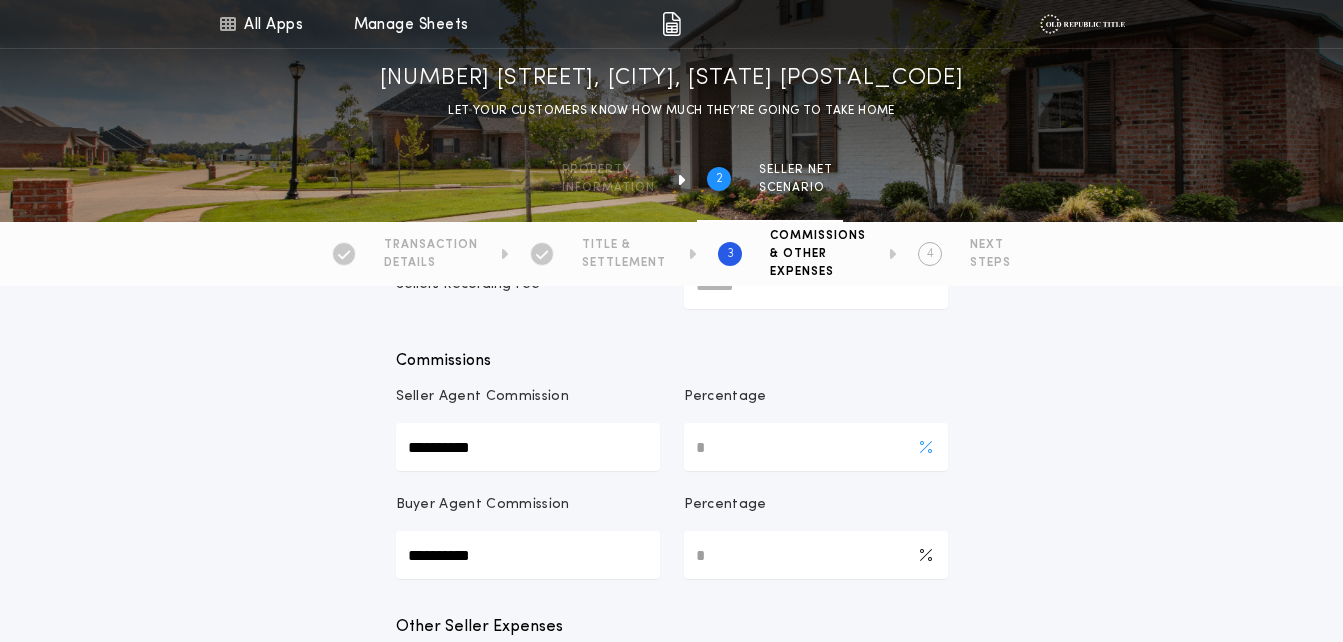 click on "*" at bounding box center (816, 447) 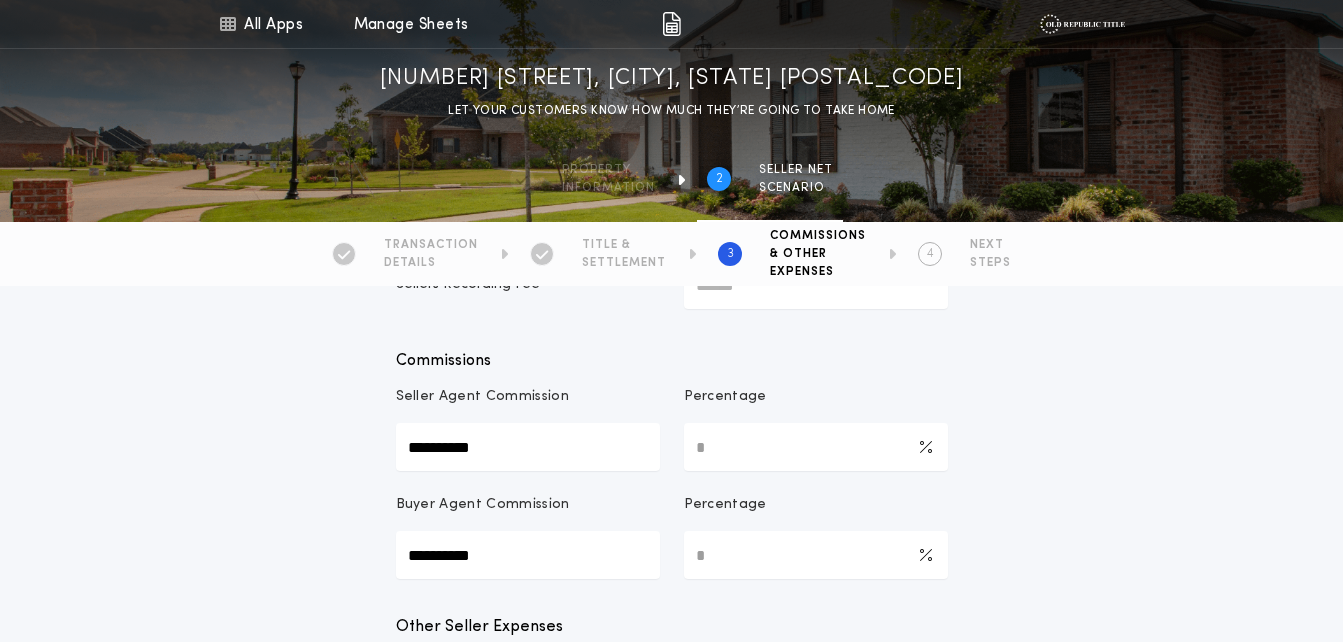 type 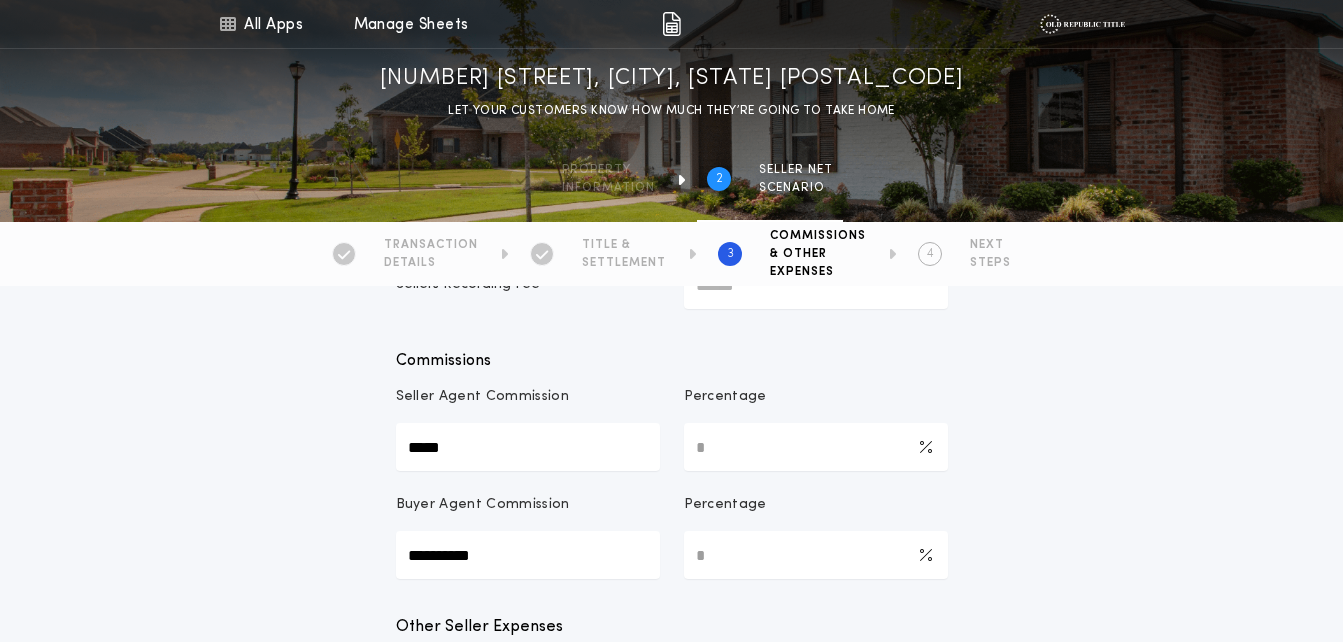 type on "*********" 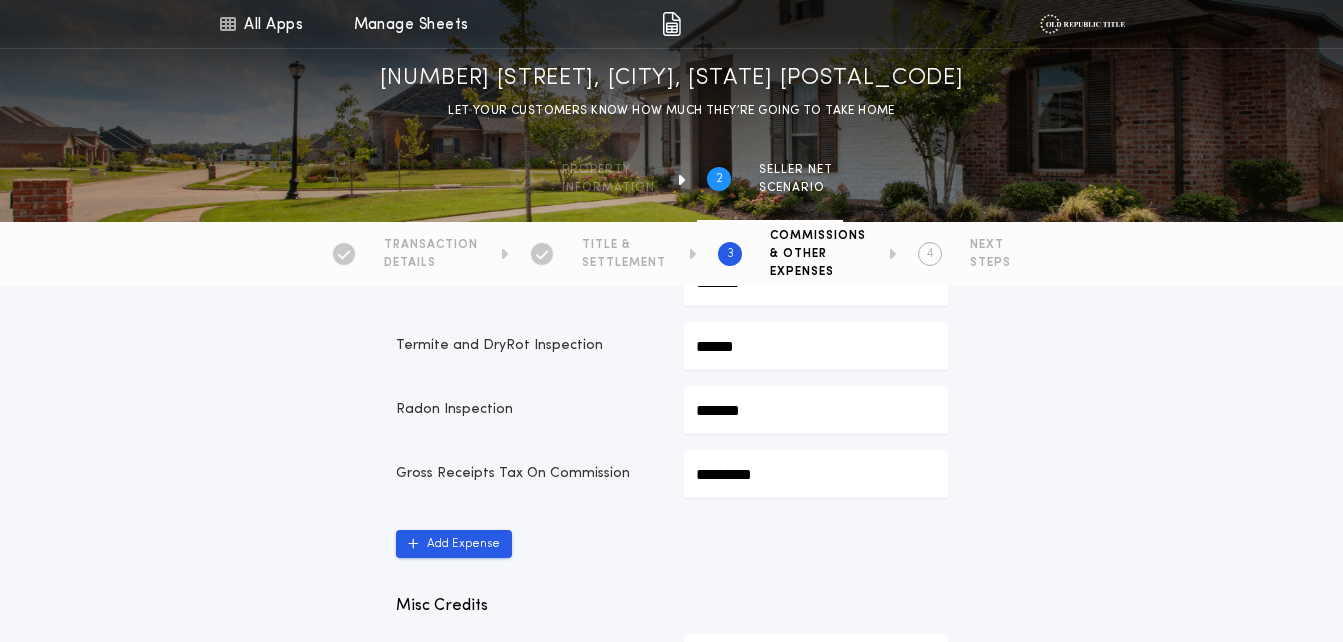 scroll, scrollTop: 901, scrollLeft: 0, axis: vertical 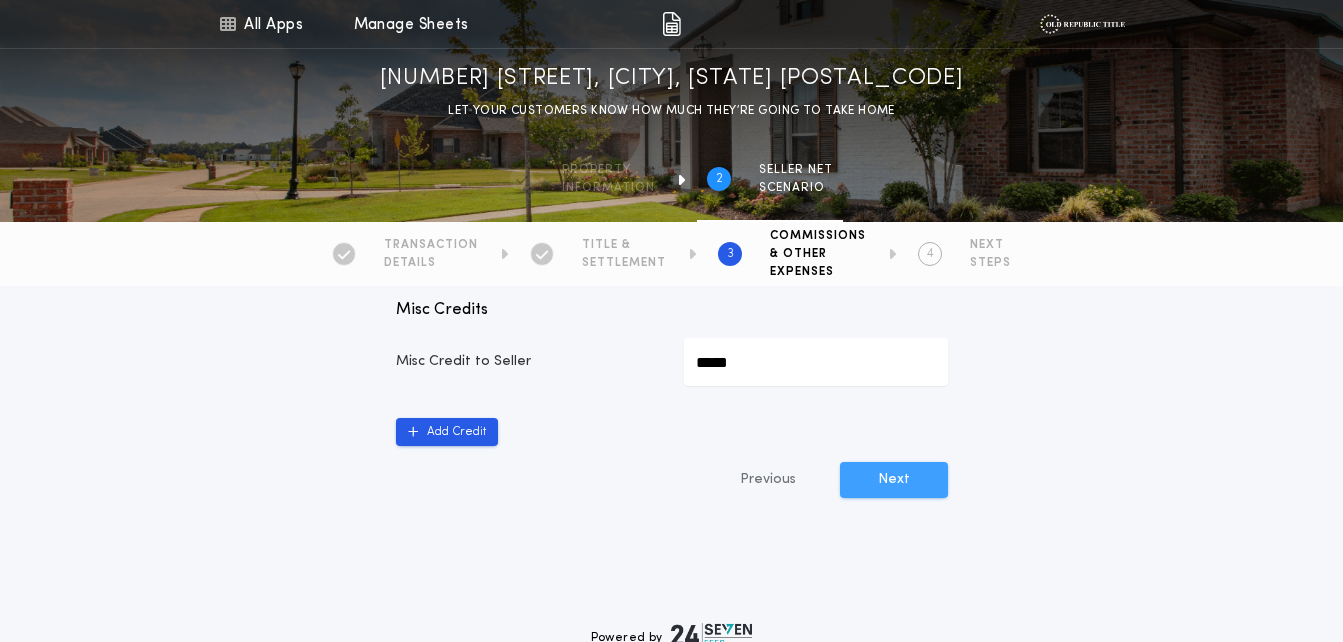 click on "Next" at bounding box center (894, 480) 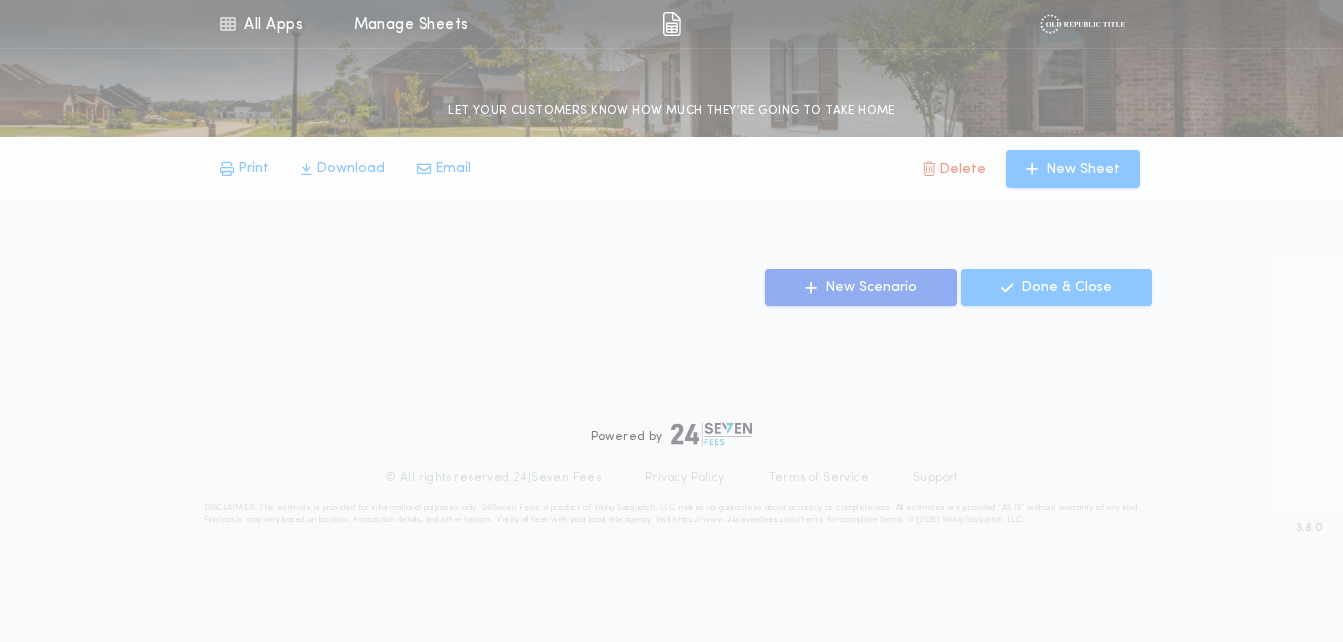 scroll, scrollTop: 0, scrollLeft: 0, axis: both 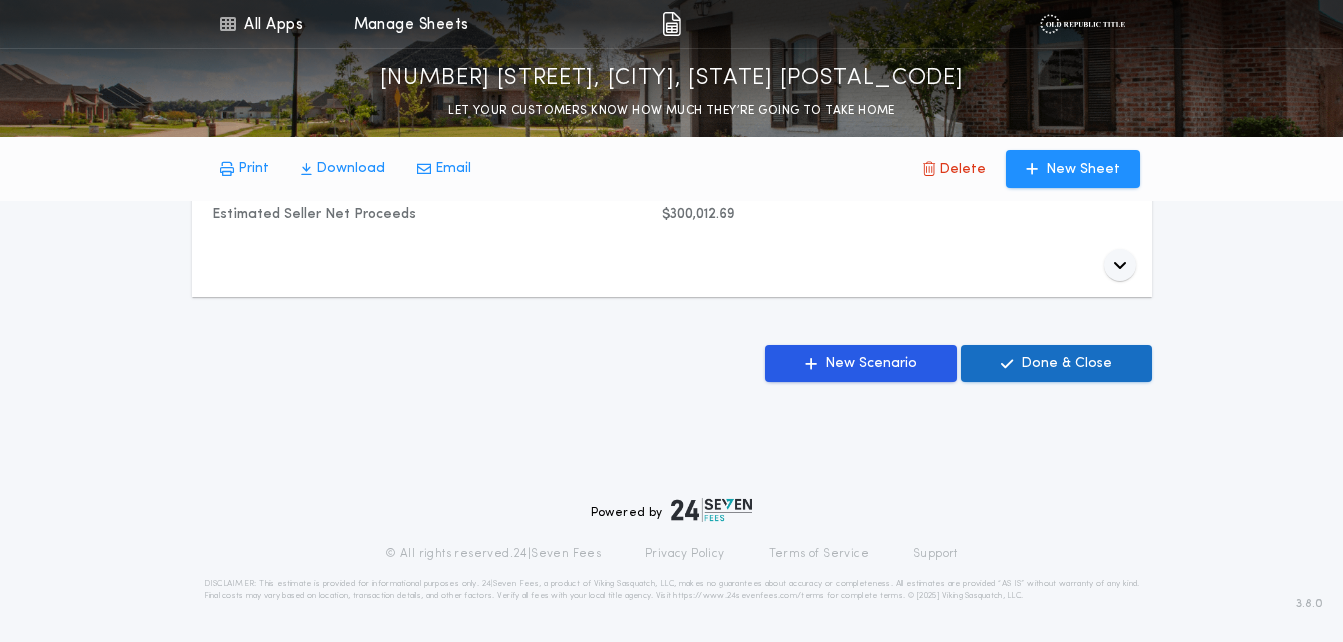 click on "Done & Close" at bounding box center [1066, 364] 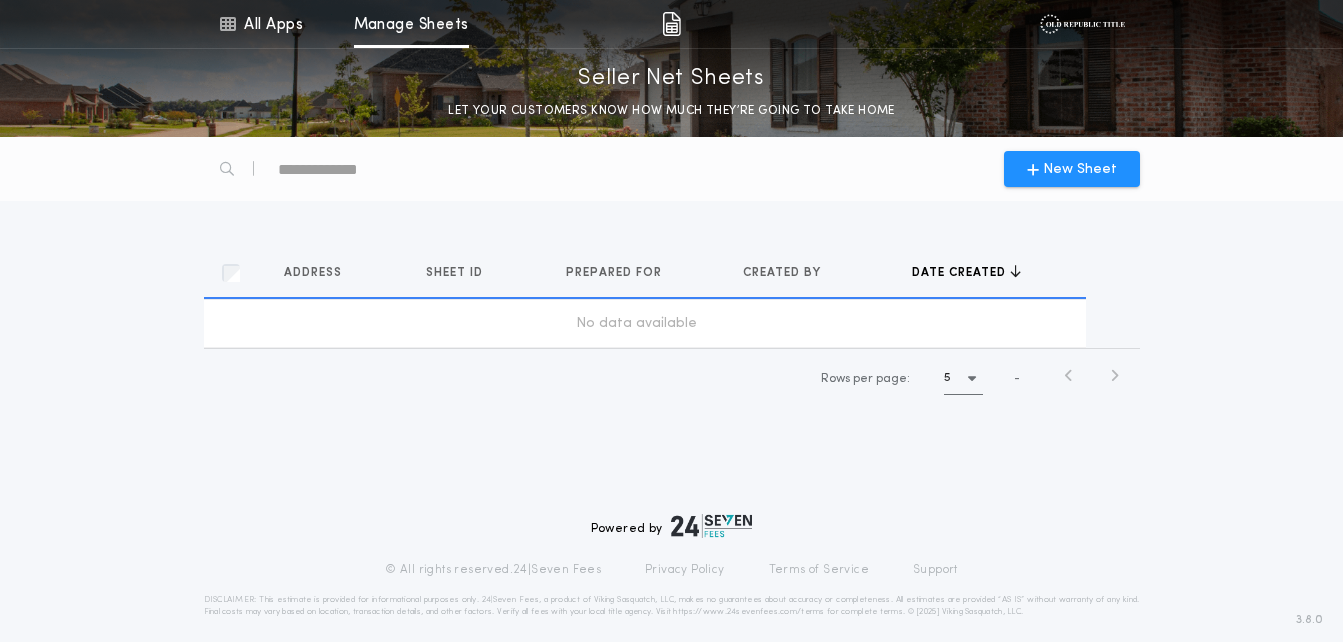 scroll, scrollTop: 0, scrollLeft: 0, axis: both 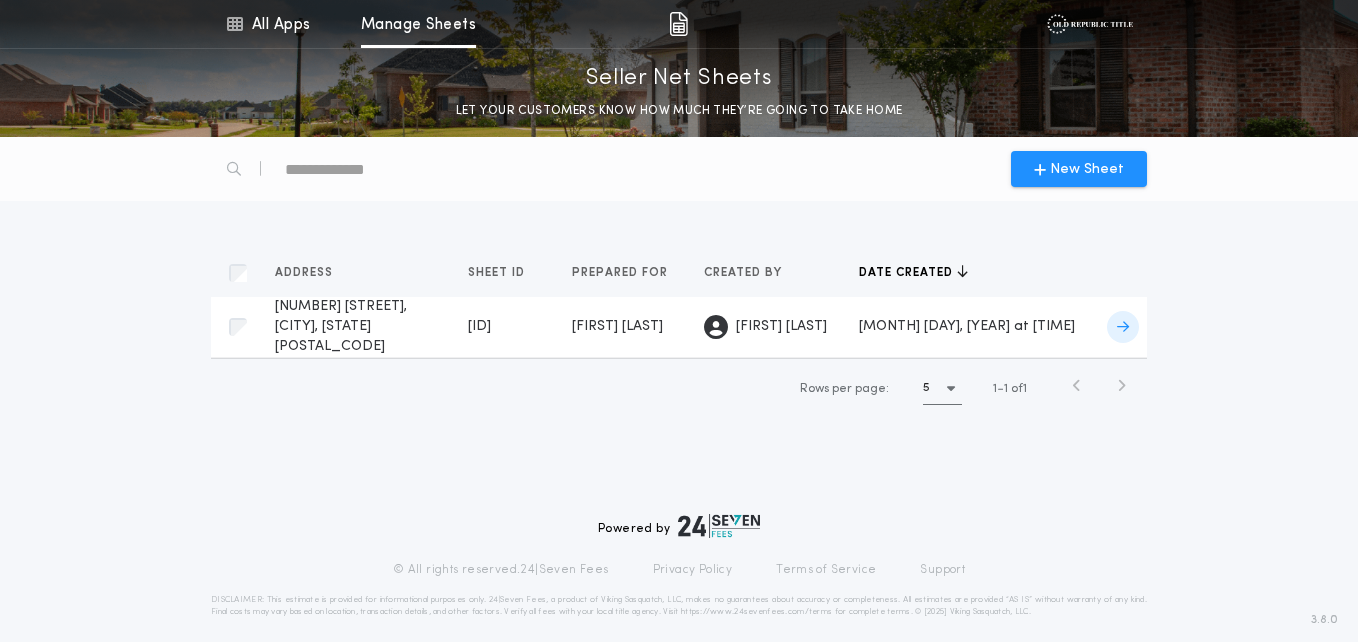 click at bounding box center [1123, 327] 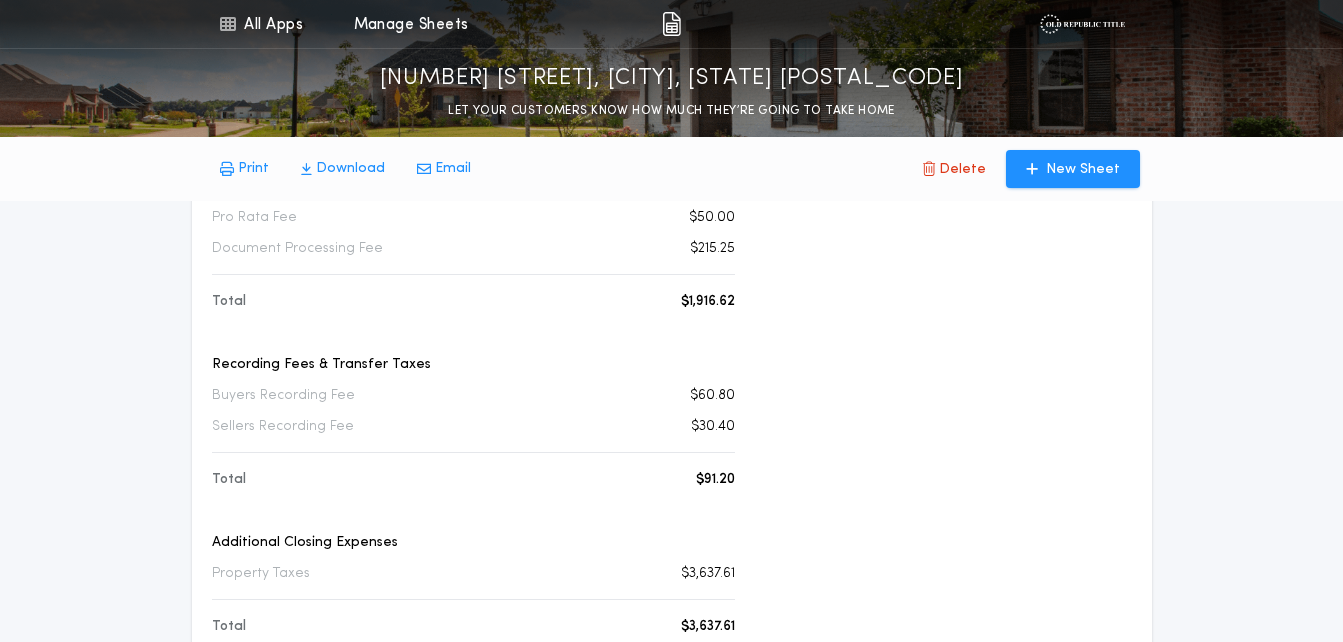 scroll, scrollTop: 0, scrollLeft: 0, axis: both 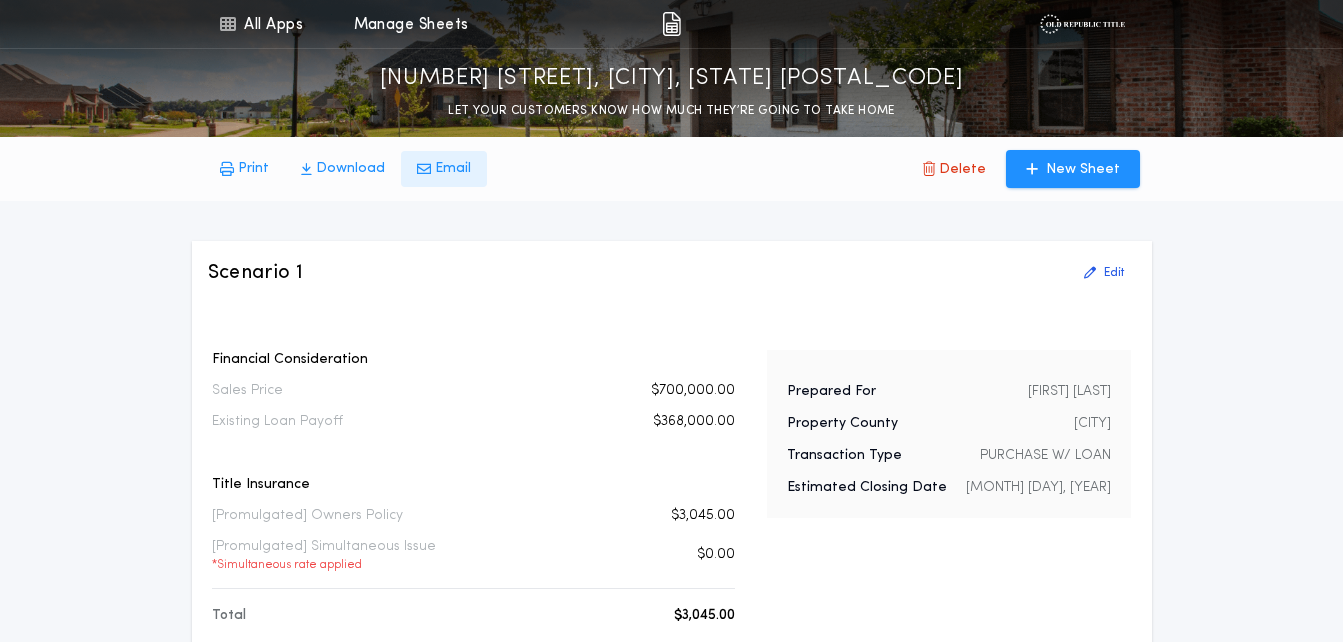 click on "Email" at bounding box center [453, 169] 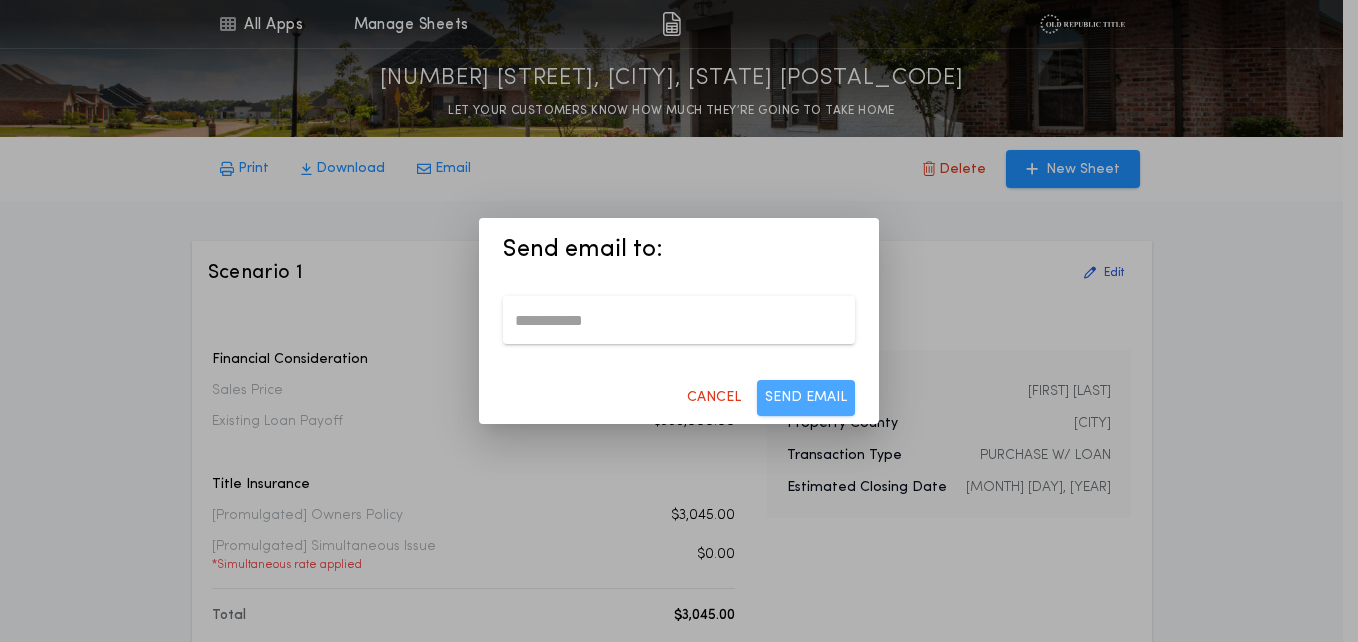 click on "SEND EMAIL" at bounding box center [806, 398] 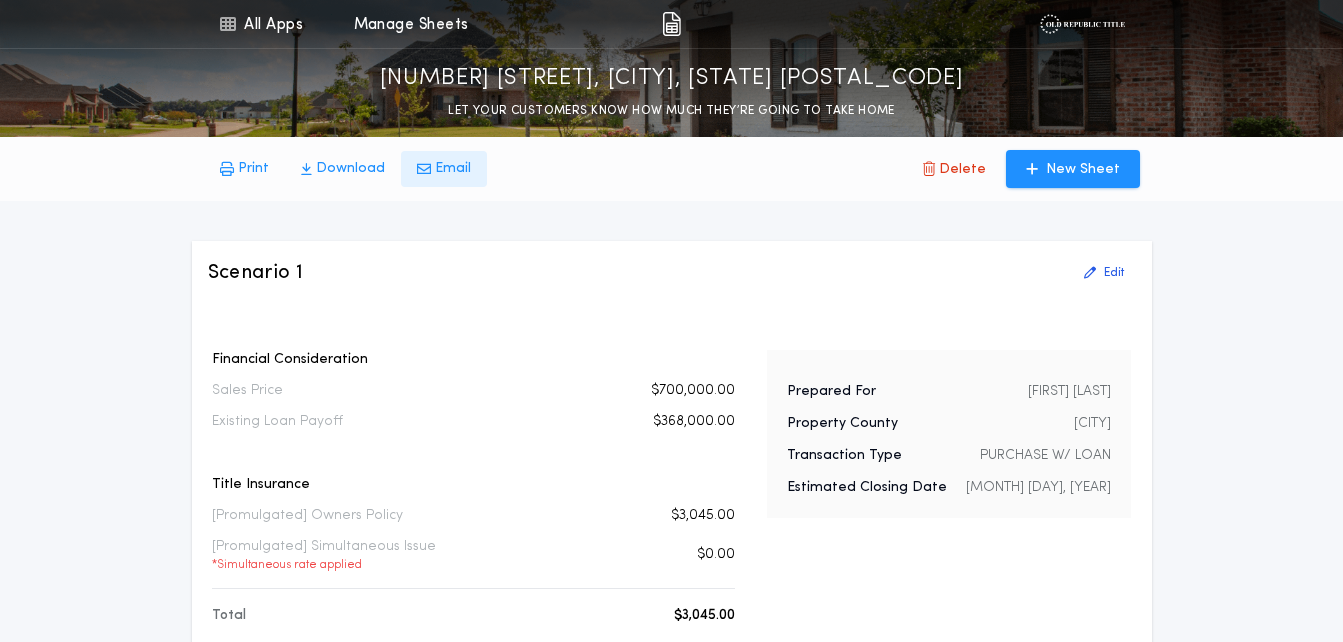 click on "Email" at bounding box center (453, 169) 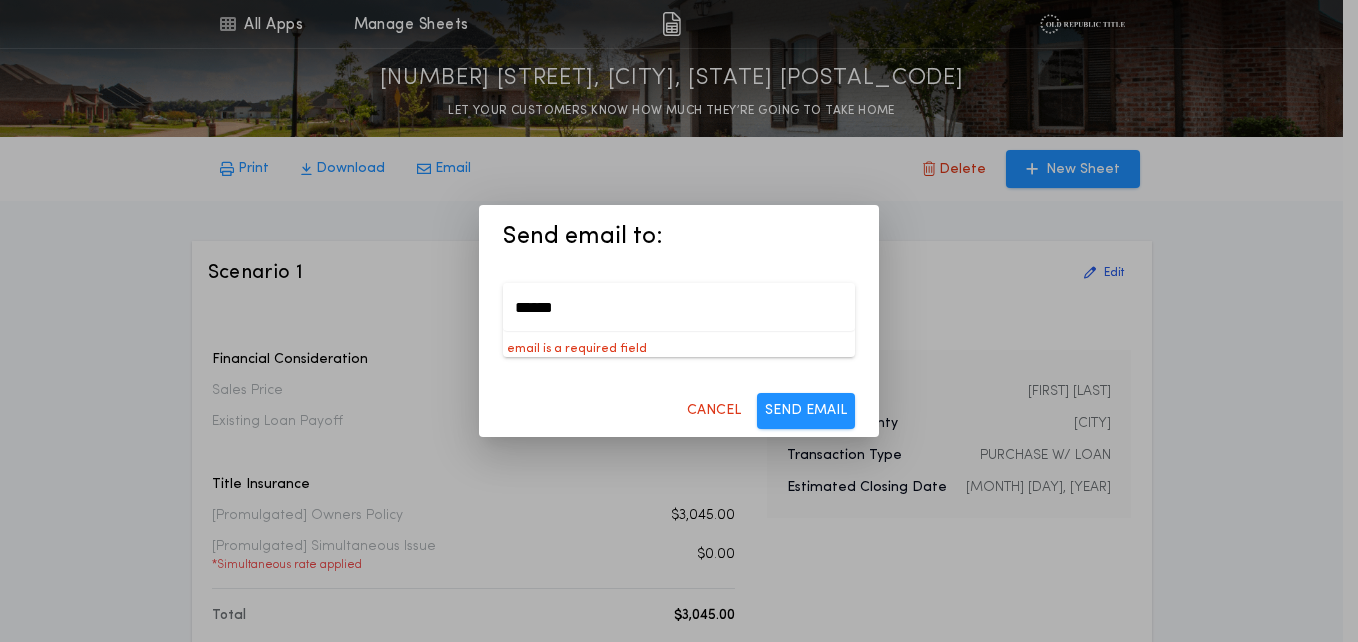 type on "**********" 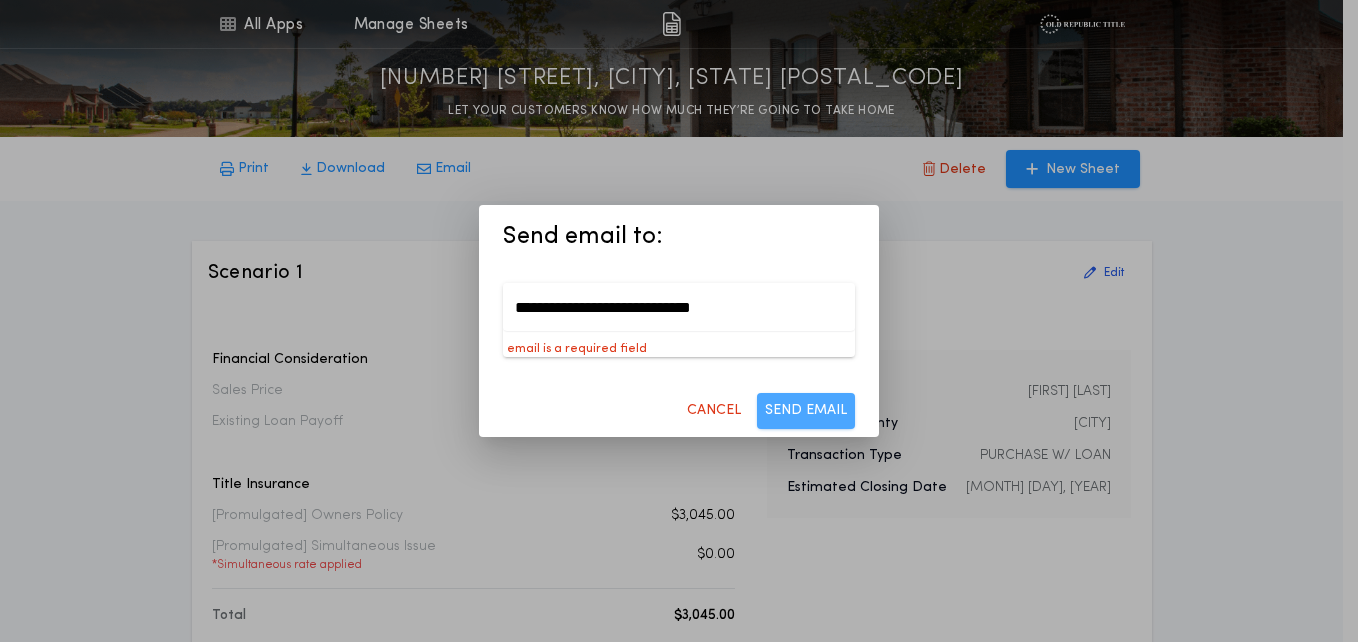 click on "SEND EMAIL" at bounding box center [806, 411] 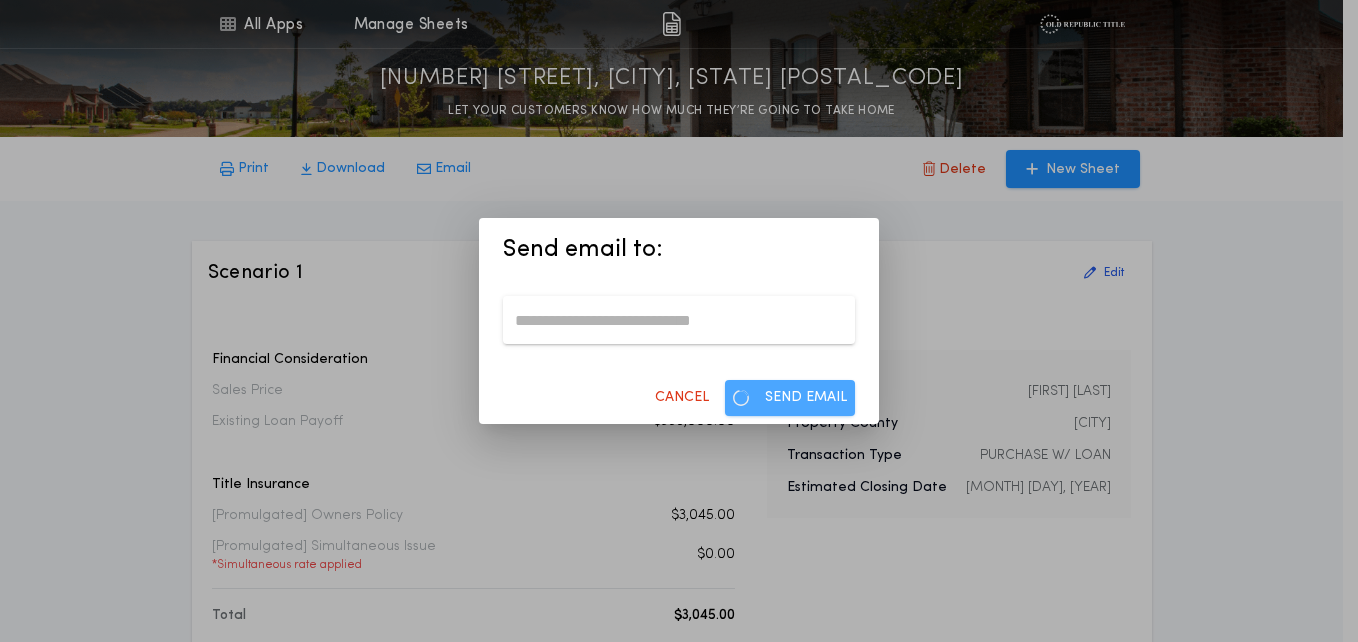 type 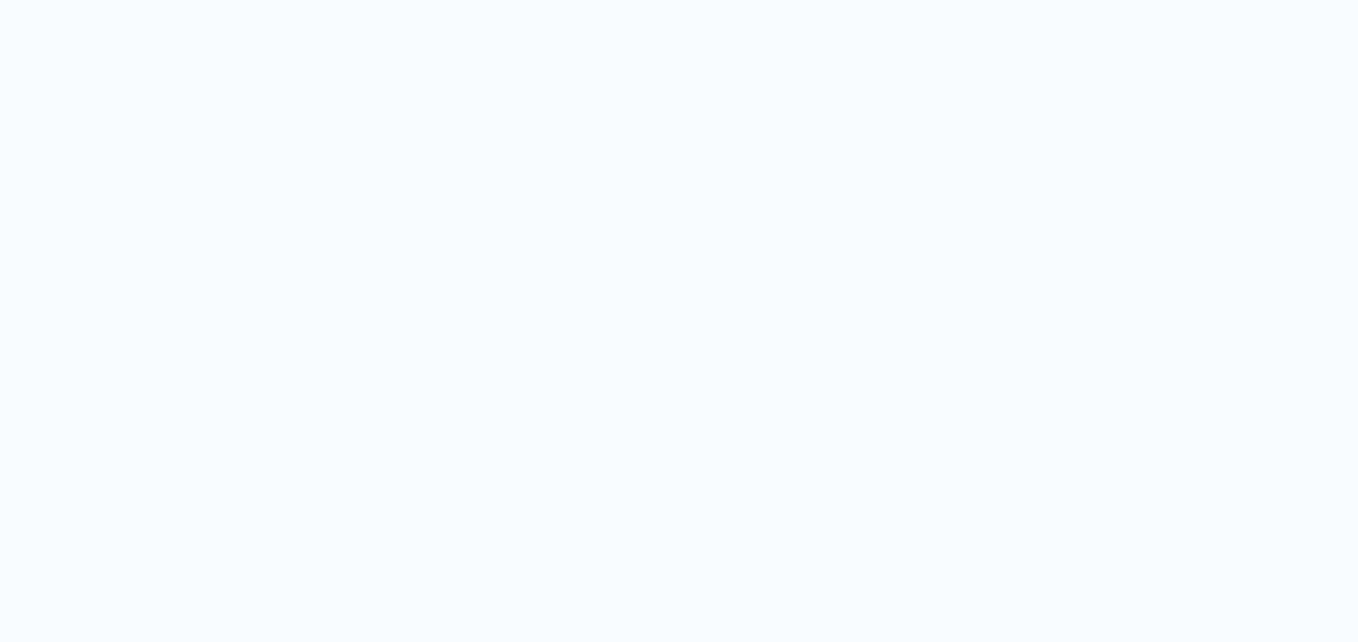 scroll, scrollTop: 0, scrollLeft: 0, axis: both 